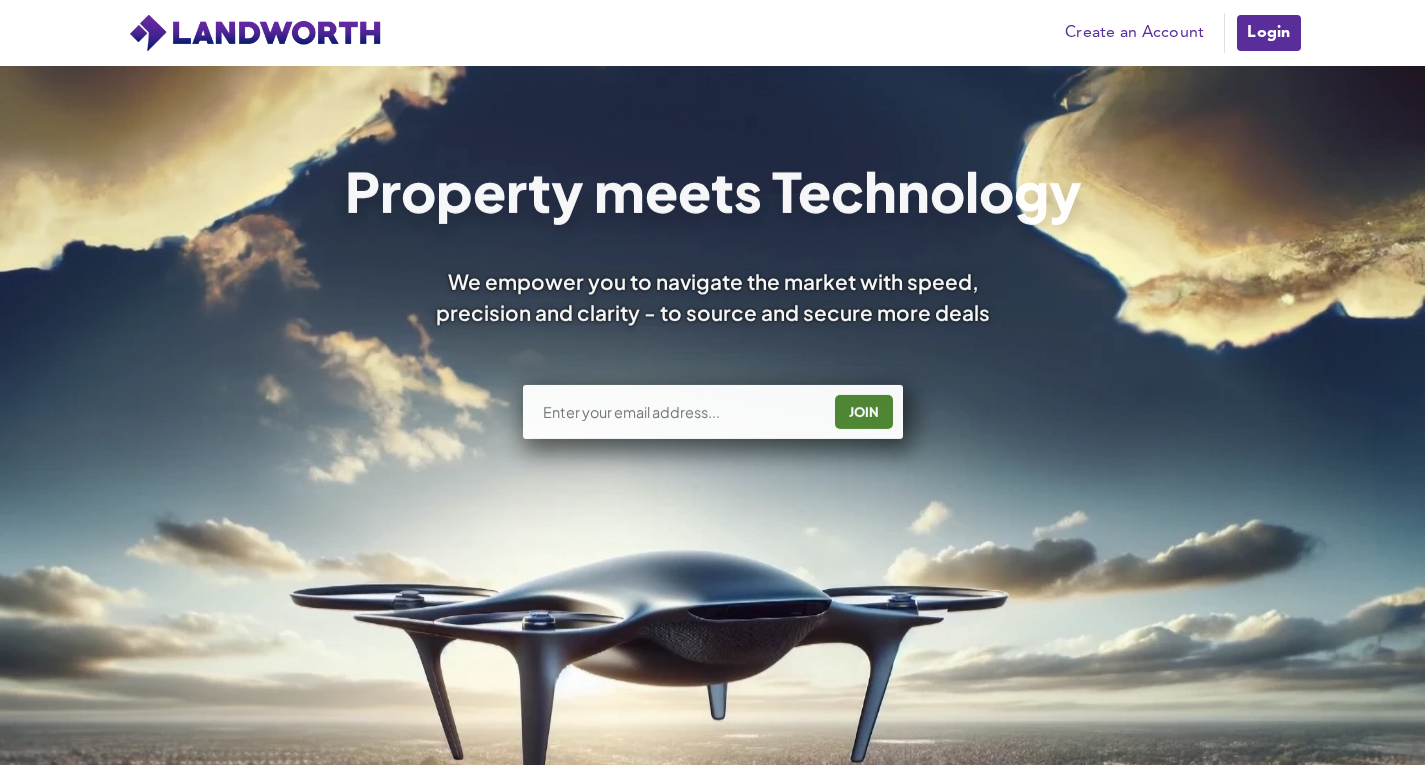 scroll, scrollTop: 0, scrollLeft: 0, axis: both 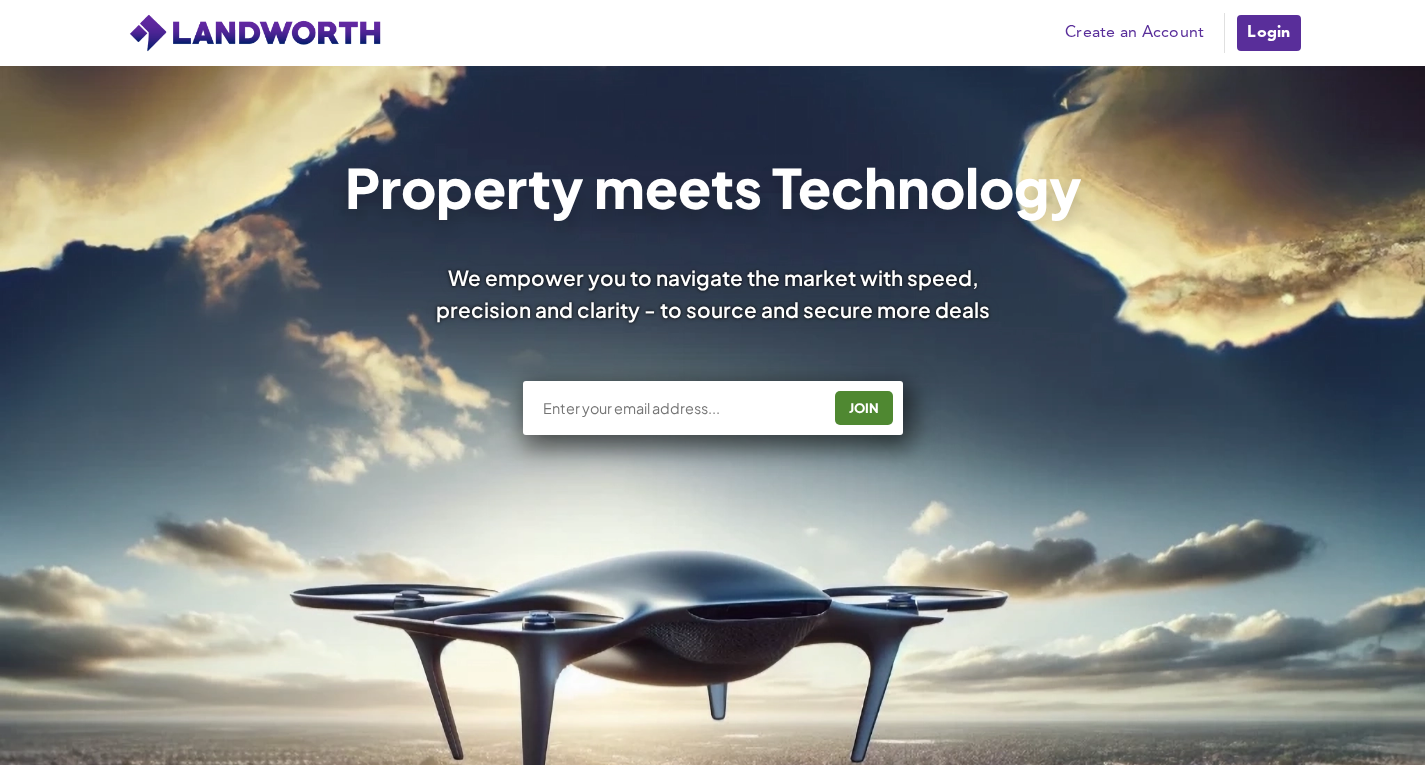 click on "Login" at bounding box center (1268, 33) 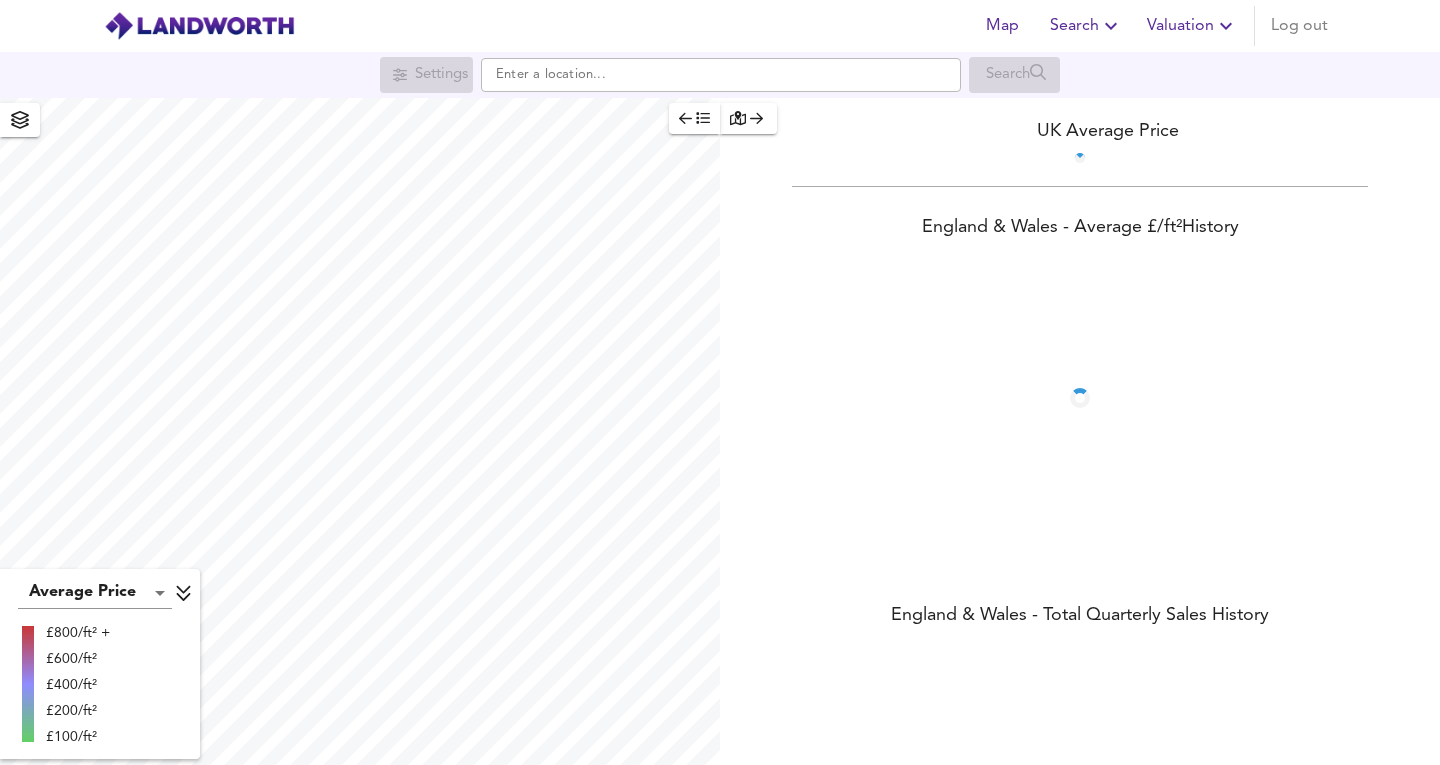 scroll, scrollTop: 0, scrollLeft: 0, axis: both 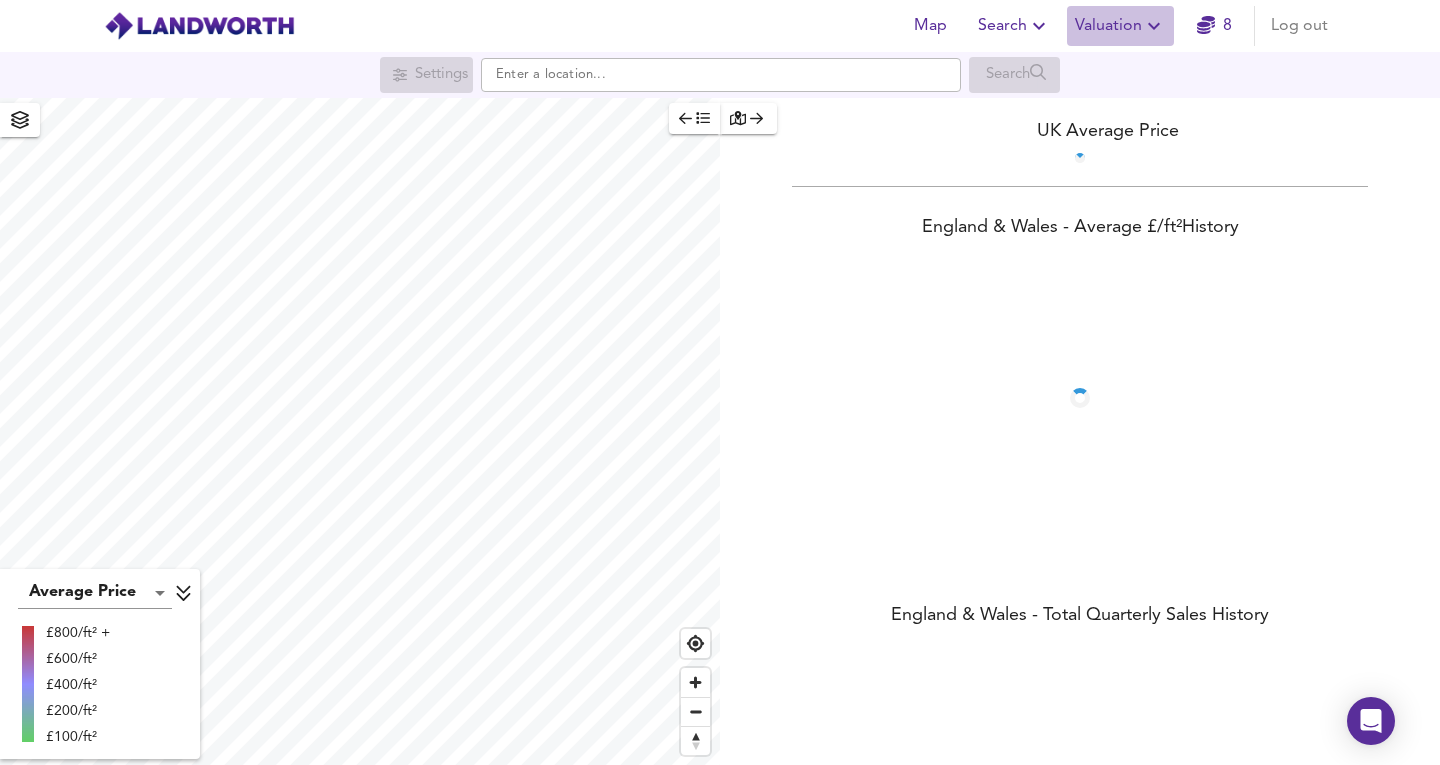 click on "Valuation" at bounding box center [1120, 26] 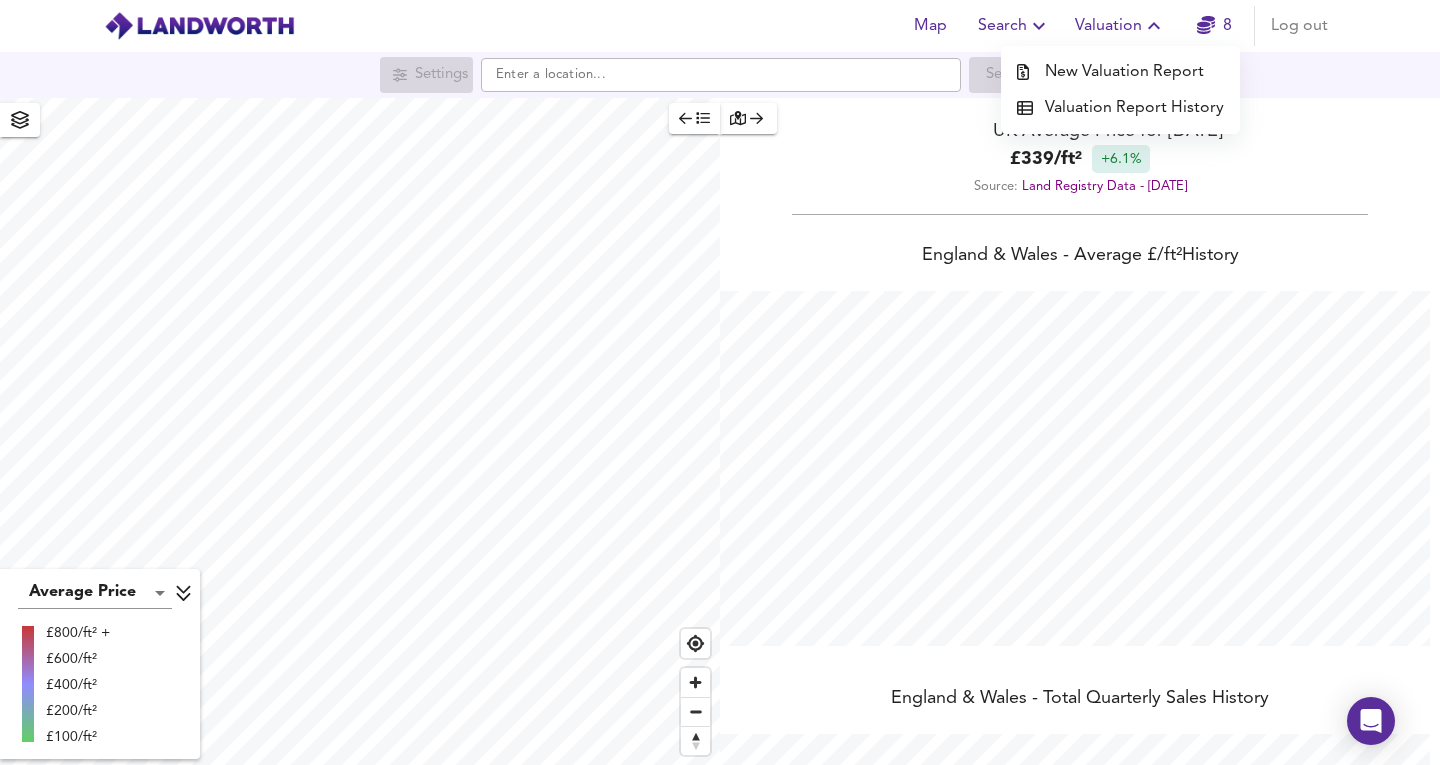 scroll, scrollTop: 999235, scrollLeft: 998560, axis: both 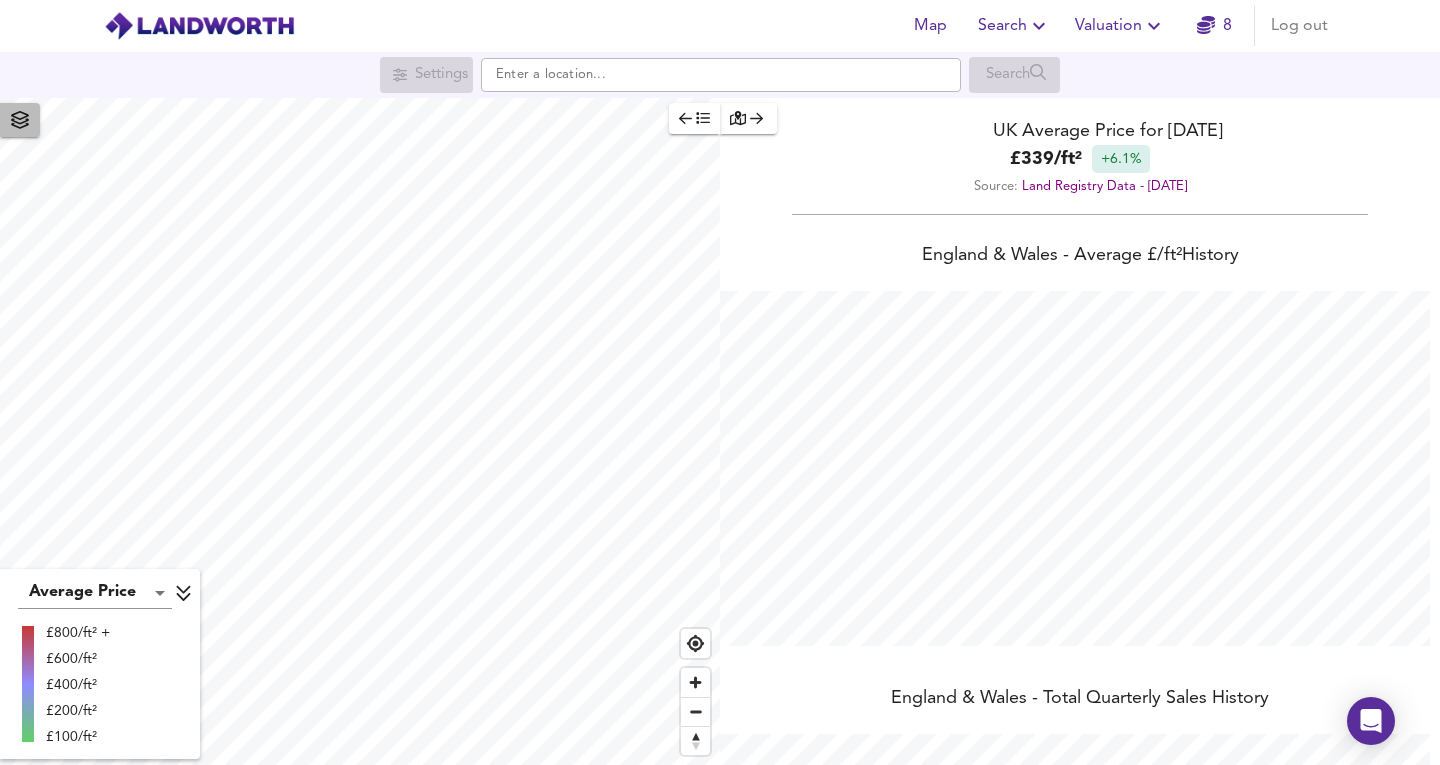 click 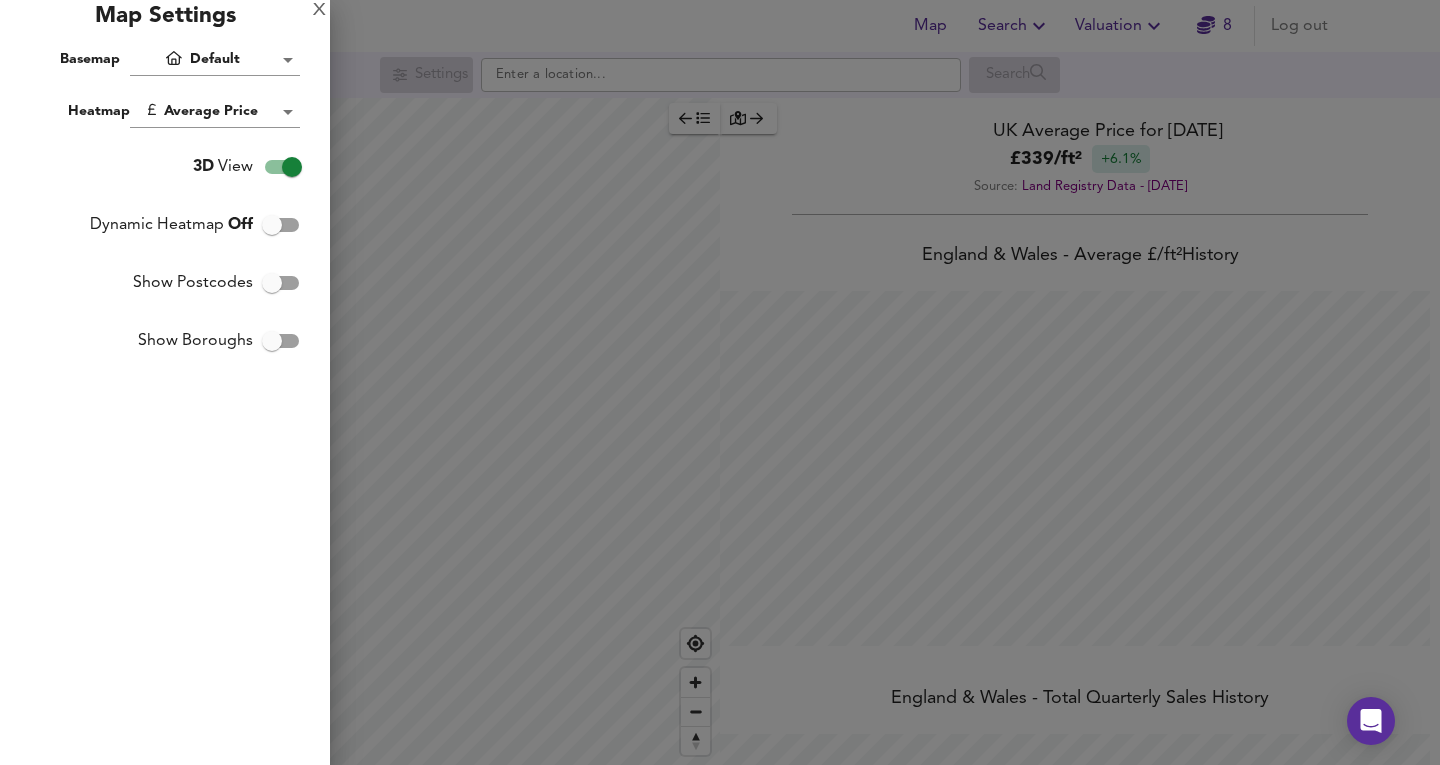 click on "Map Search Valuation    8 Log out        Settings            Search              Average Price landworth   £800/ft² + £600/ft² £400/ft² £200/ft² £100/ft²     UK Average Price   for June 2025 £ 339 / ft²      +6.1% Source:   Land Registry Data - April 2025 England & Wales - Average £/ ft²  History England & Wales - Total Quarterly Sales History X Map Settings Basemap          Default hybrid Heatmap          Average Price landworth 3D   View Dynamic Heatmap   Off Show Postcodes Show Boroughs 2D 3D Find Me X Property Search Radius   ¼ mile 402 Sales Rentals Planning    Live Market Listings   Rightmove Off   On     Sold Property Prices   HM Land Registry Off   On     Room Rentals & Flatshares   SpareRoom   BETA Off   On     Planning Applications Local Authorities Off   On  Run Search   Please enable at least one data source to run a search" at bounding box center [720, 382] 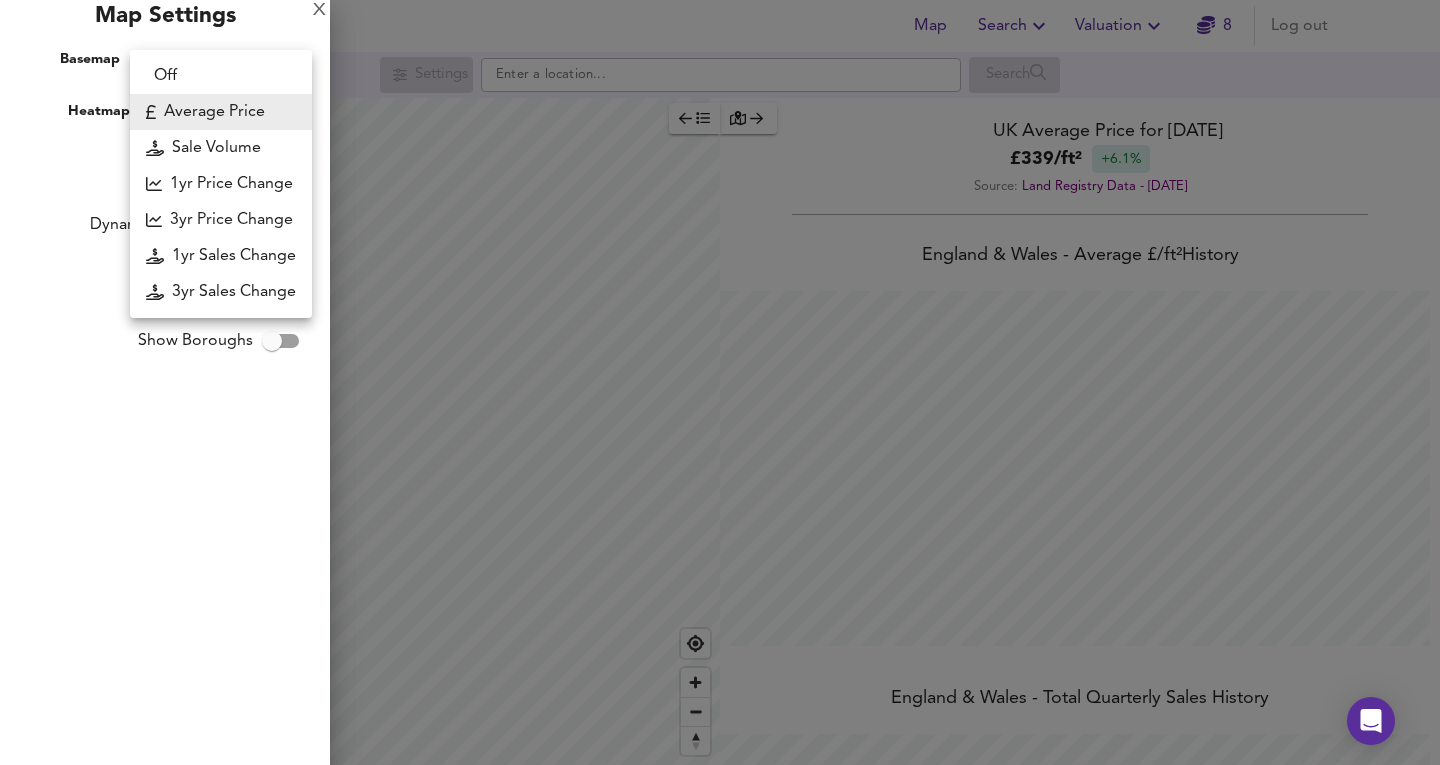 click at bounding box center [720, 382] 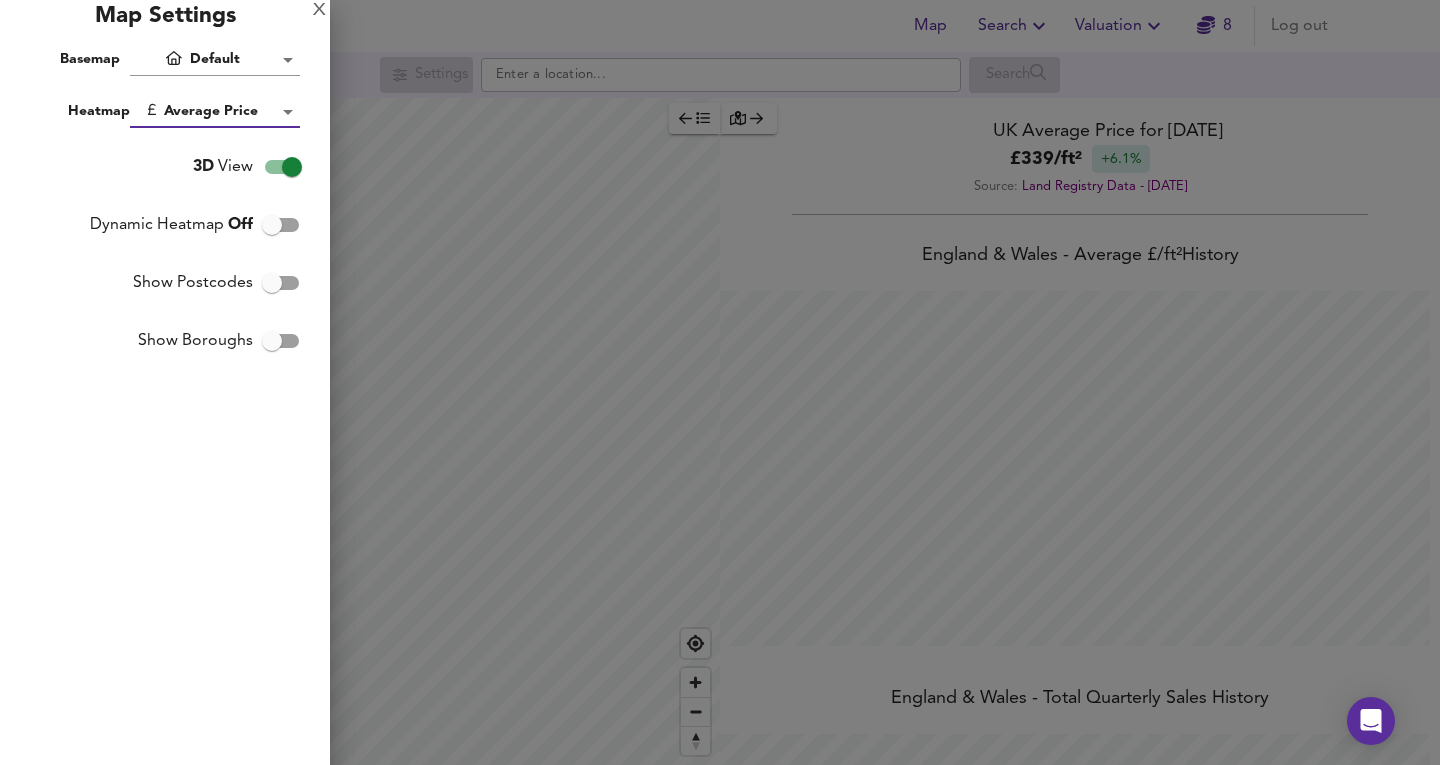 click on "Map Search Valuation    8 Log out        Settings            Search              Average Price landworth   £800/ft² + £600/ft² £400/ft² £200/ft² £100/ft²     UK Average Price   for June 2025 £ 339 / ft²      +6.1% Source:   Land Registry Data - April 2025 England & Wales - Average £/ ft²  History England & Wales - Total Quarterly Sales History X Map Settings Basemap          Default hybrid Heatmap          Average Price landworth 3D   View Dynamic Heatmap   Off Show Postcodes Show Boroughs 2D 3D Find Me X Property Search Radius   ¼ mile 402 Sales Rentals Planning    Live Market Listings   Rightmove Off   On     Sold Property Prices   HM Land Registry Off   On     Room Rentals & Flatshares   SpareRoom   BETA Off   On     Planning Applications Local Authorities Off   On  Run Search   Please enable at least one data source to run a search" at bounding box center [720, 382] 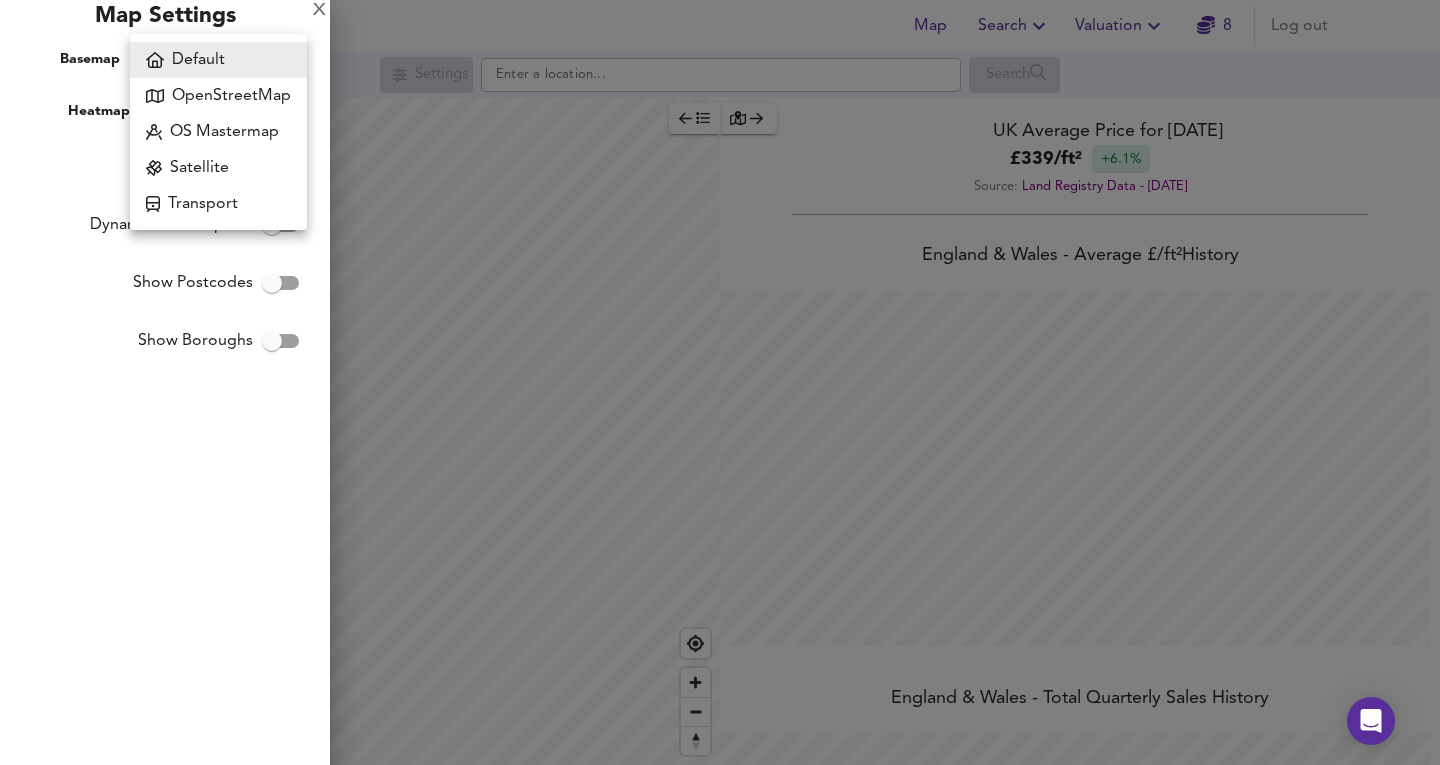 click at bounding box center (720, 382) 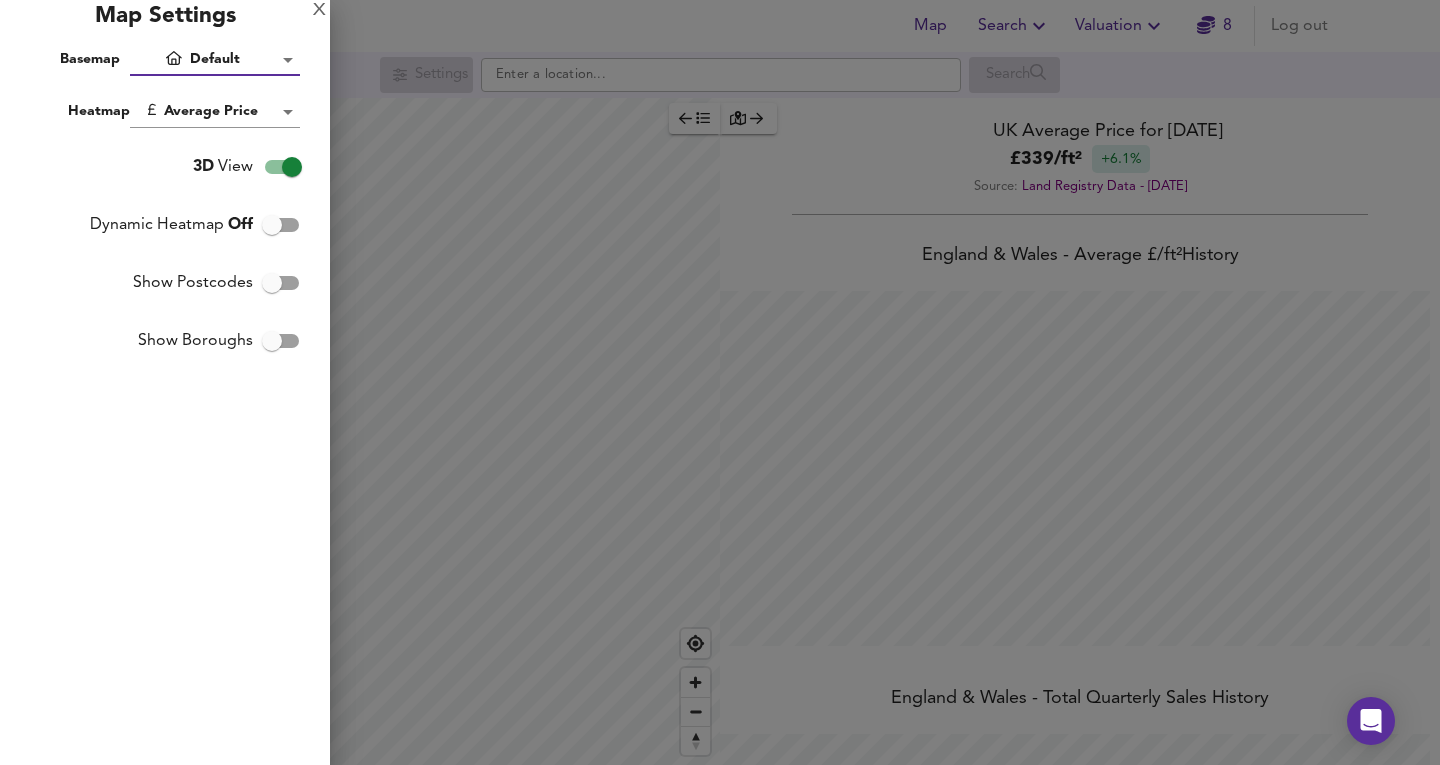 click on "Dynamic Heatmap   Off" at bounding box center [272, 225] 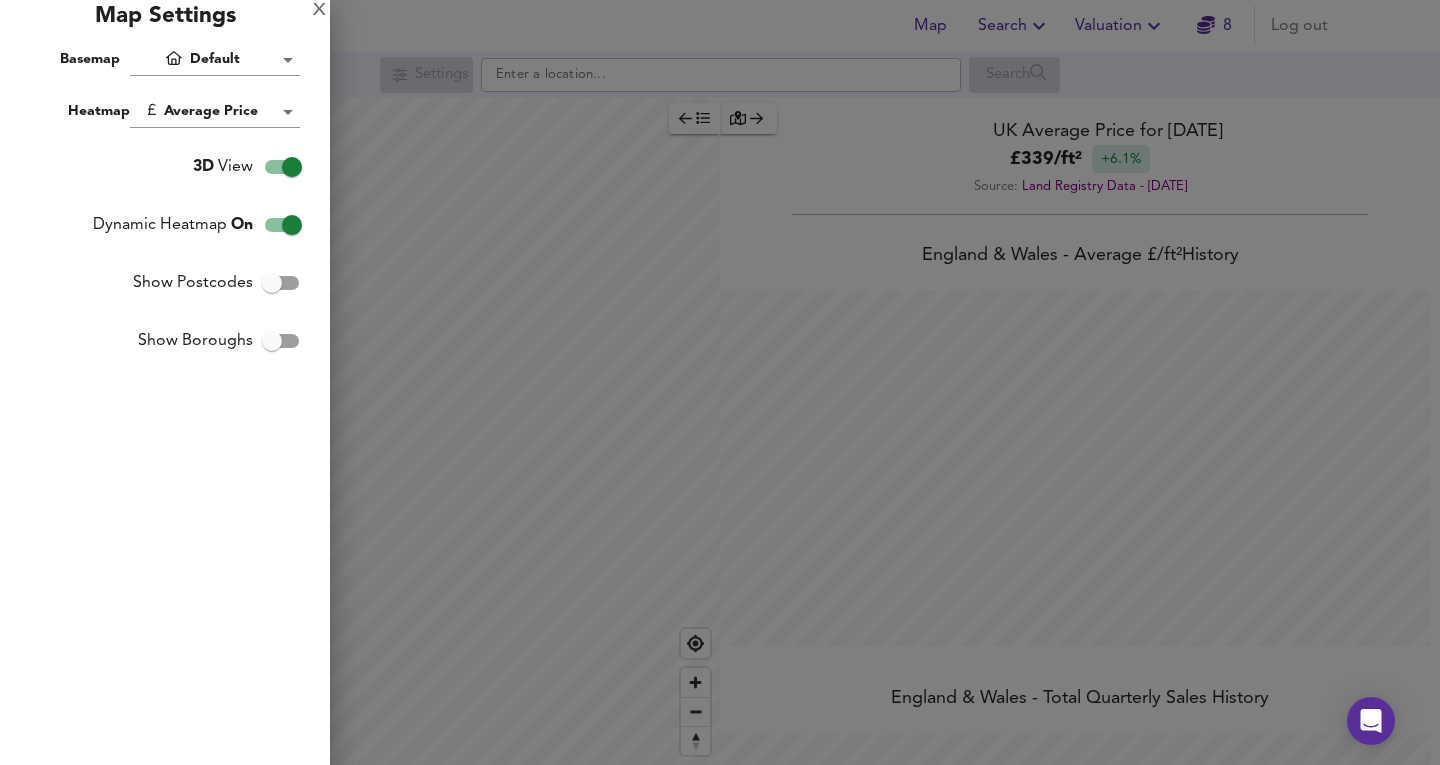 click on "Map Settings" at bounding box center [165, 22] 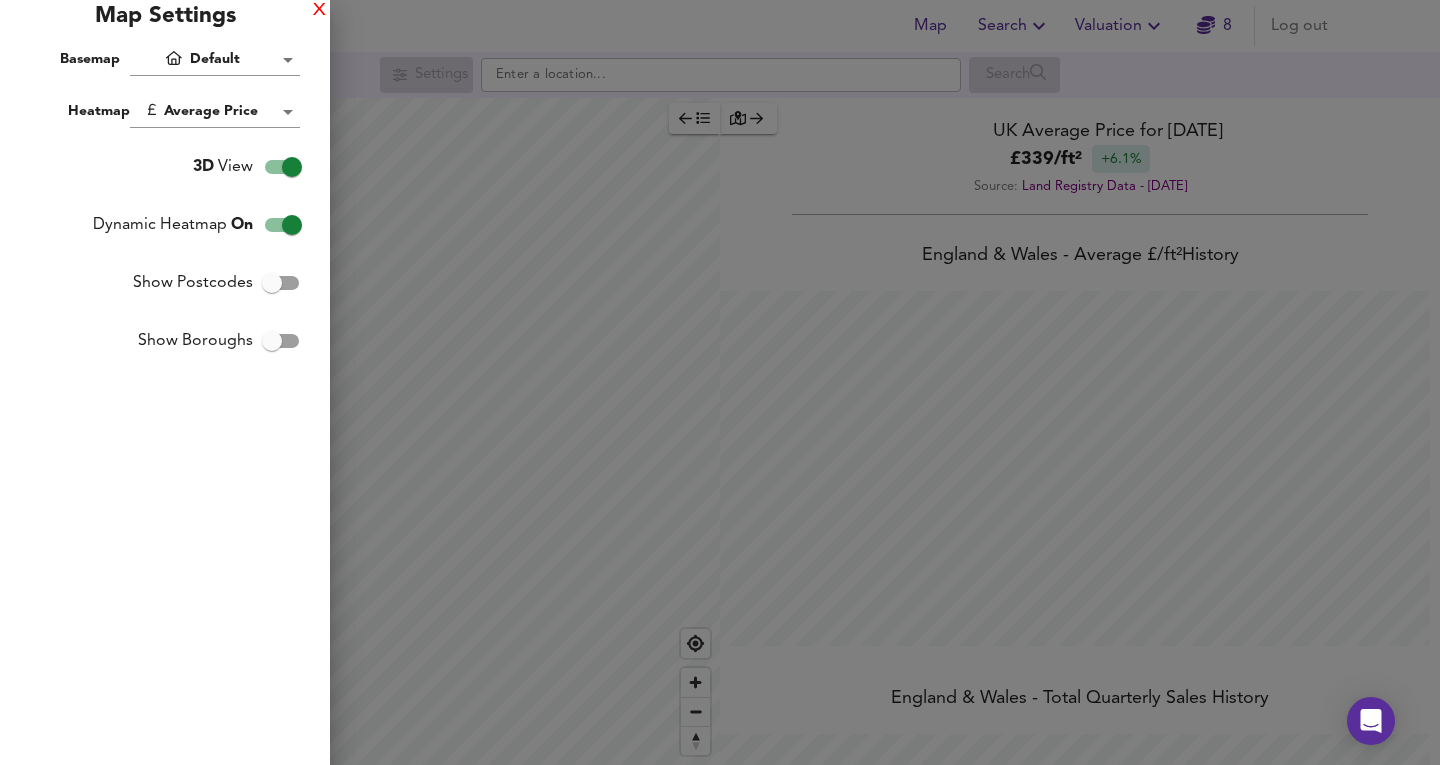 click on "X" at bounding box center (319, 11) 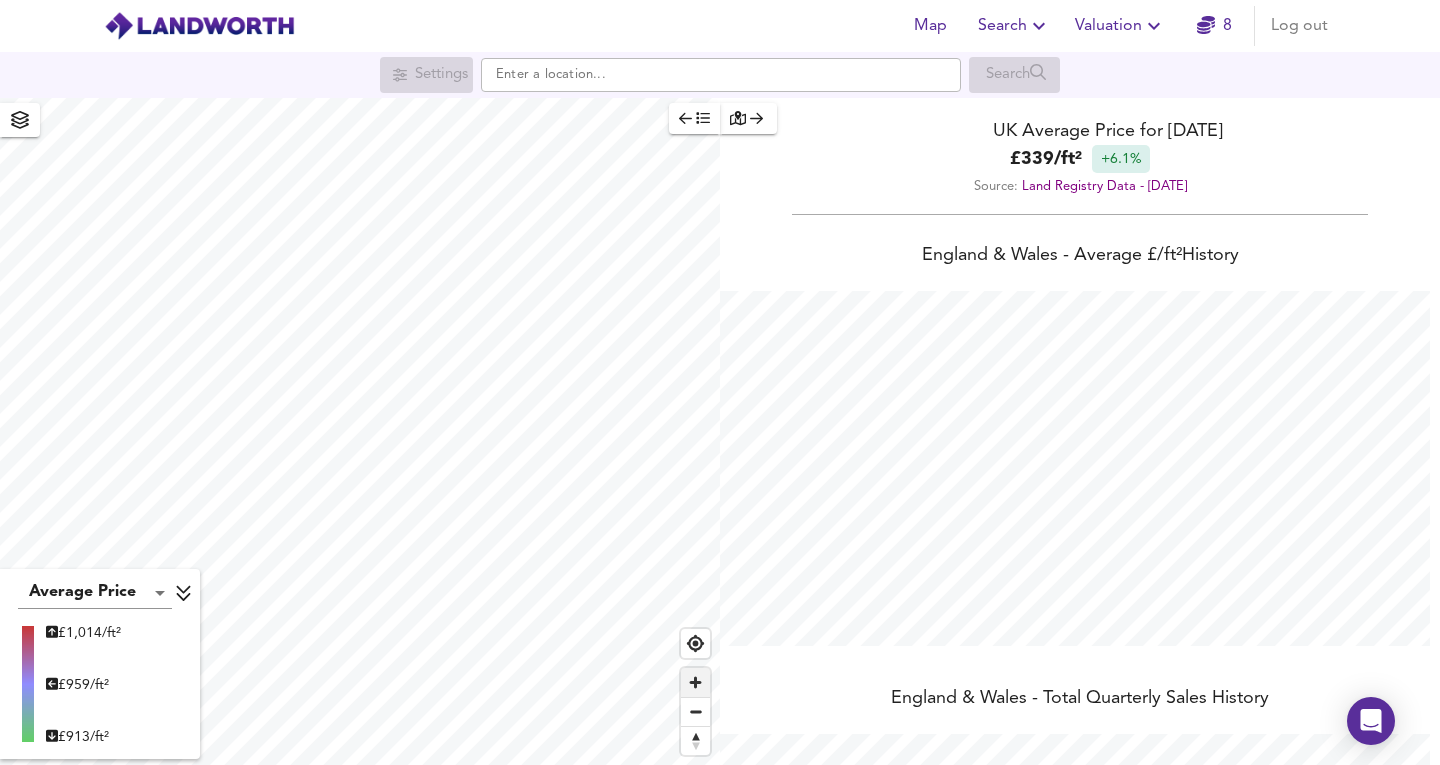 click at bounding box center (695, 682) 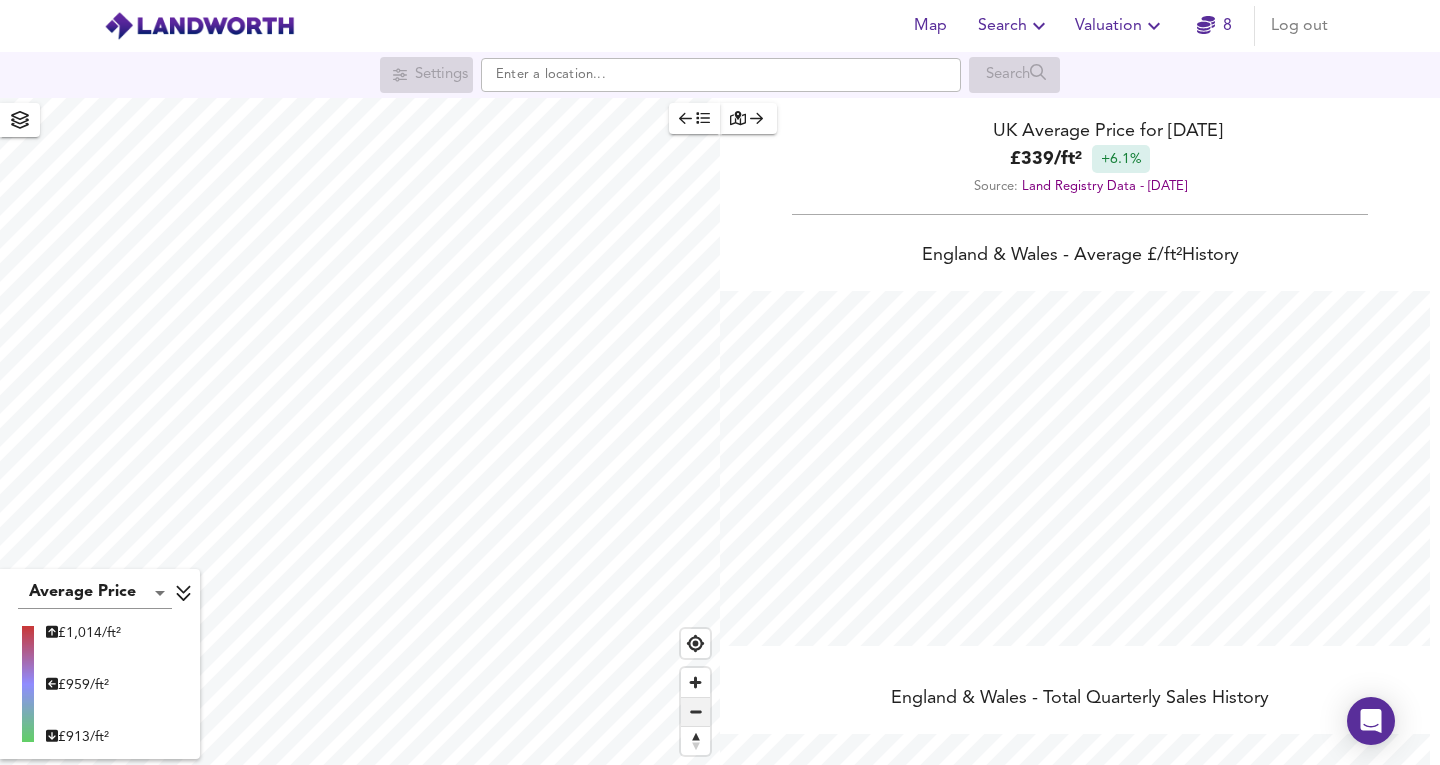 click at bounding box center (695, 712) 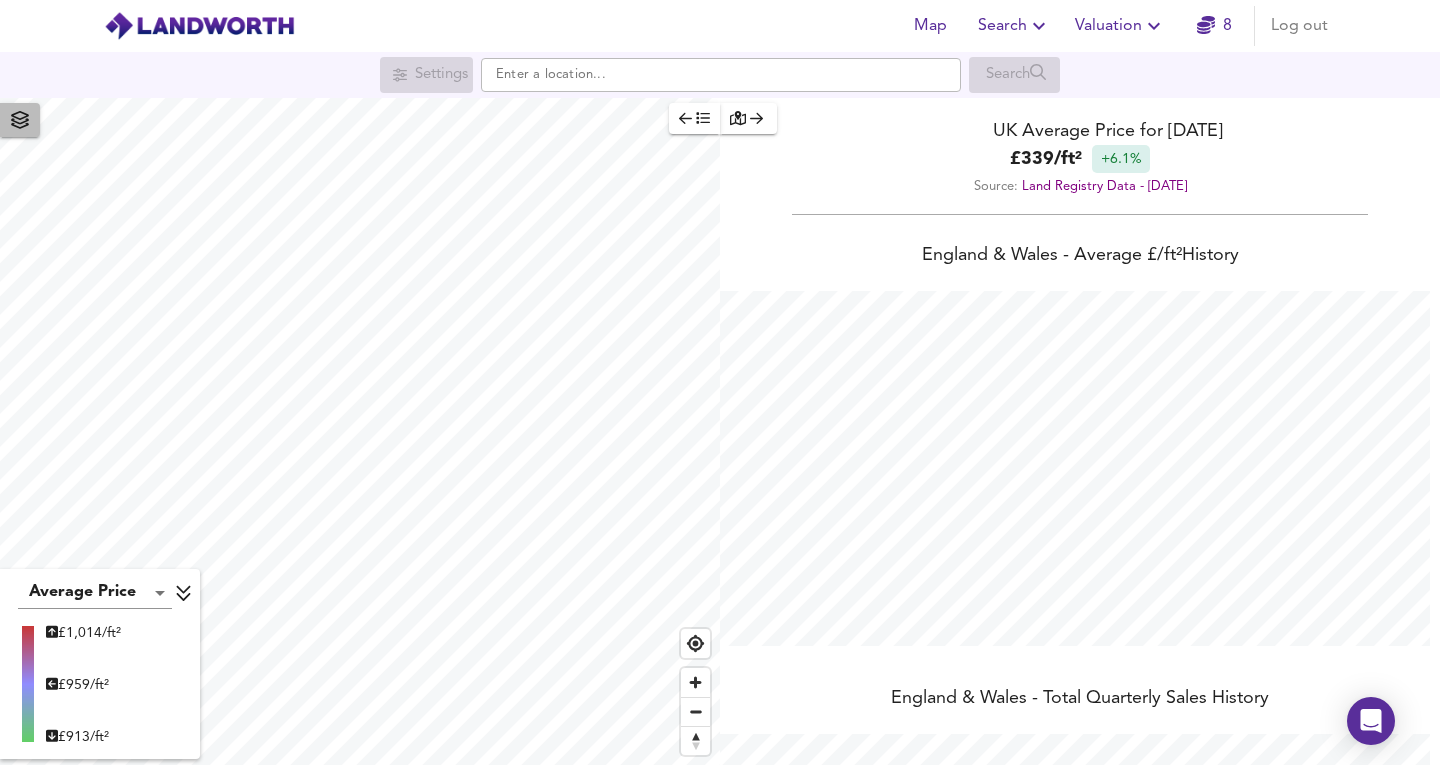 click at bounding box center (20, 120) 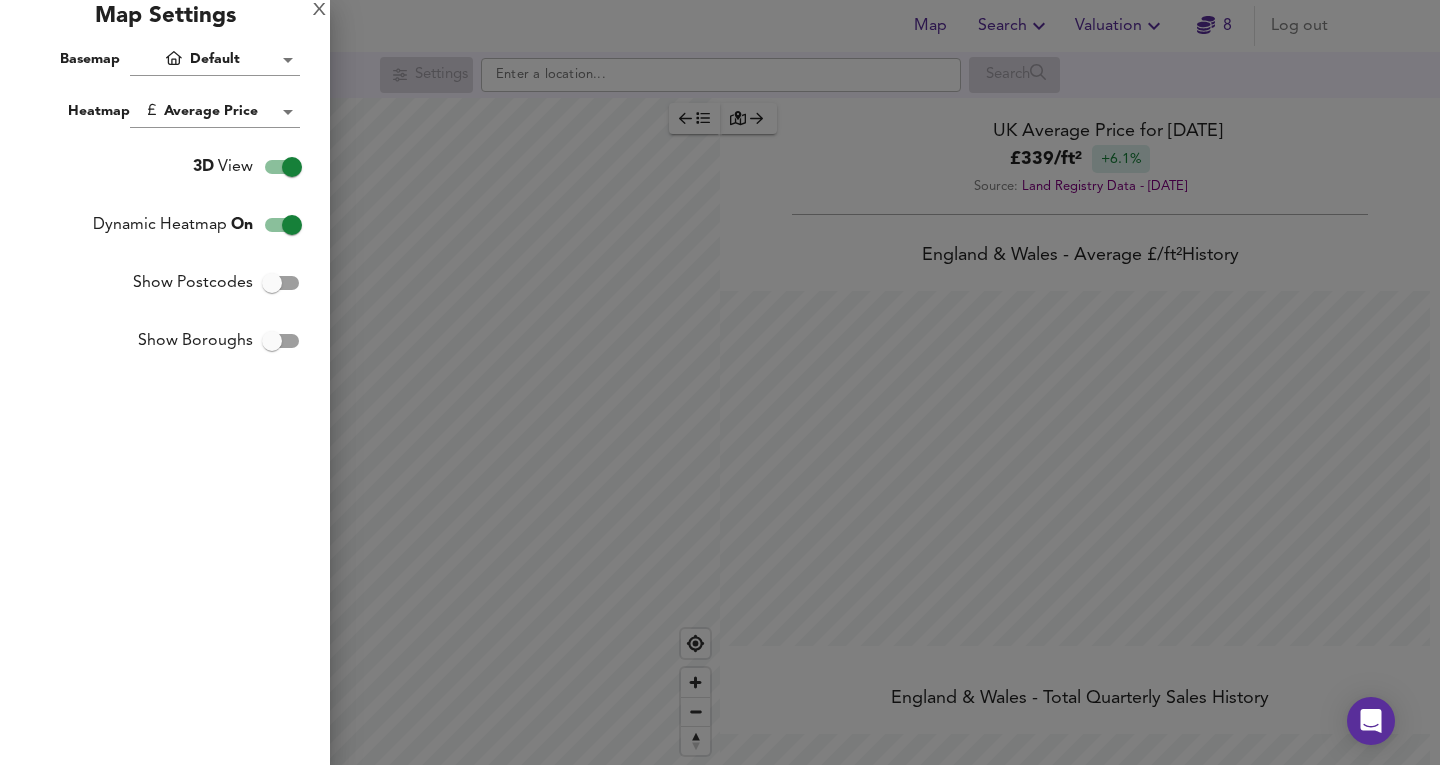 click on "Map Search Valuation    8 Log out        Settings            Search              Average Price landworth    £ 1,014/ft²    £ 959/ft²    £ 913/ft²     UK Average Price   for June 2025 £ 339 / ft²      +6.1% Source:   Land Registry Data - April 2025 England & Wales - Average £/ ft²  History England & Wales - Total Quarterly Sales History X Map Settings Basemap          Default hybrid Heatmap          Average Price landworth 3D   View Dynamic Heatmap   On Show Postcodes Show Boroughs 2D 3D Find Me X Property Search Radius   ¼ mile 402 Sales Rentals Planning    Live Market Listings   Rightmove Off   On     Sold Property Prices   HM Land Registry Off   On     Room Rentals & Flatshares   SpareRoom   BETA Off   On     Planning Applications Local Authorities Off   On  Run Search   Please enable at least one data source to run a search" at bounding box center (720, 382) 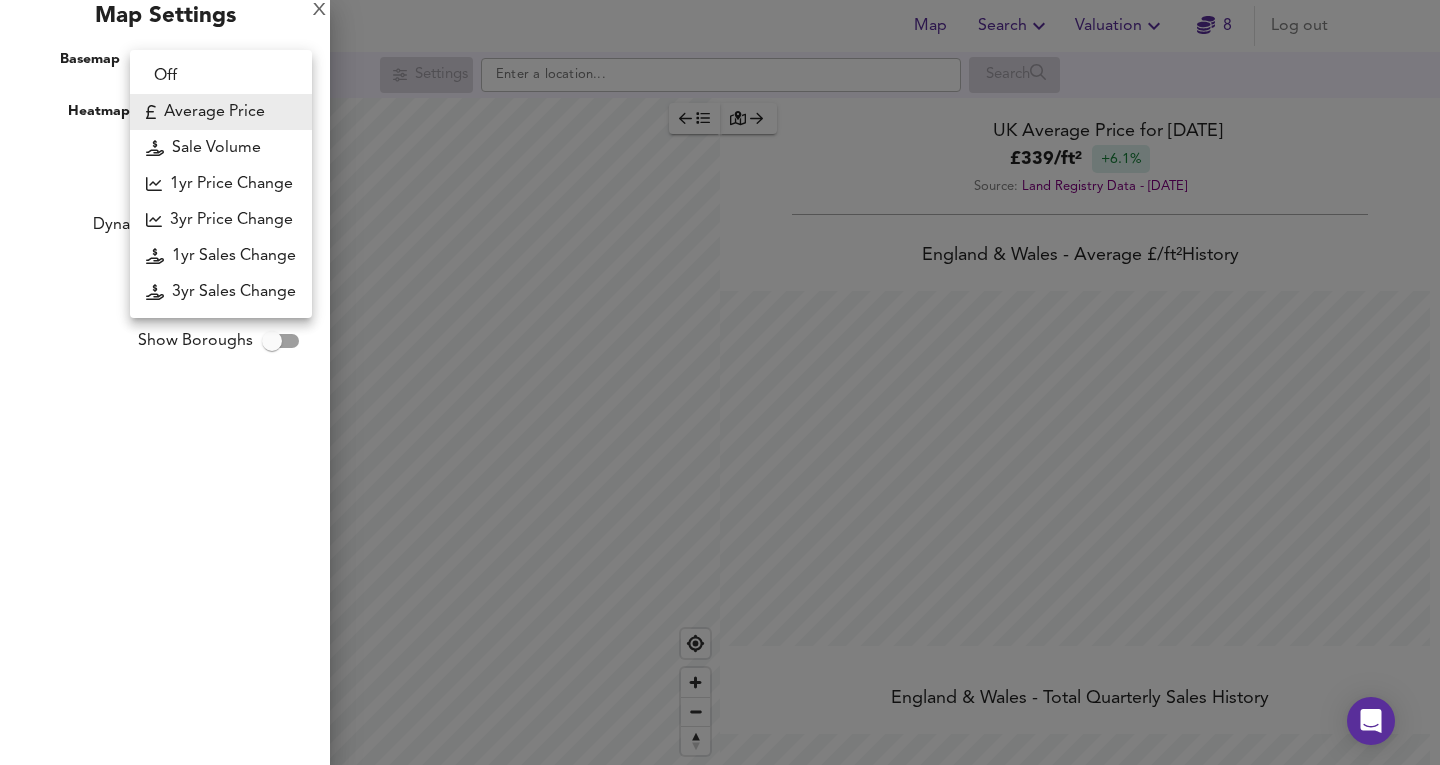 click at bounding box center (720, 382) 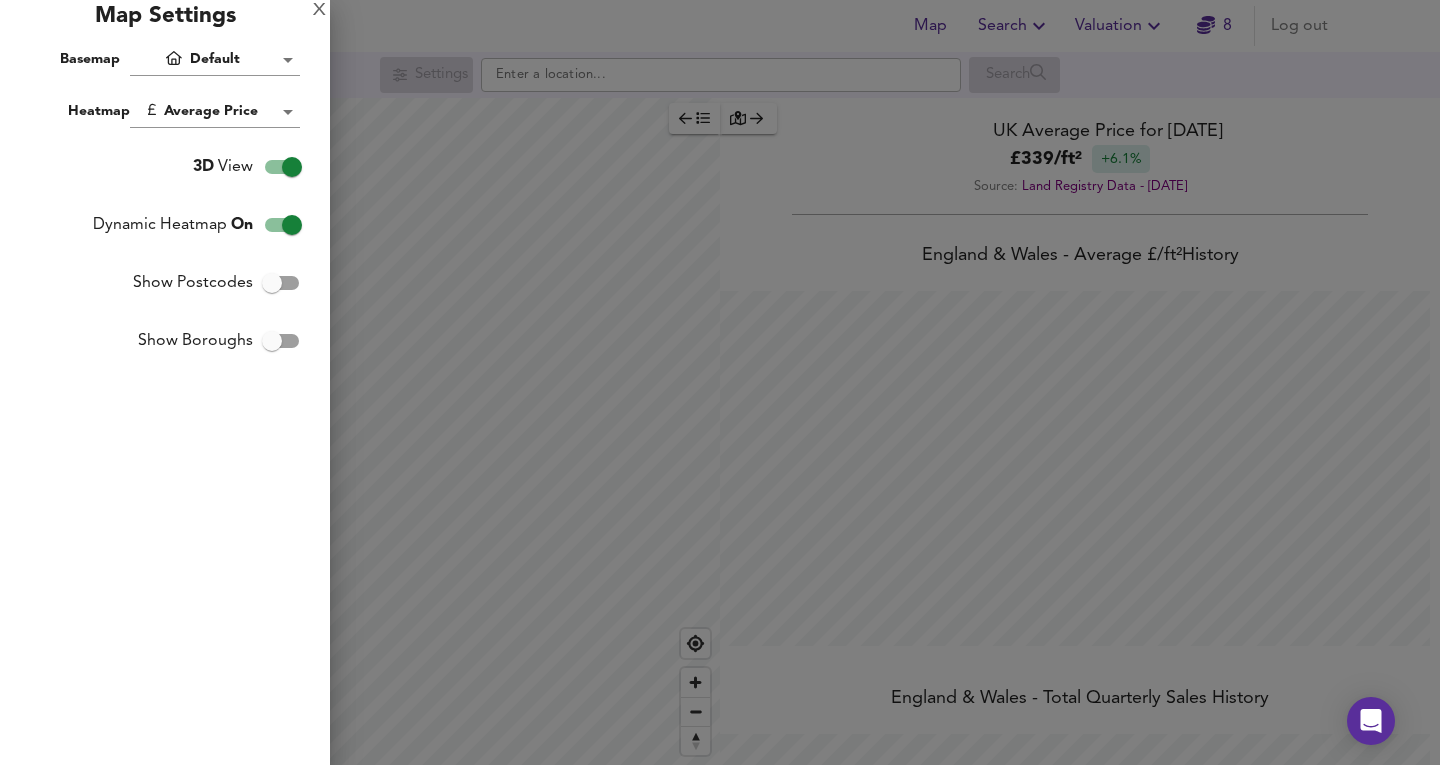 click on "Map Settings" at bounding box center [165, 22] 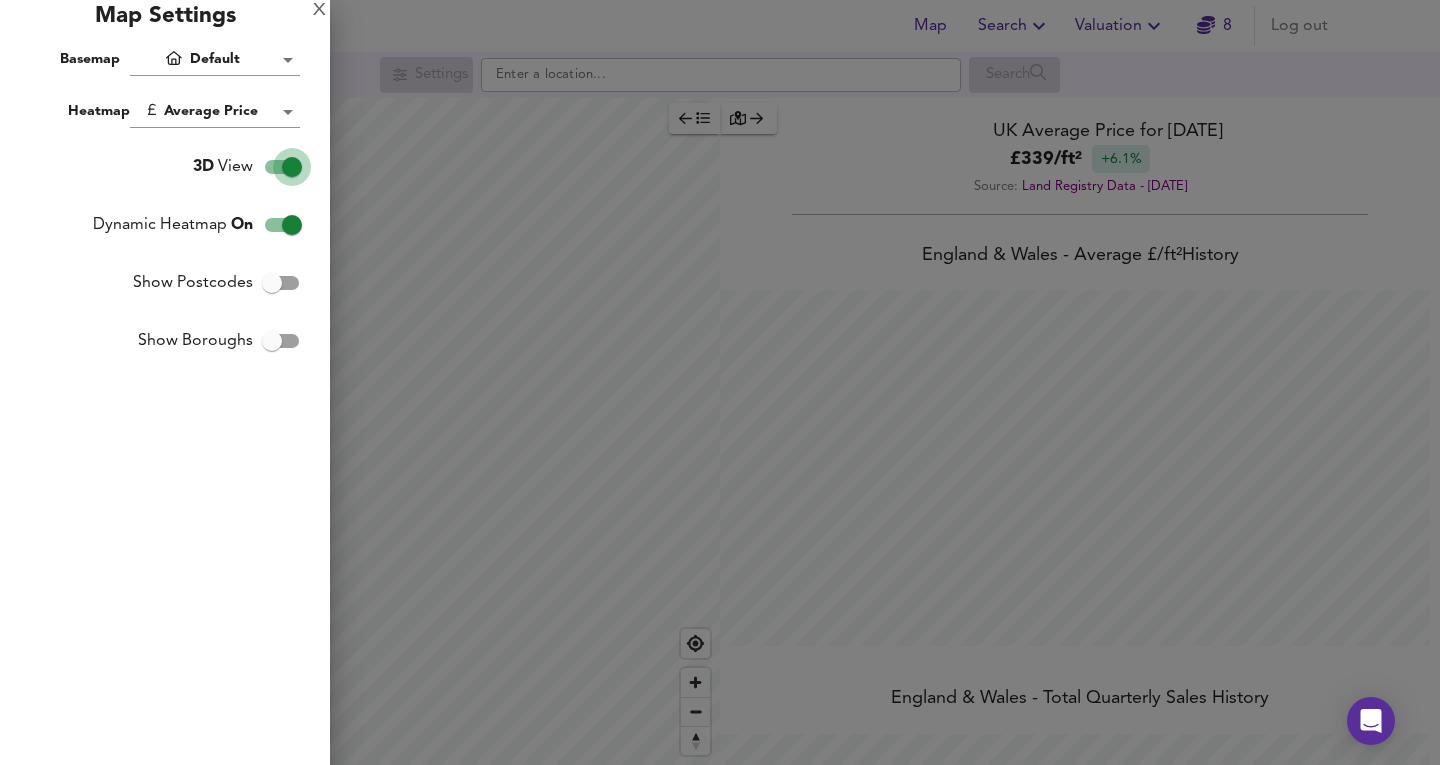 click on "3D   View" at bounding box center (292, 167) 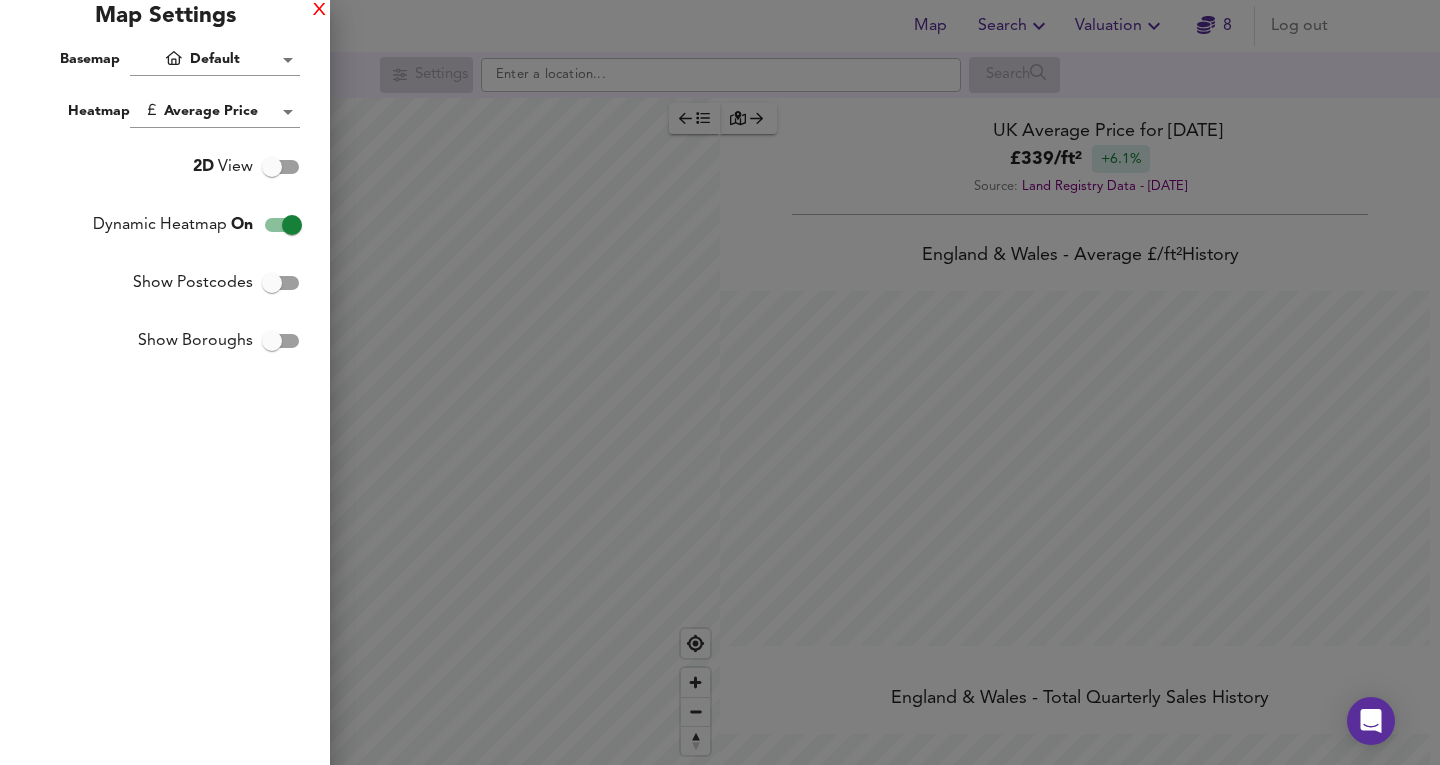 click on "X" at bounding box center (319, 11) 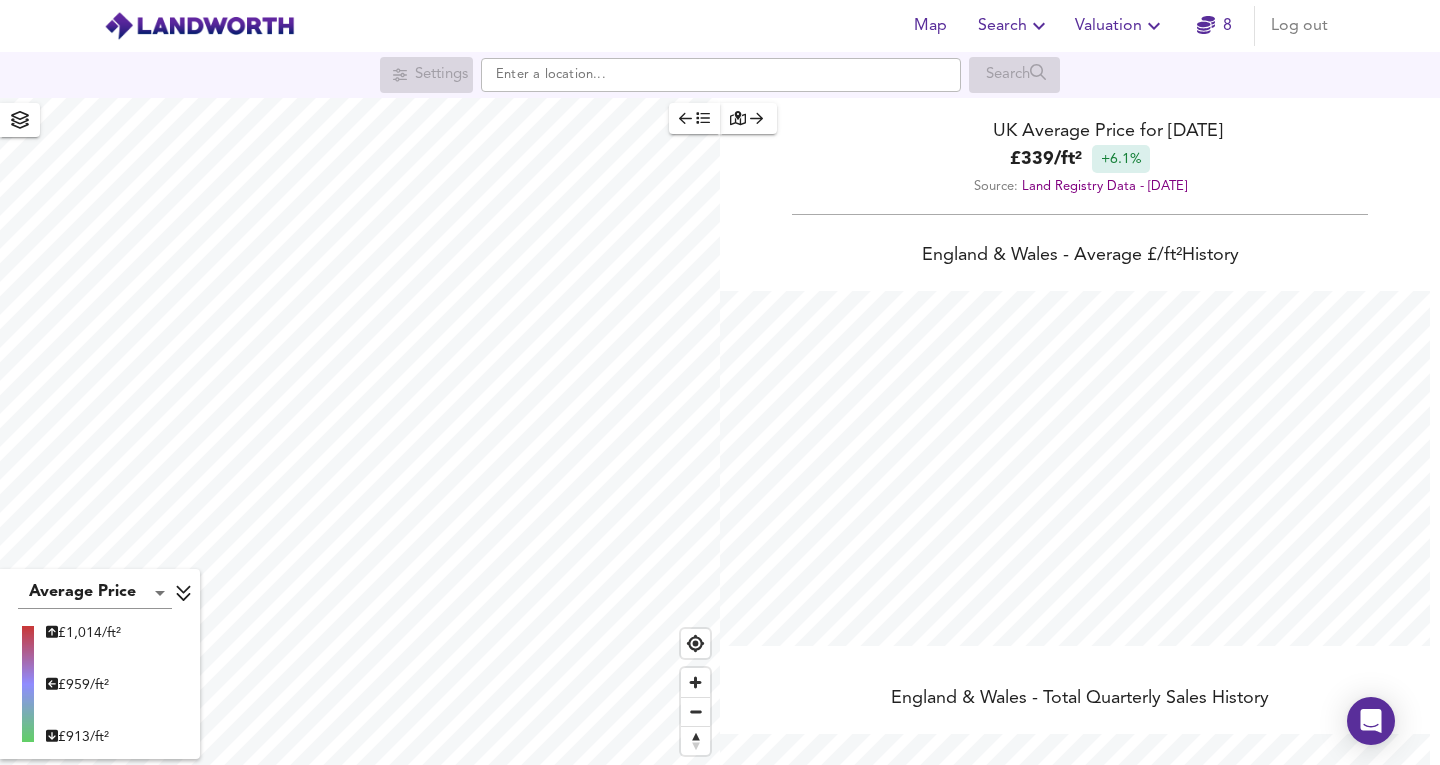 click 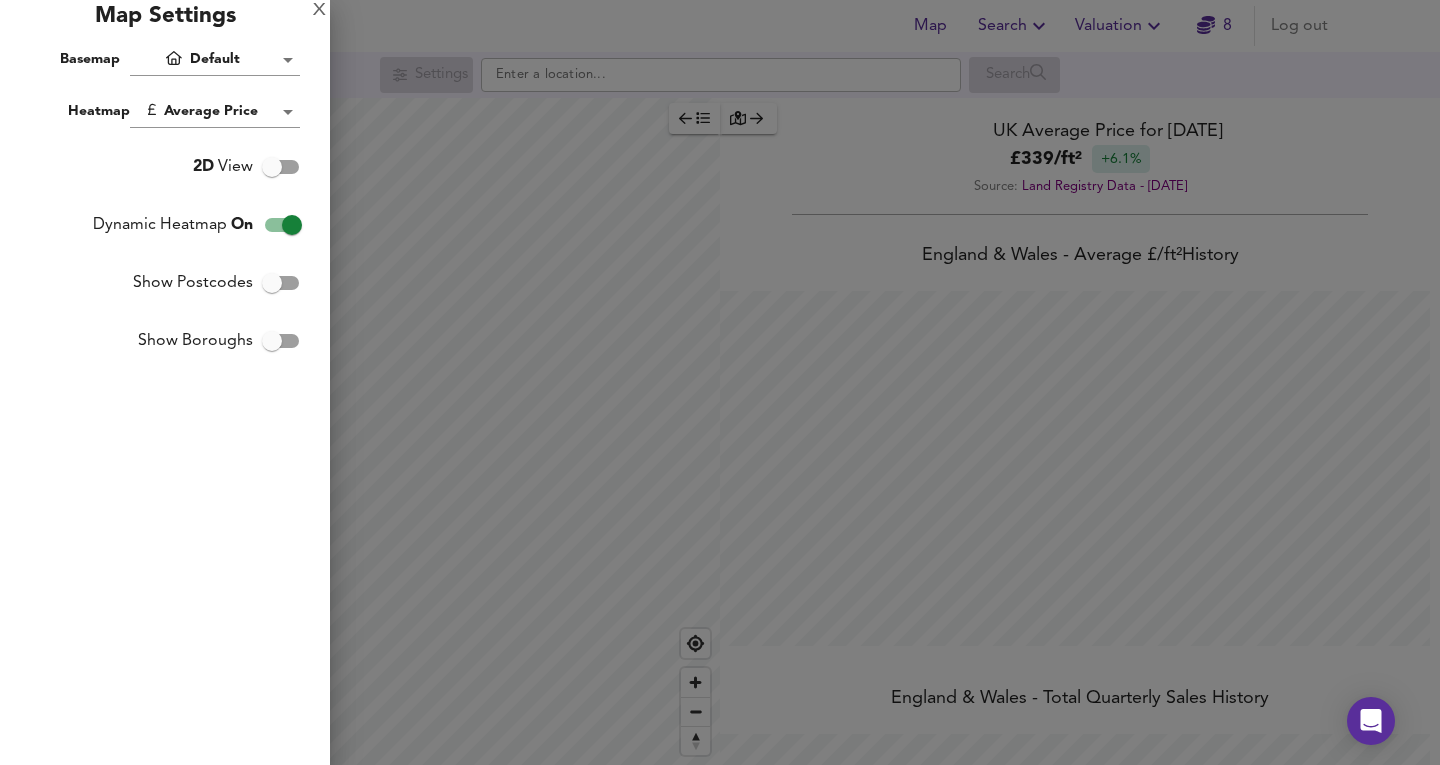 click on "2D   View" at bounding box center (272, 167) 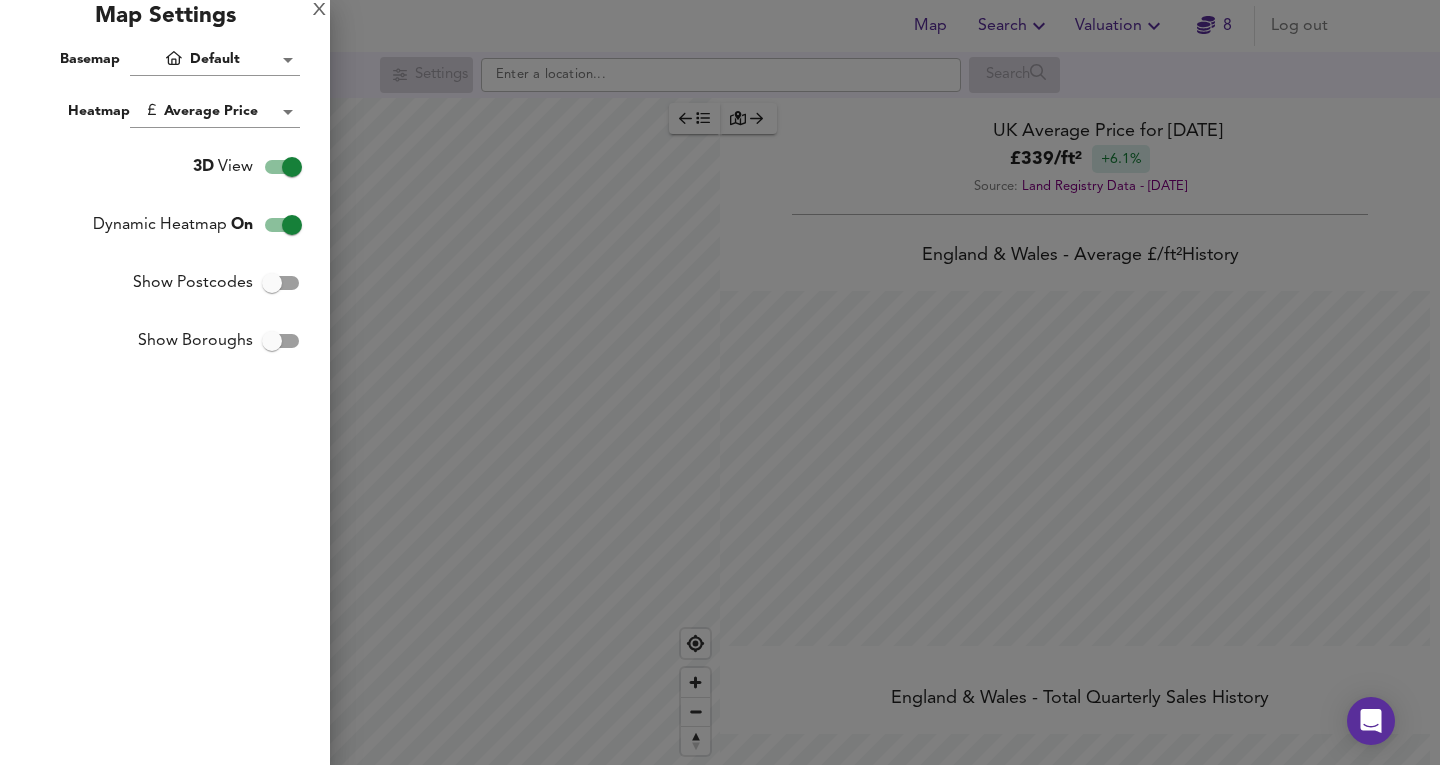 click on "3D   View" at bounding box center (292, 167) 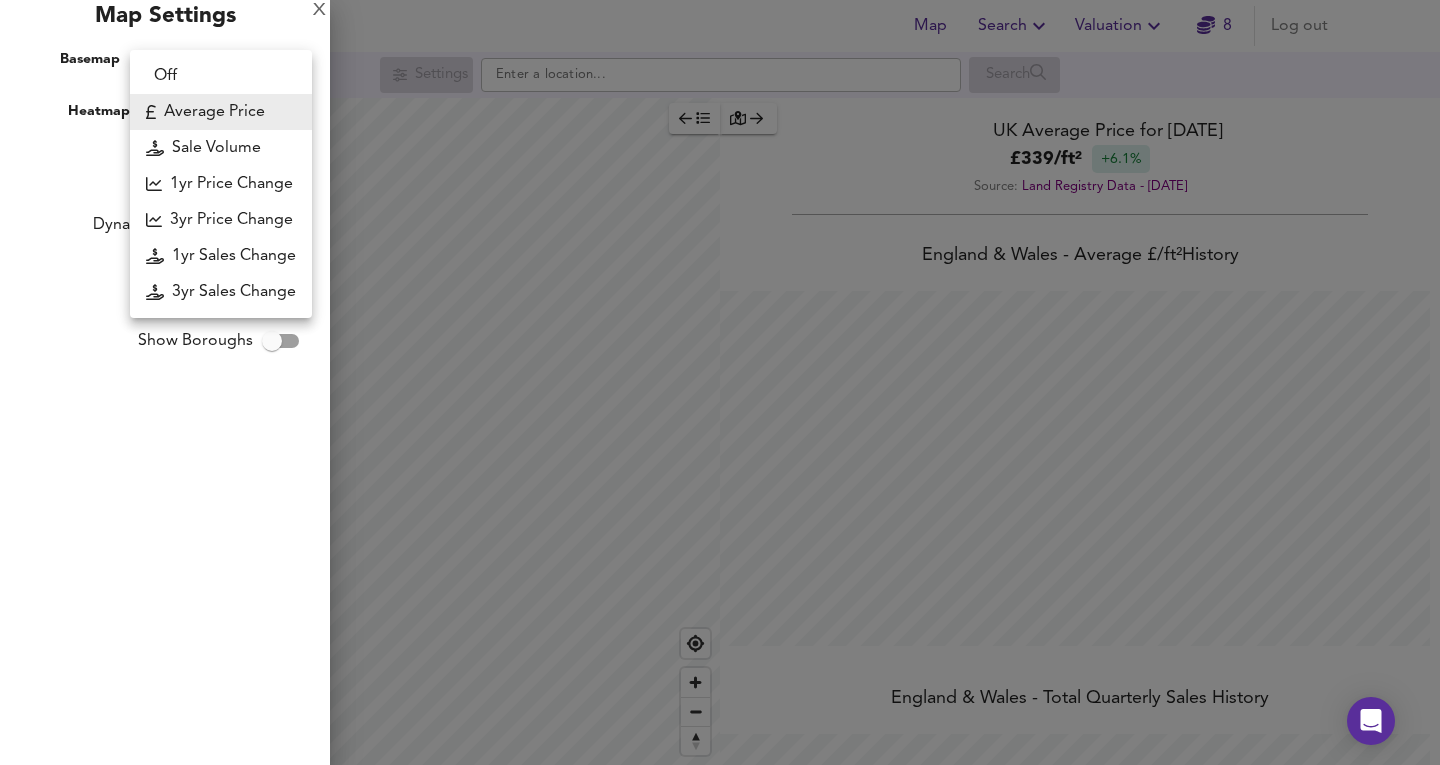 click on "Map Search Valuation    8 Log out        Settings            Search              Average Price landworth    £ 1,014/ft²    £ 959/ft²    £ 913/ft²     UK Average Price   for June 2025 £ 339 / ft²      +6.1% Source:   Land Registry Data - April 2025 England & Wales - Average £/ ft²  History England & Wales - Total Quarterly Sales History X Map Settings Basemap          Default hybrid Heatmap          Average Price landworth 2D   View Dynamic Heatmap   On Show Postcodes Show Boroughs 2D 3D Find Me X Property Search Radius   ¼ mile 402 Sales Rentals Planning    Live Market Listings   Rightmove Off   On     Sold Property Prices   HM Land Registry Off   On     Room Rentals & Flatshares   SpareRoom   BETA Off   On     Planning Applications Local Authorities Off   On  Run Search   Please enable at least one data source to run a search
Off      Average Price    Sale Volume    1yr Price Change" at bounding box center [720, 382] 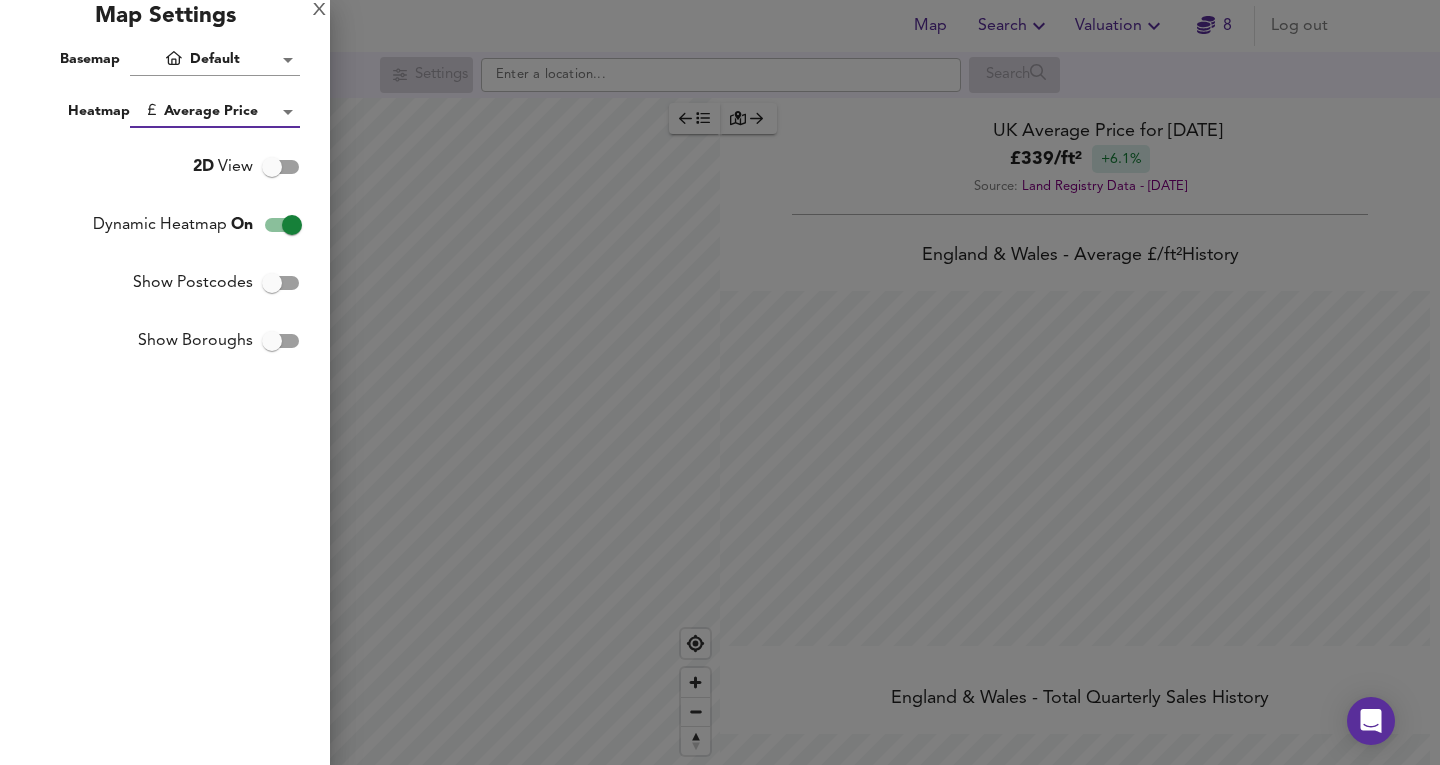 click on "Map Search Valuation    8 Log out        Settings            Search              Average Price landworth    £ 1,014/ft²    £ 959/ft²    £ 913/ft²     UK Average Price   for June 2025 £ 339 / ft²      +6.1% Source:   Land Registry Data - April 2025 England & Wales - Average £/ ft²  History England & Wales - Total Quarterly Sales History X Map Settings Basemap          Default hybrid Heatmap          Average Price landworth 2D   View Dynamic Heatmap   On Show Postcodes Show Boroughs 2D 3D Find Me X Property Search Radius   ¼ mile 402 Sales Rentals Planning    Live Market Listings   Rightmove Off   On     Sold Property Prices   HM Land Registry Off   On     Room Rentals & Flatshares   SpareRoom   BETA Off   On     Planning Applications Local Authorities Off   On  Run Search   Please enable at least one data source to run a search" at bounding box center (720, 382) 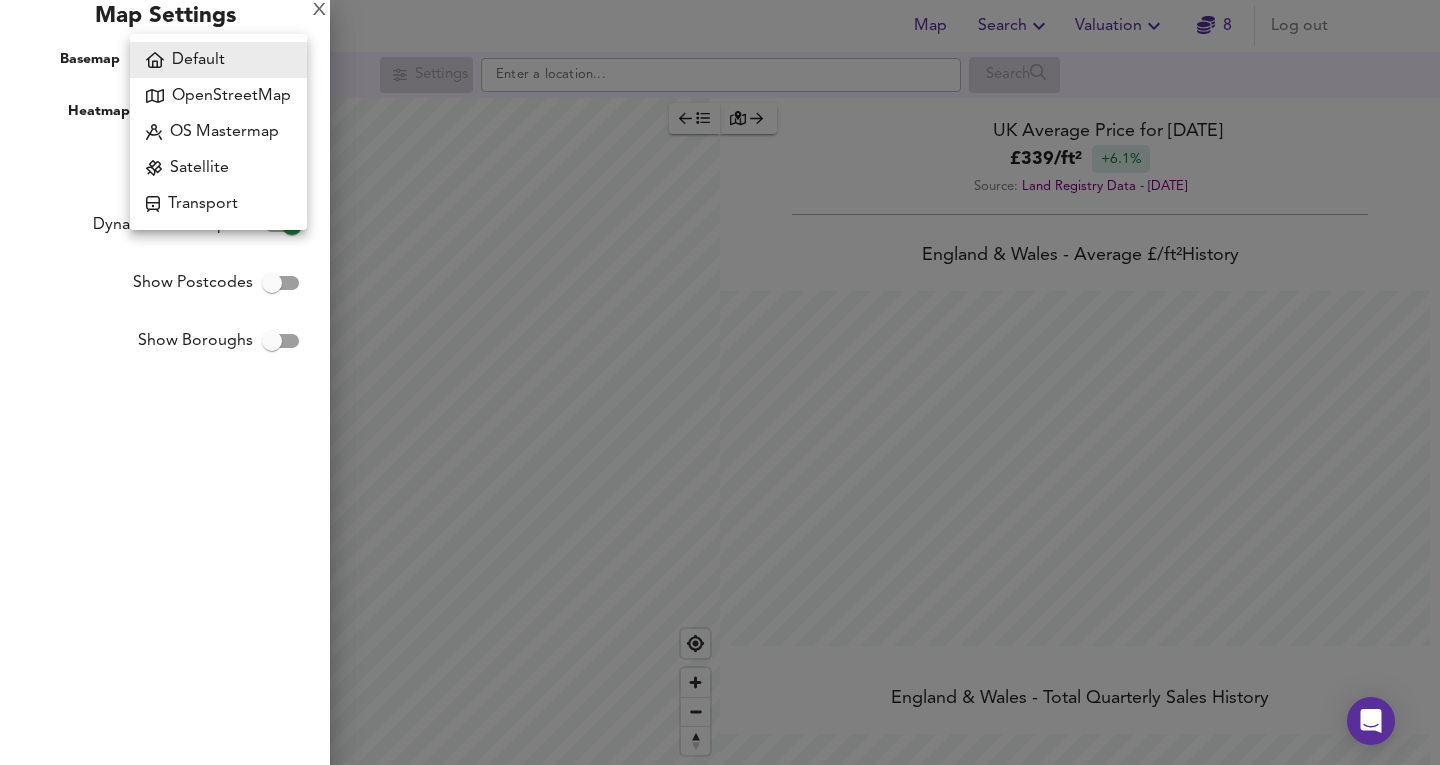 click at bounding box center (720, 382) 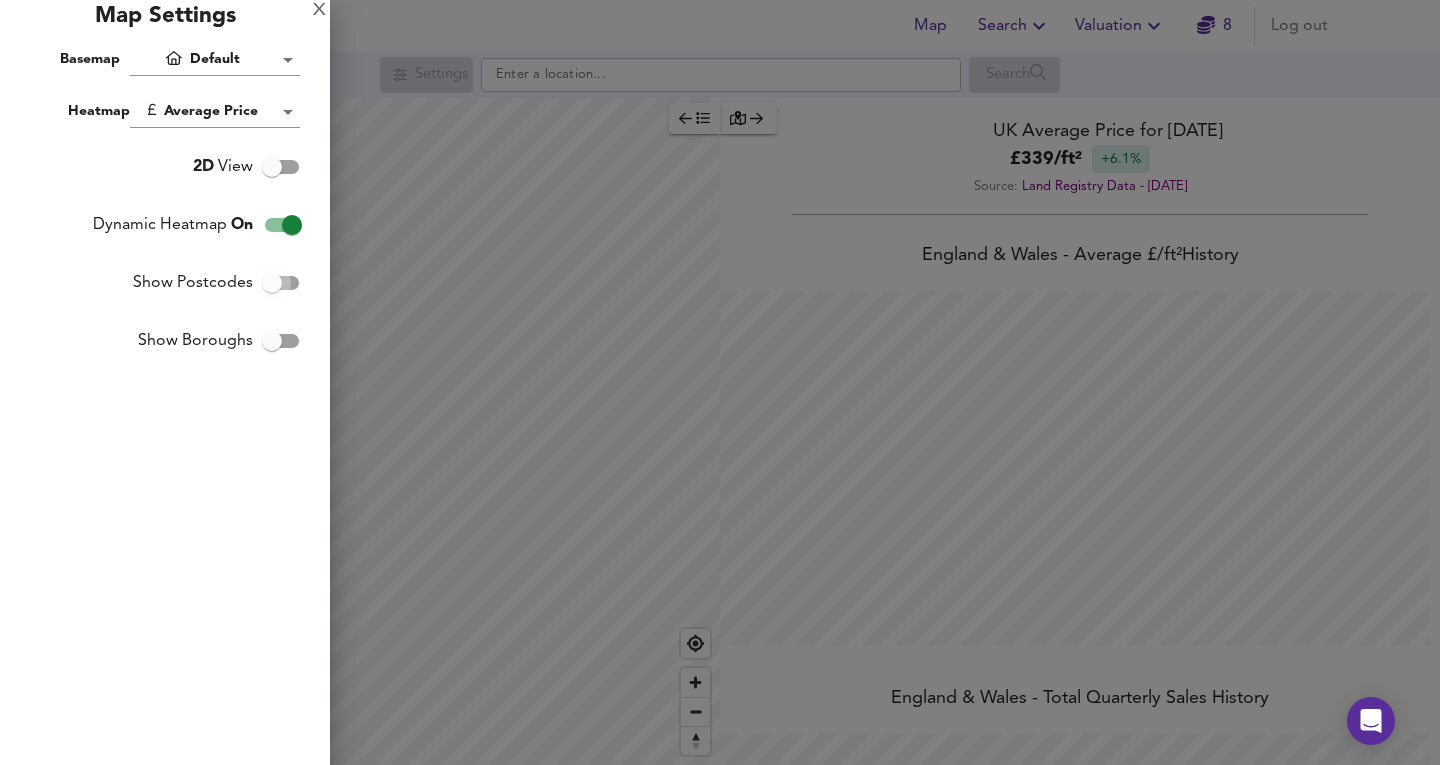 click on "Show Postcodes" at bounding box center [272, 283] 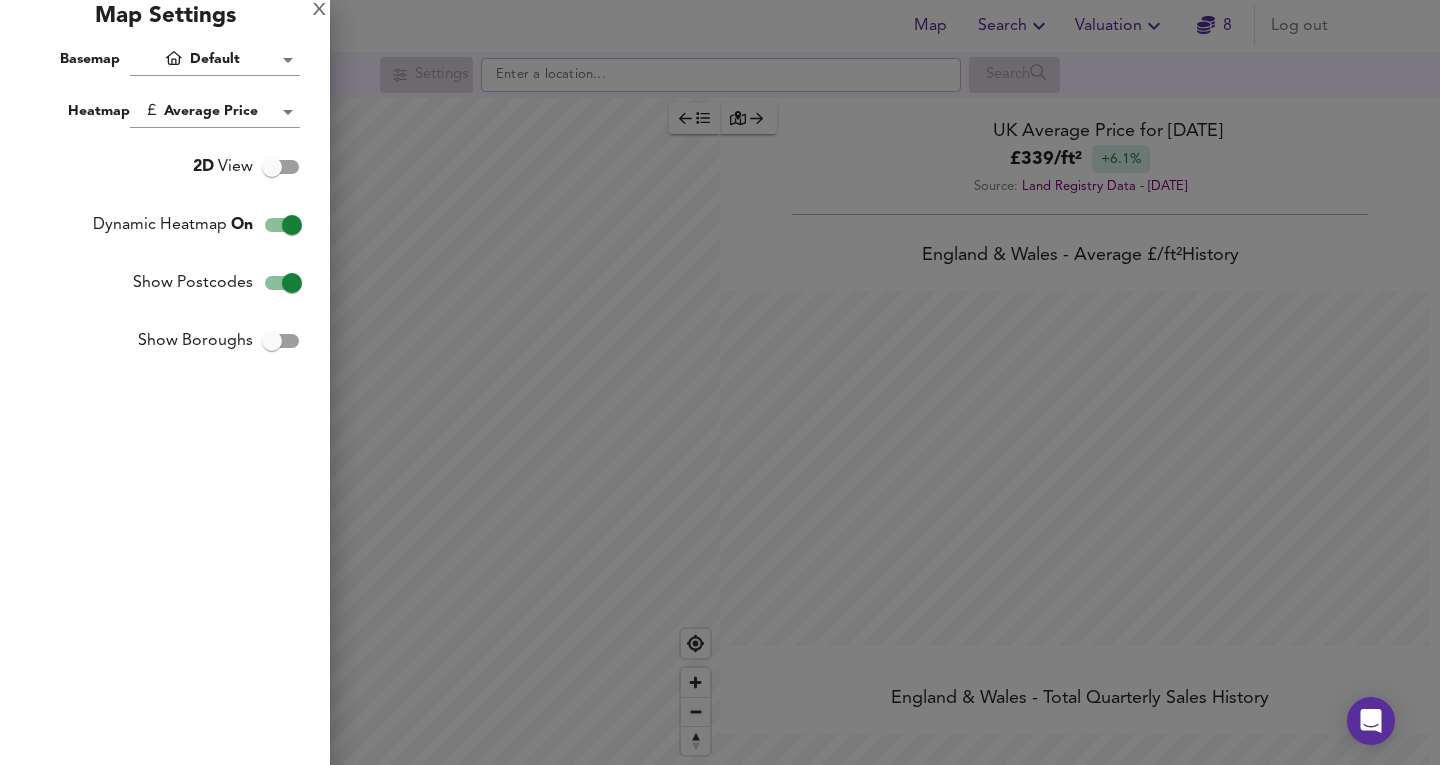 click at bounding box center [720, 382] 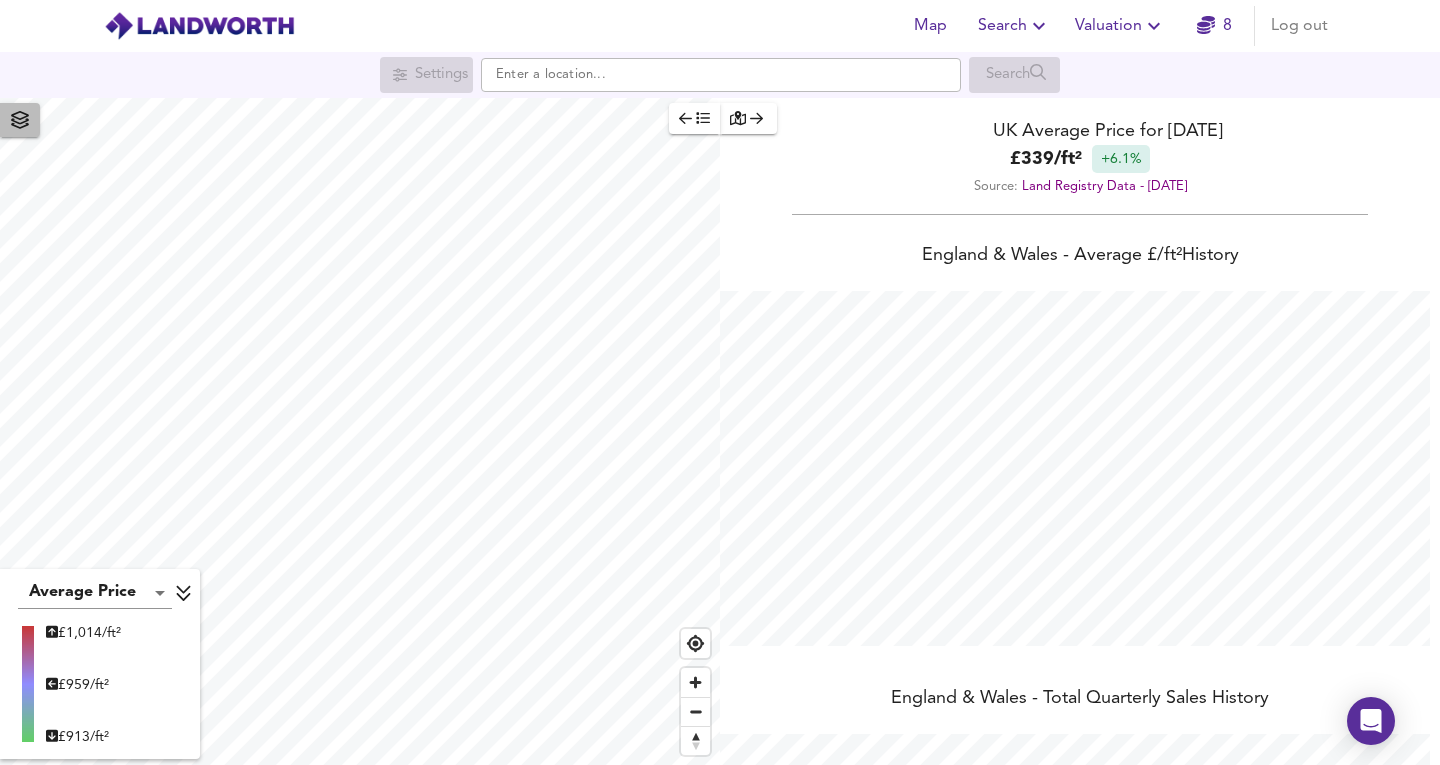 click at bounding box center (20, 120) 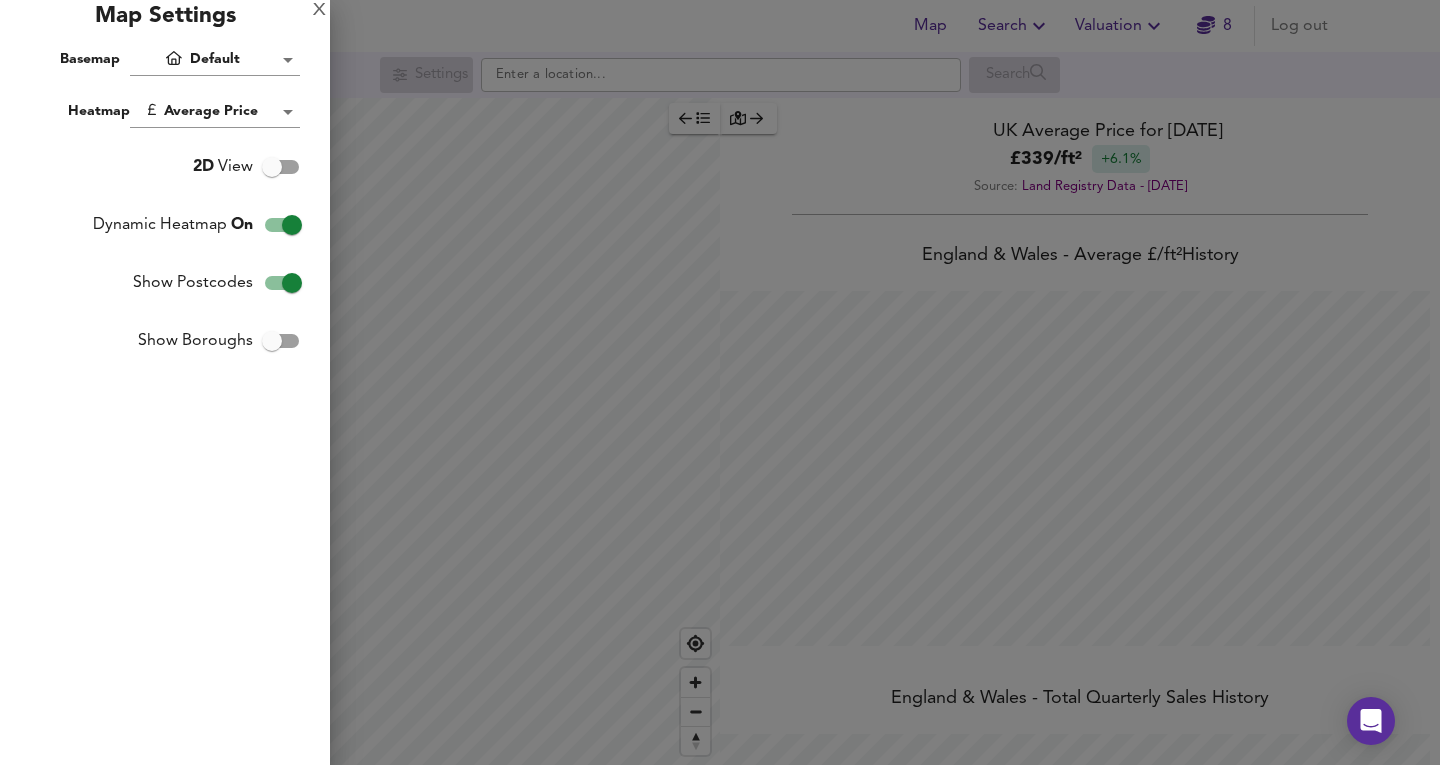 click on "Dynamic Heatmap   On" at bounding box center [292, 225] 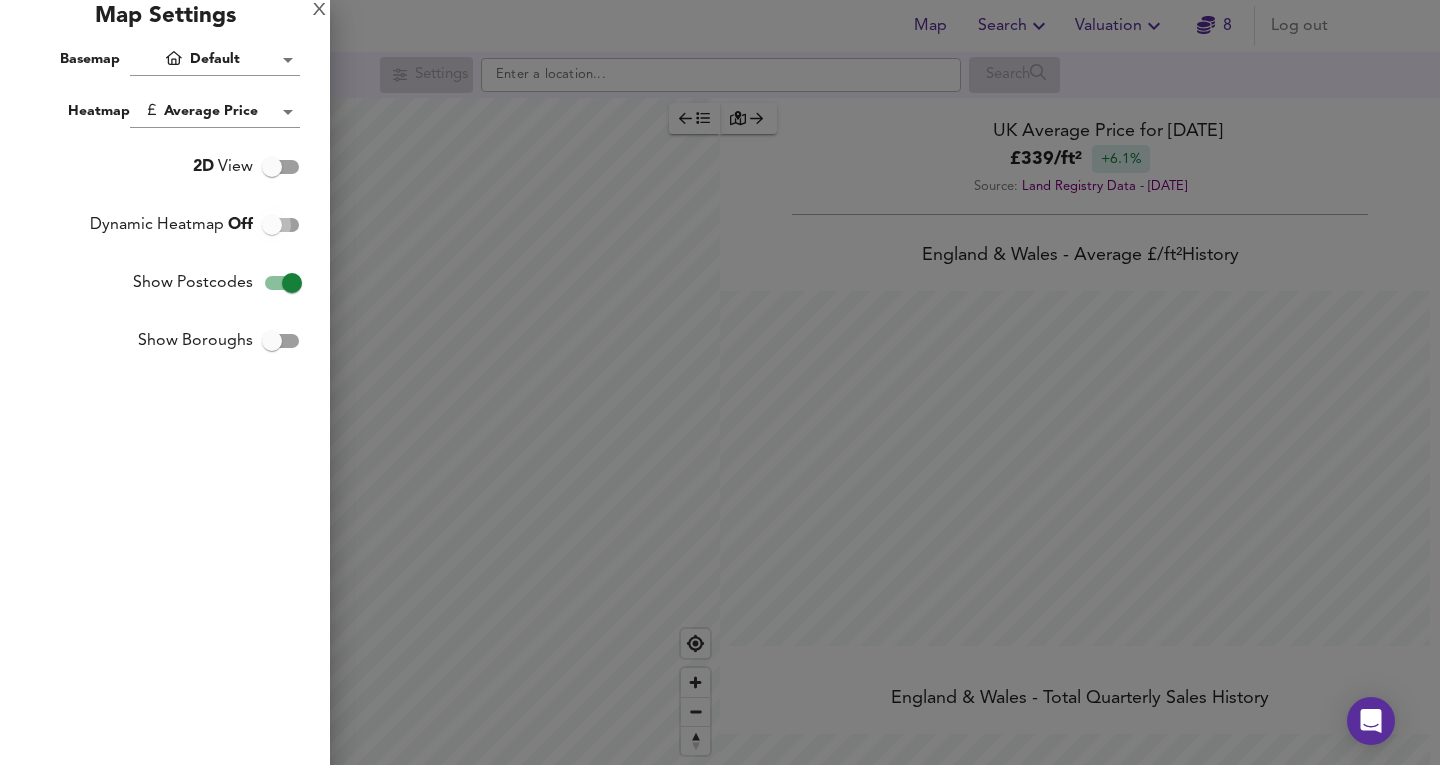 click on "Dynamic Heatmap   Off" at bounding box center (272, 225) 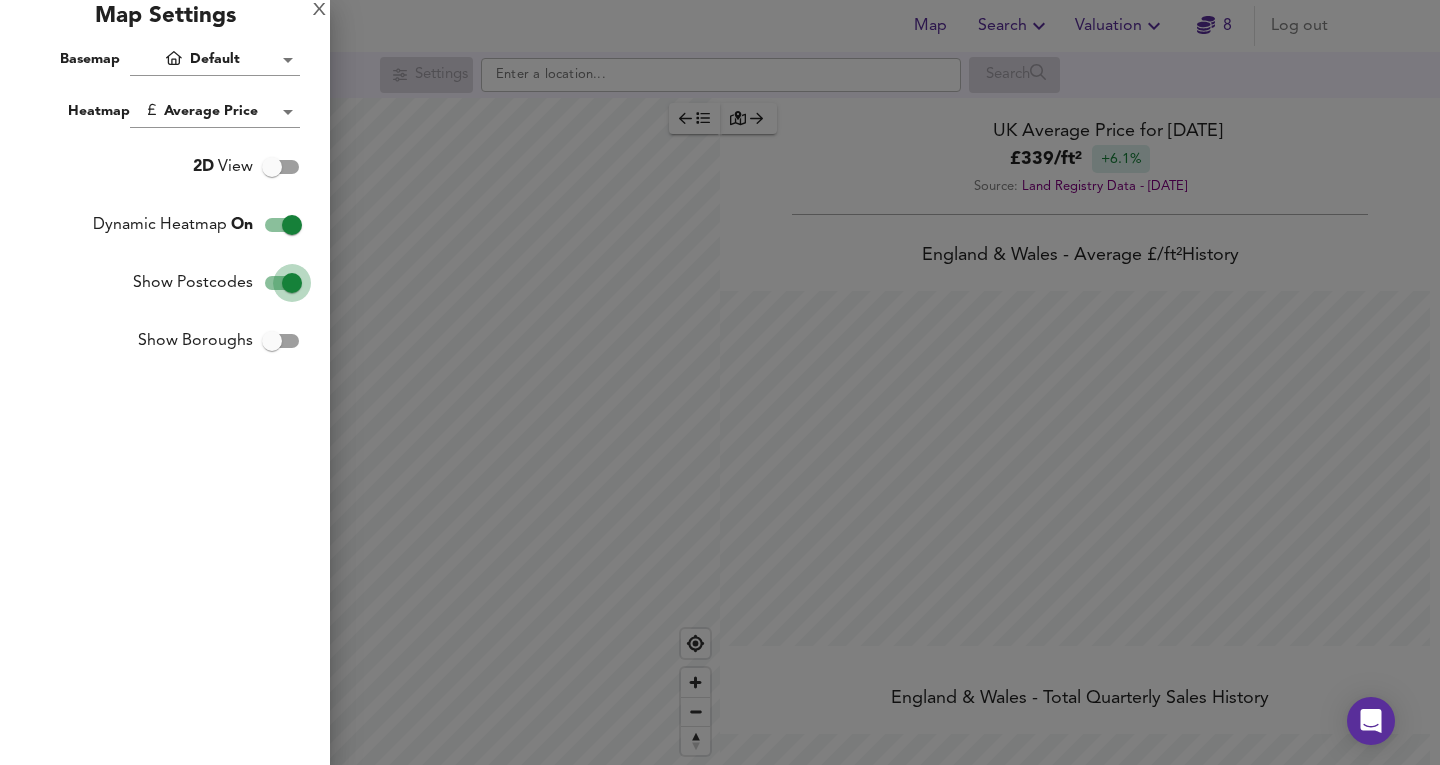 click on "Show Postcodes" at bounding box center (292, 283) 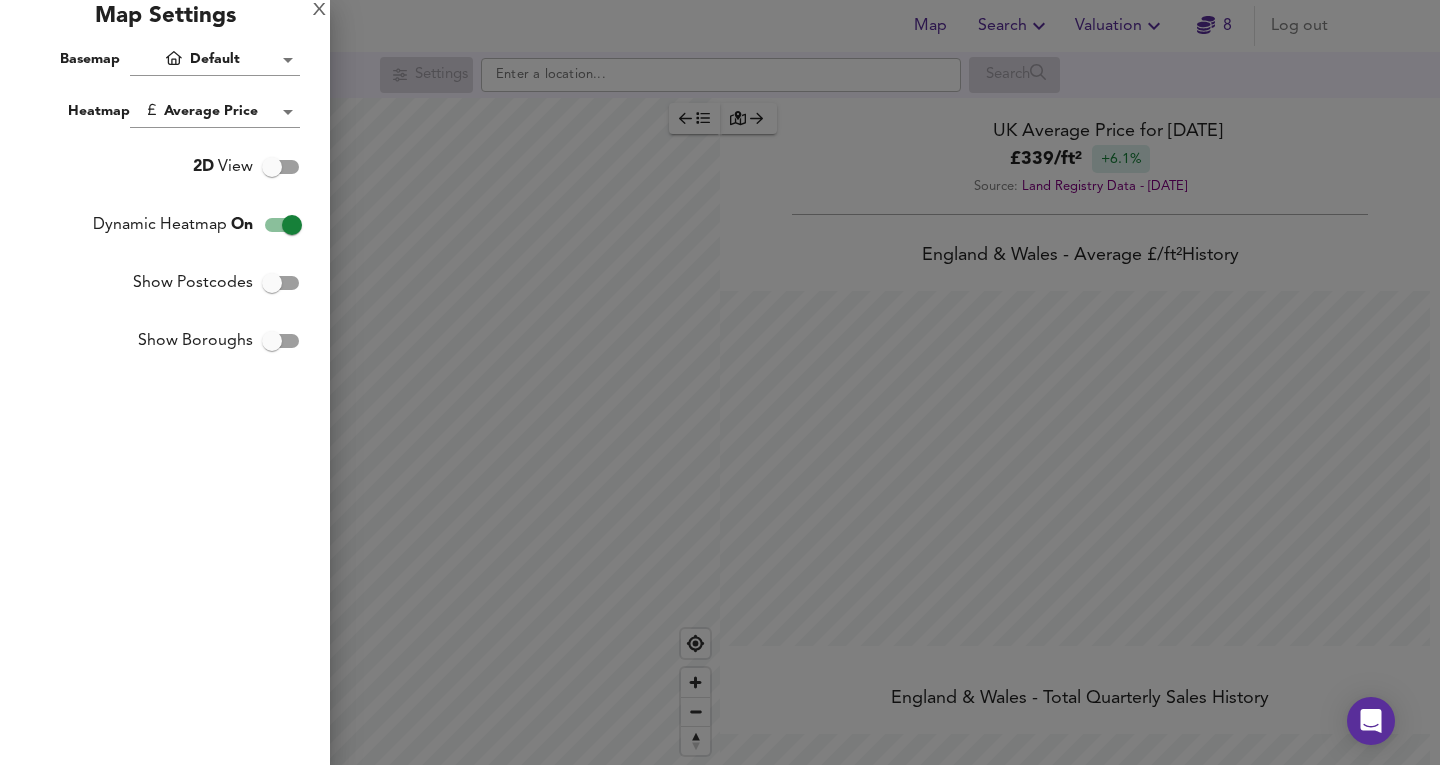 click on "Map Search Valuation    8 Log out        Settings            Search              Average Price landworth    £ 1,014/ft²    £ 959/ft²    £ 913/ft²     UK Average Price   for June 2025 £ 339 / ft²      +6.1% Source:   Land Registry Data - April 2025 England & Wales - Average £/ ft²  History England & Wales - Total Quarterly Sales History X Map Settings Basemap          Default hybrid Heatmap          Average Price landworth 2D   View Dynamic Heatmap   On Show Postcodes Show Boroughs 2D 3D Find Me X Property Search Radius   ¼ mile 402 Sales Rentals Planning    Live Market Listings   Rightmove Off   On     Sold Property Prices   HM Land Registry Off   On     Room Rentals & Flatshares   SpareRoom   BETA Off   On     Planning Applications Local Authorities Off   On  Run Search   Please enable at least one data source to run a search" at bounding box center (720, 382) 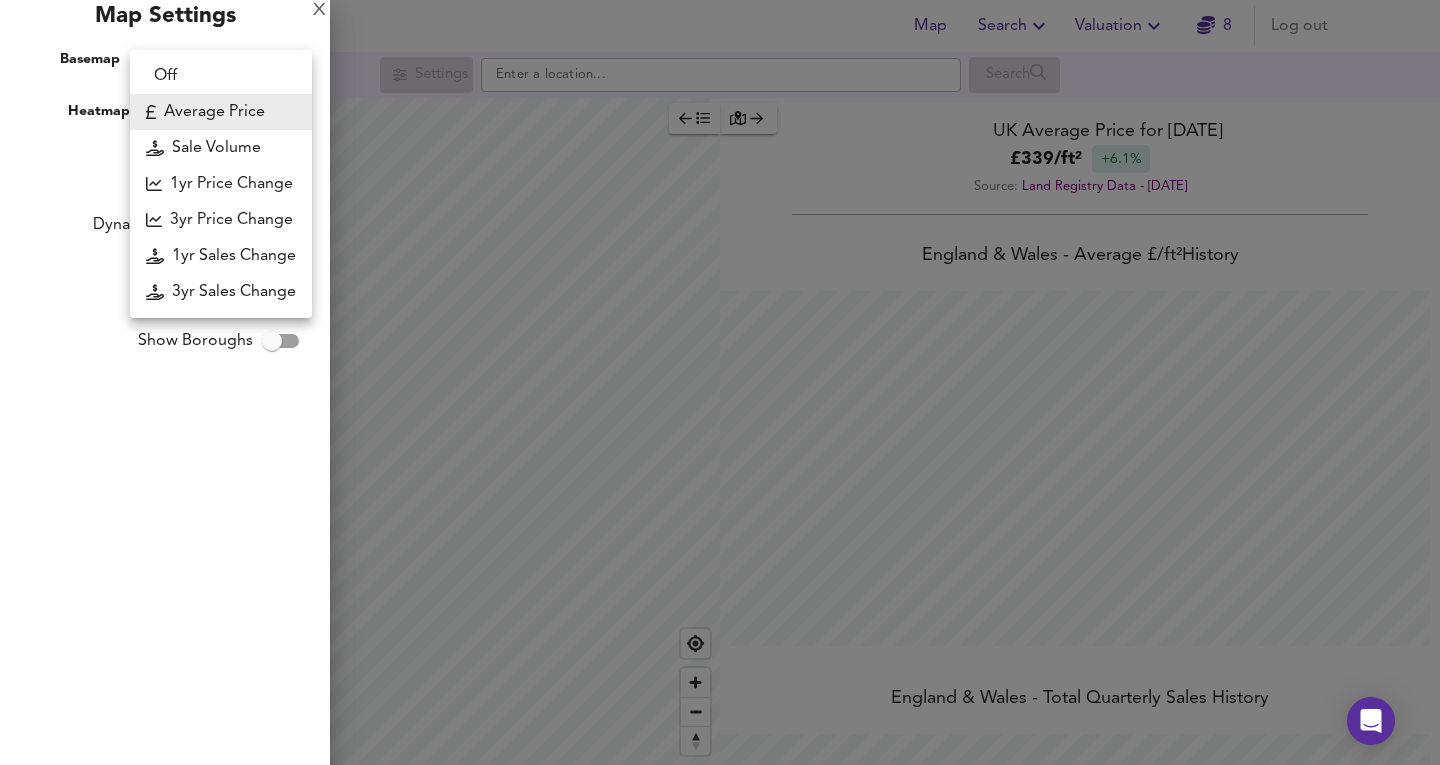 click on "Sale Volume" at bounding box center (221, 148) 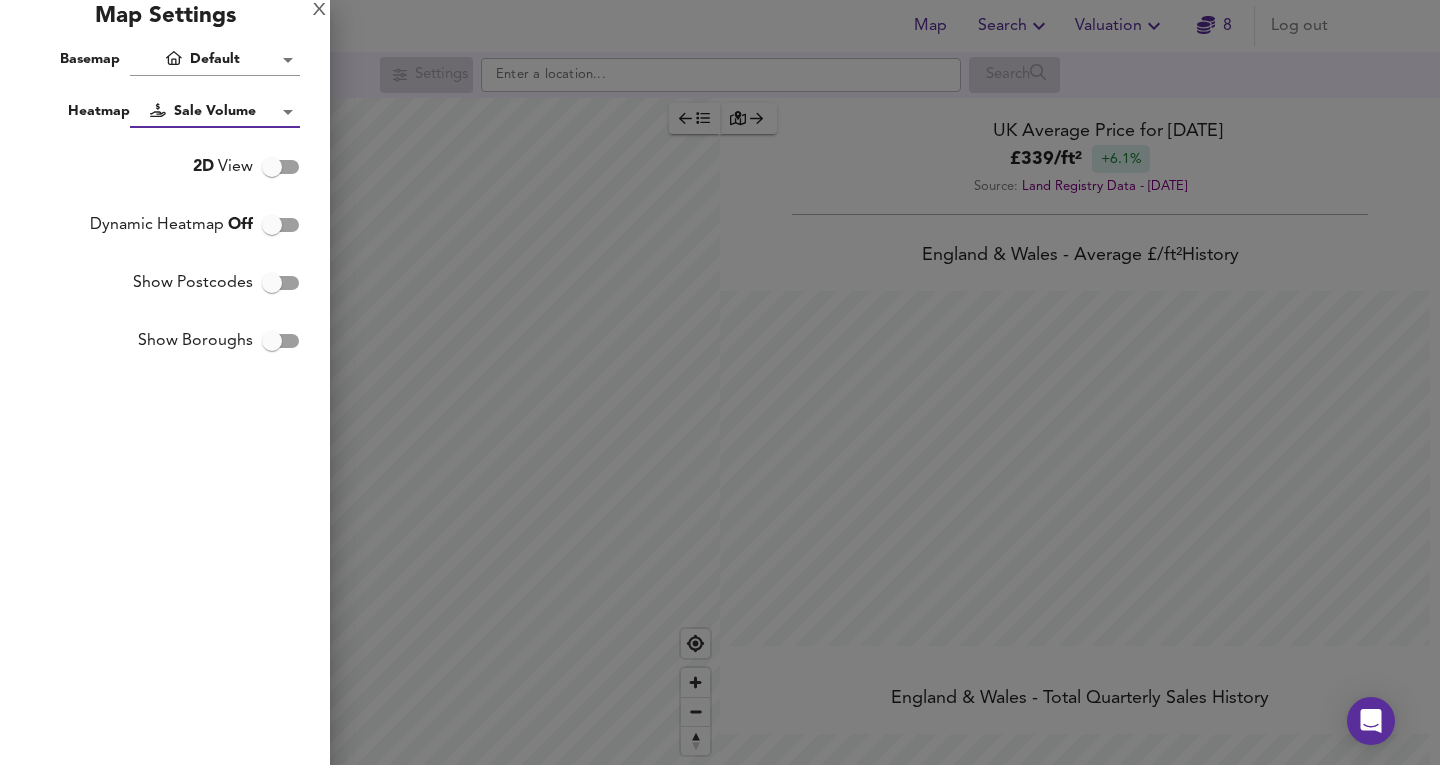click on "Map Settings" at bounding box center (165, 22) 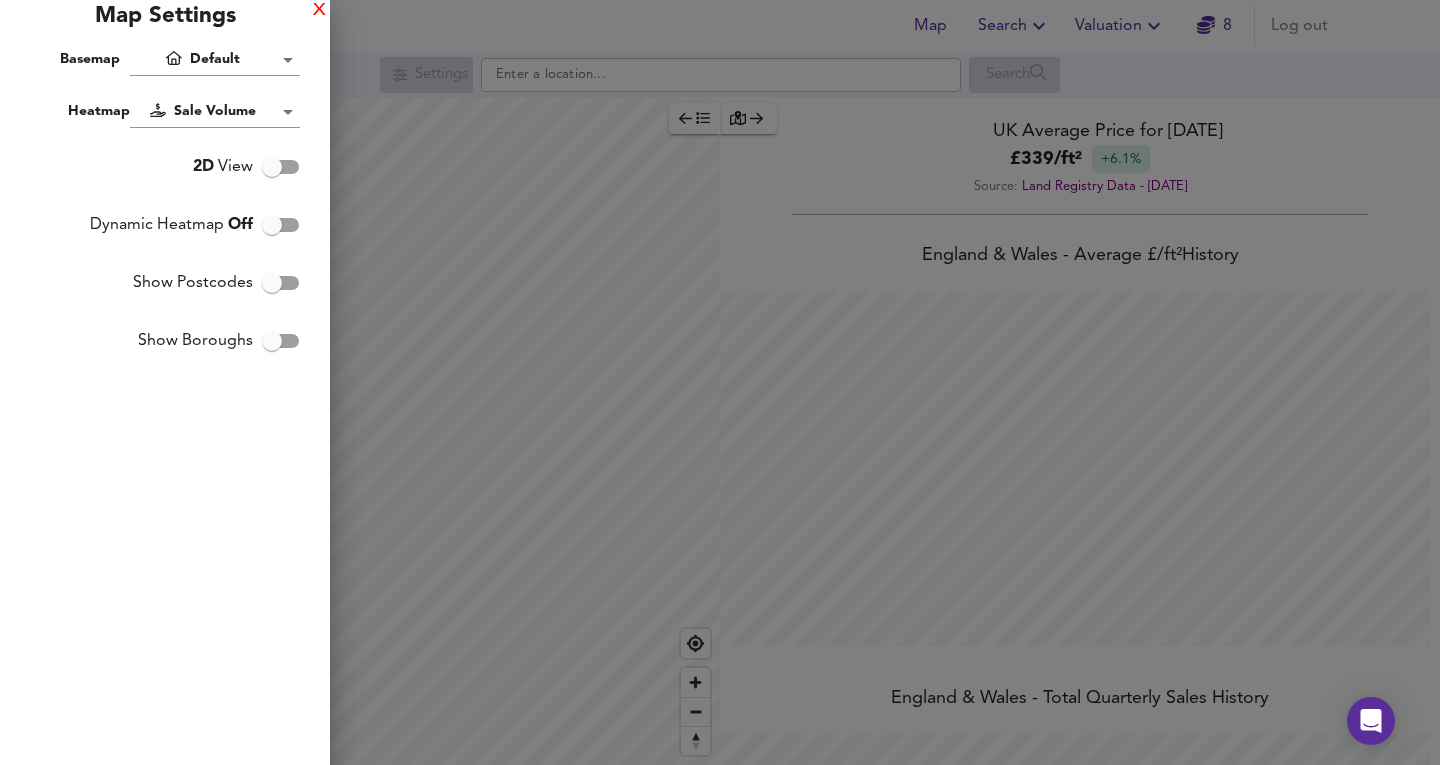 click on "X" at bounding box center (319, 11) 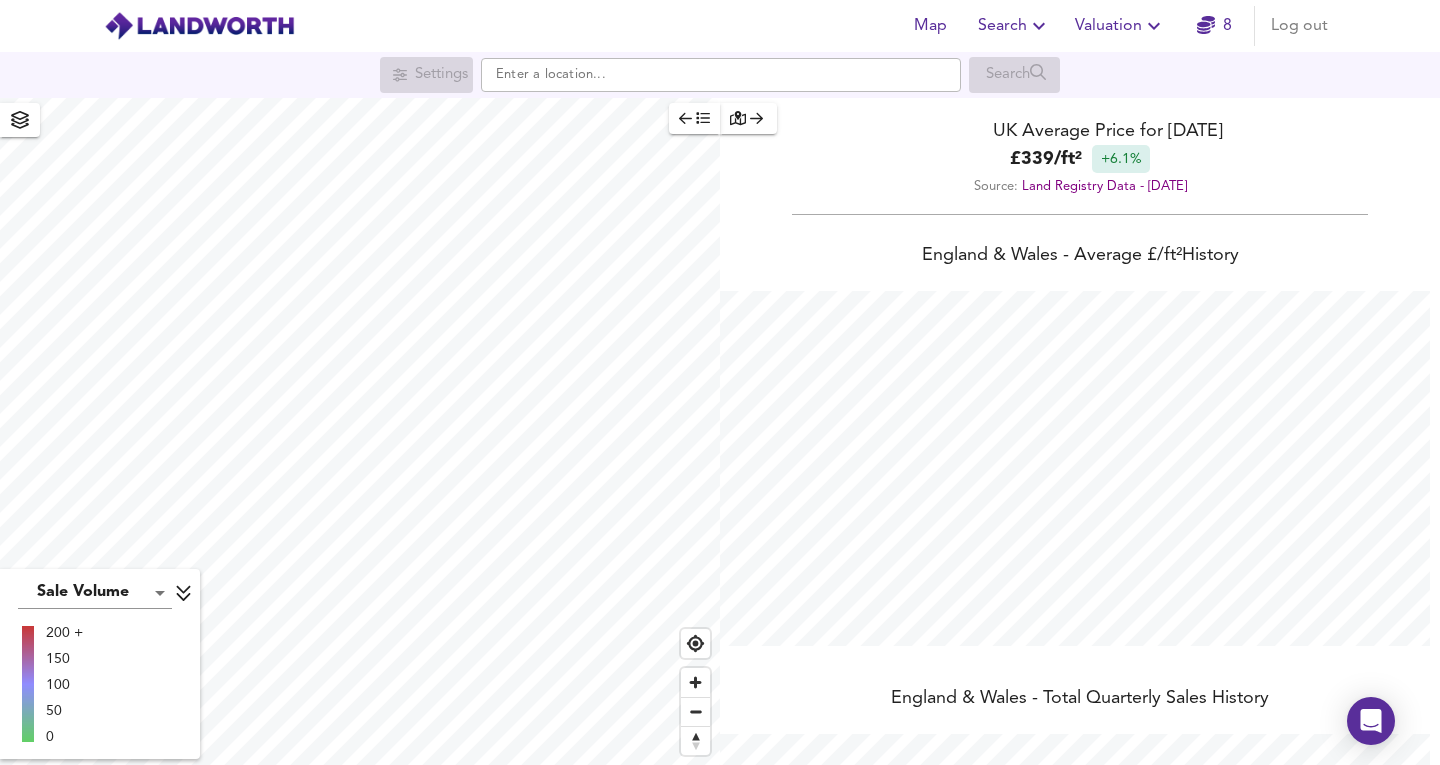 click at bounding box center [20, 120] 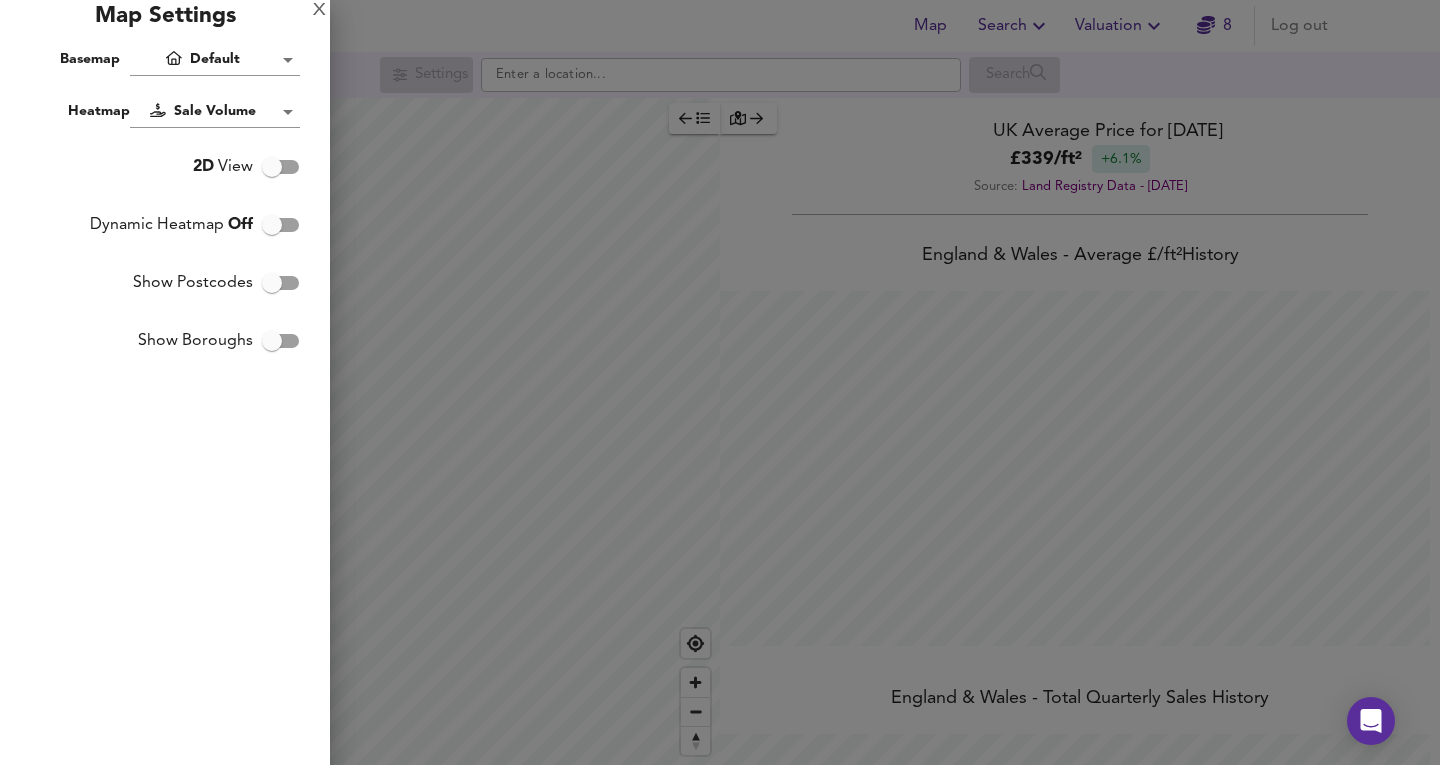 click on "Show Postcodes" at bounding box center [272, 283] 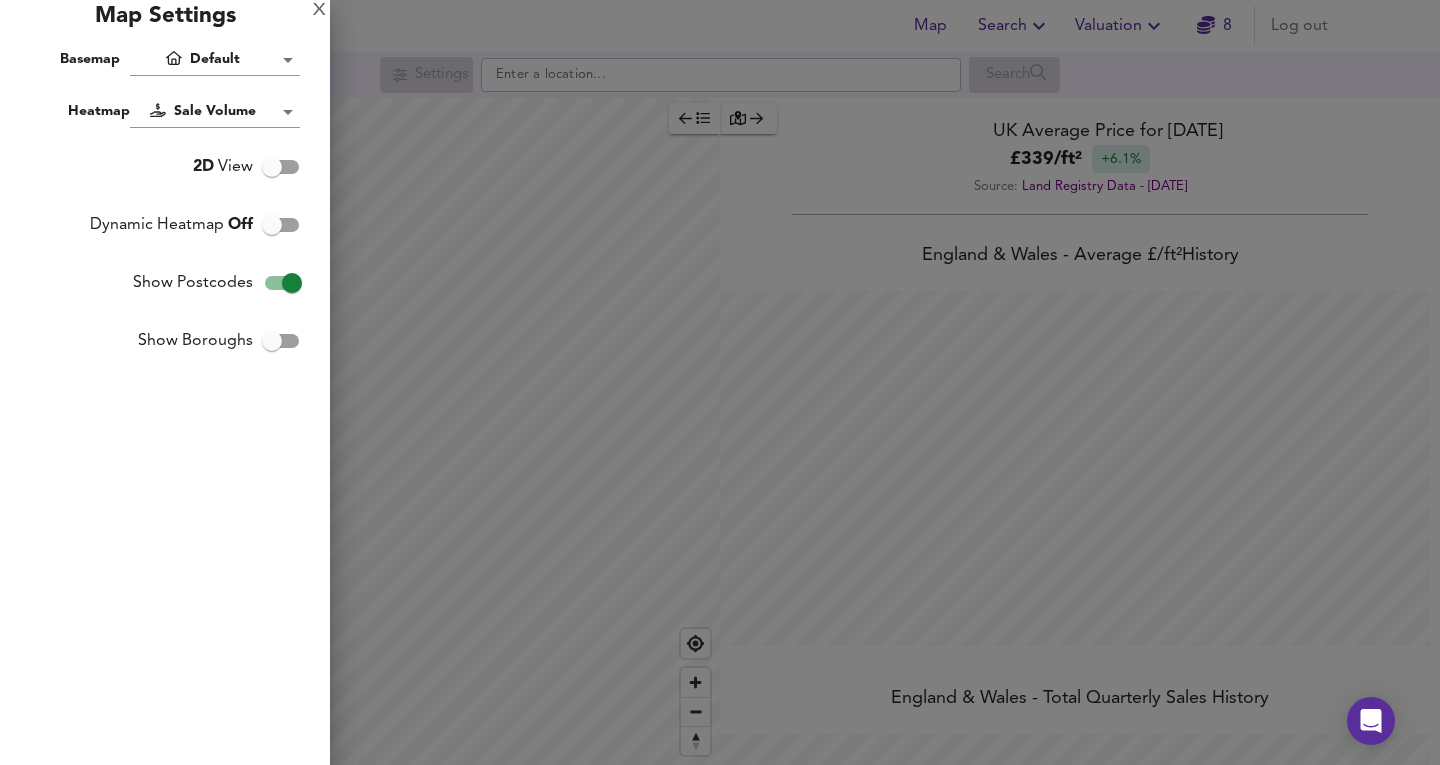 click on "Map Settings" at bounding box center (165, 22) 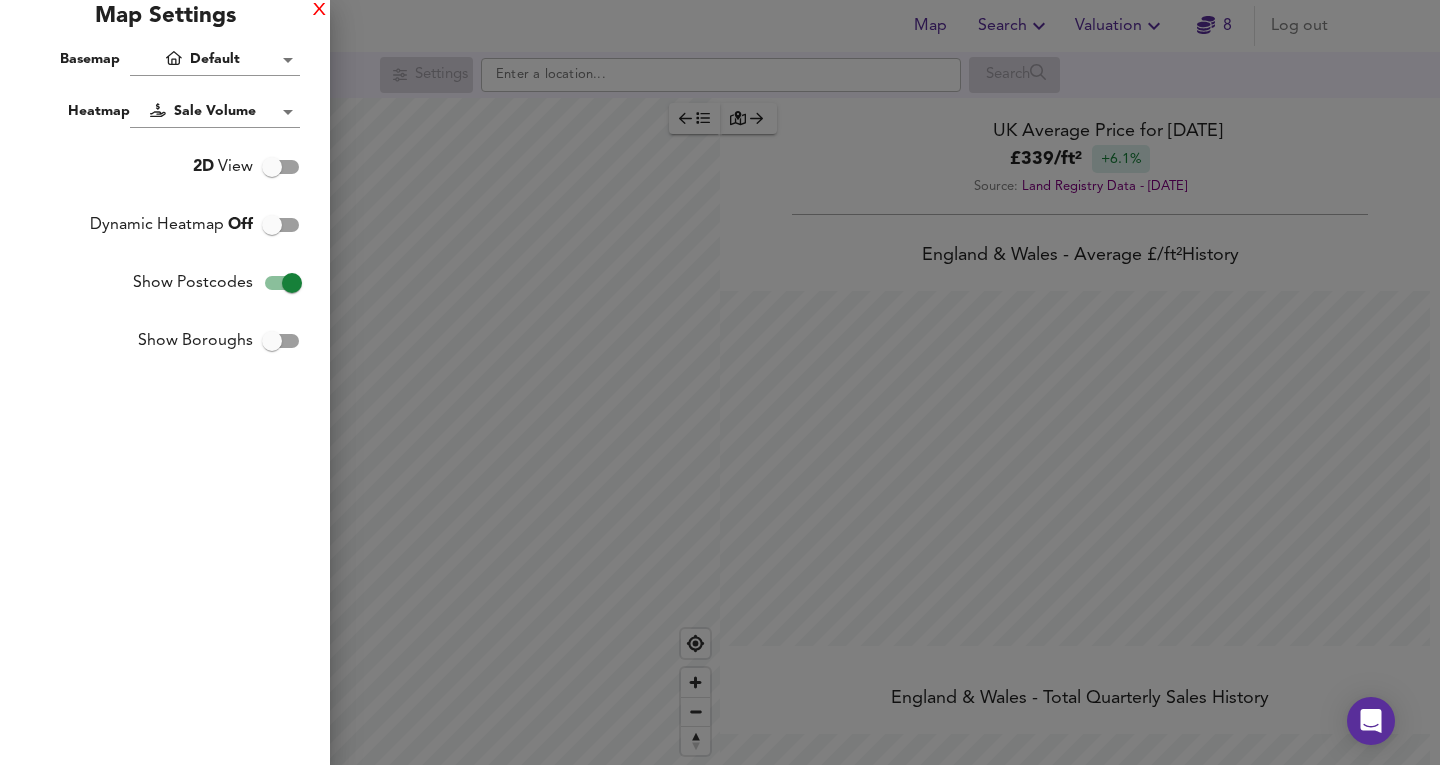 click on "X" at bounding box center (319, 11) 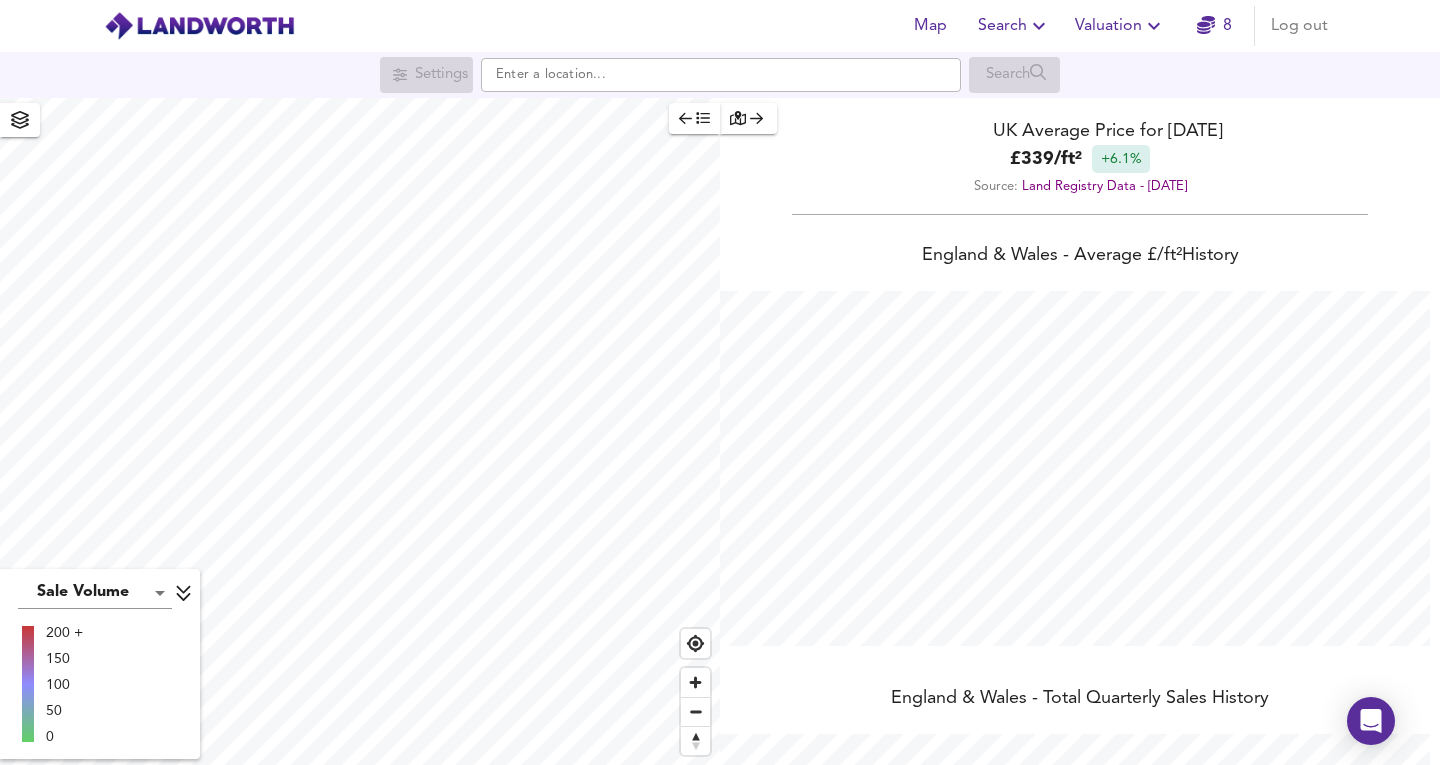 click 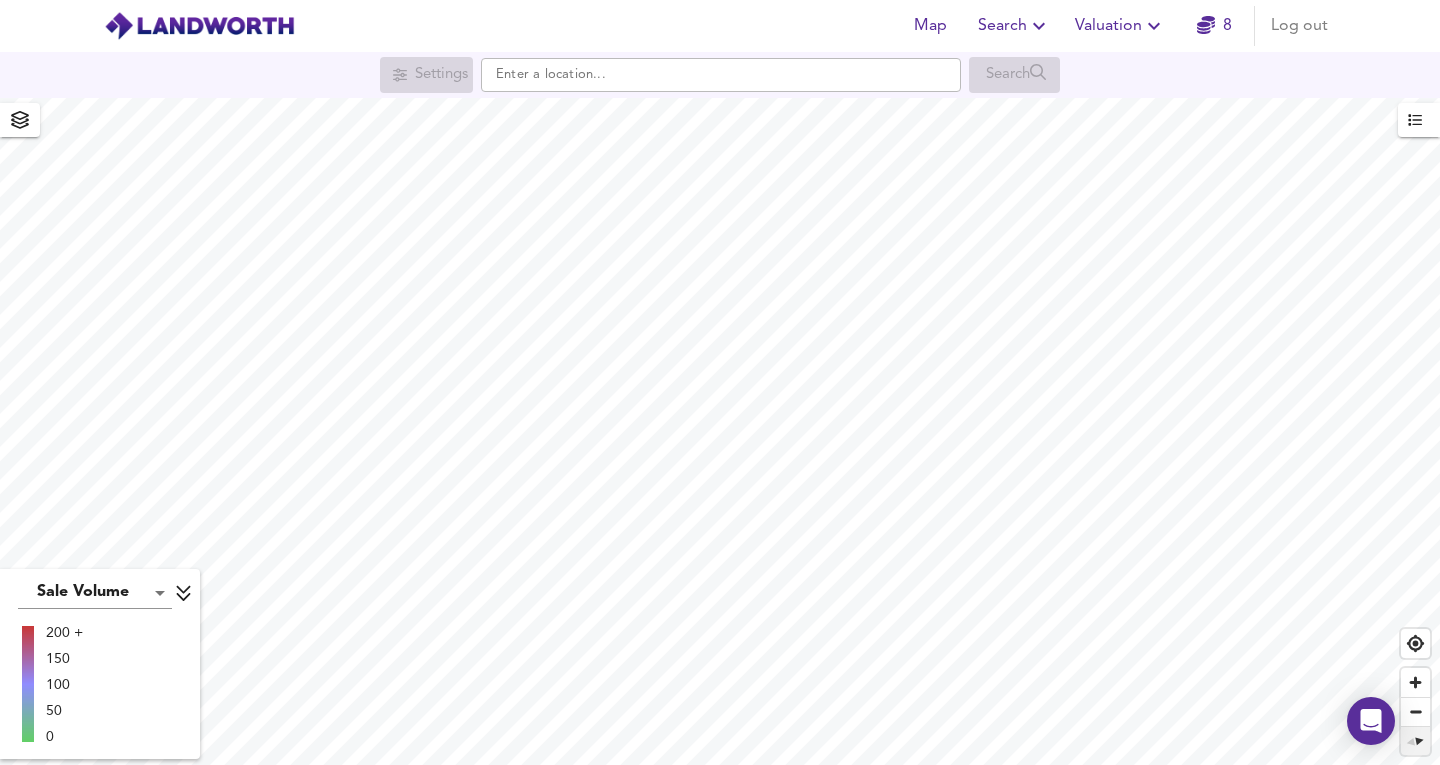 click at bounding box center [1415, 741] 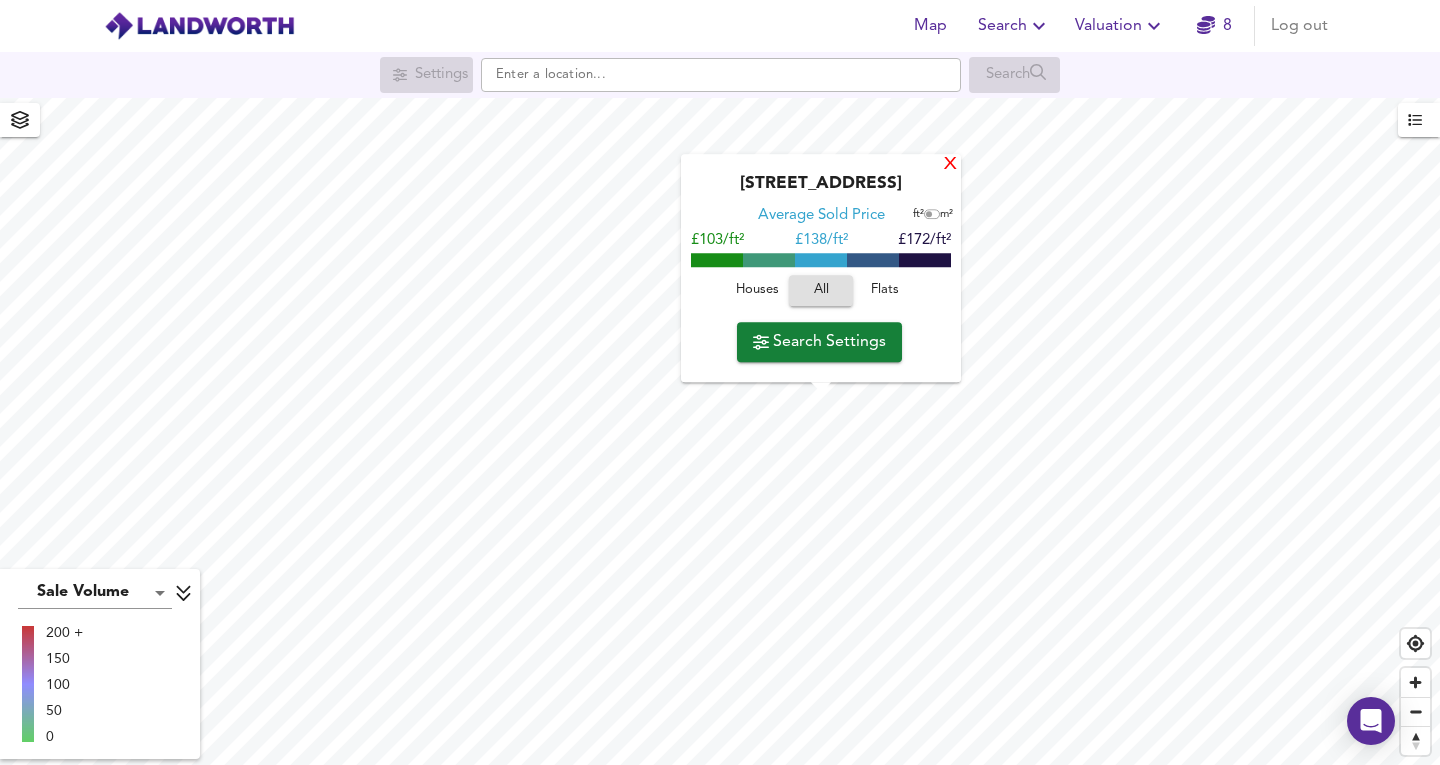 click on "X" at bounding box center (950, 165) 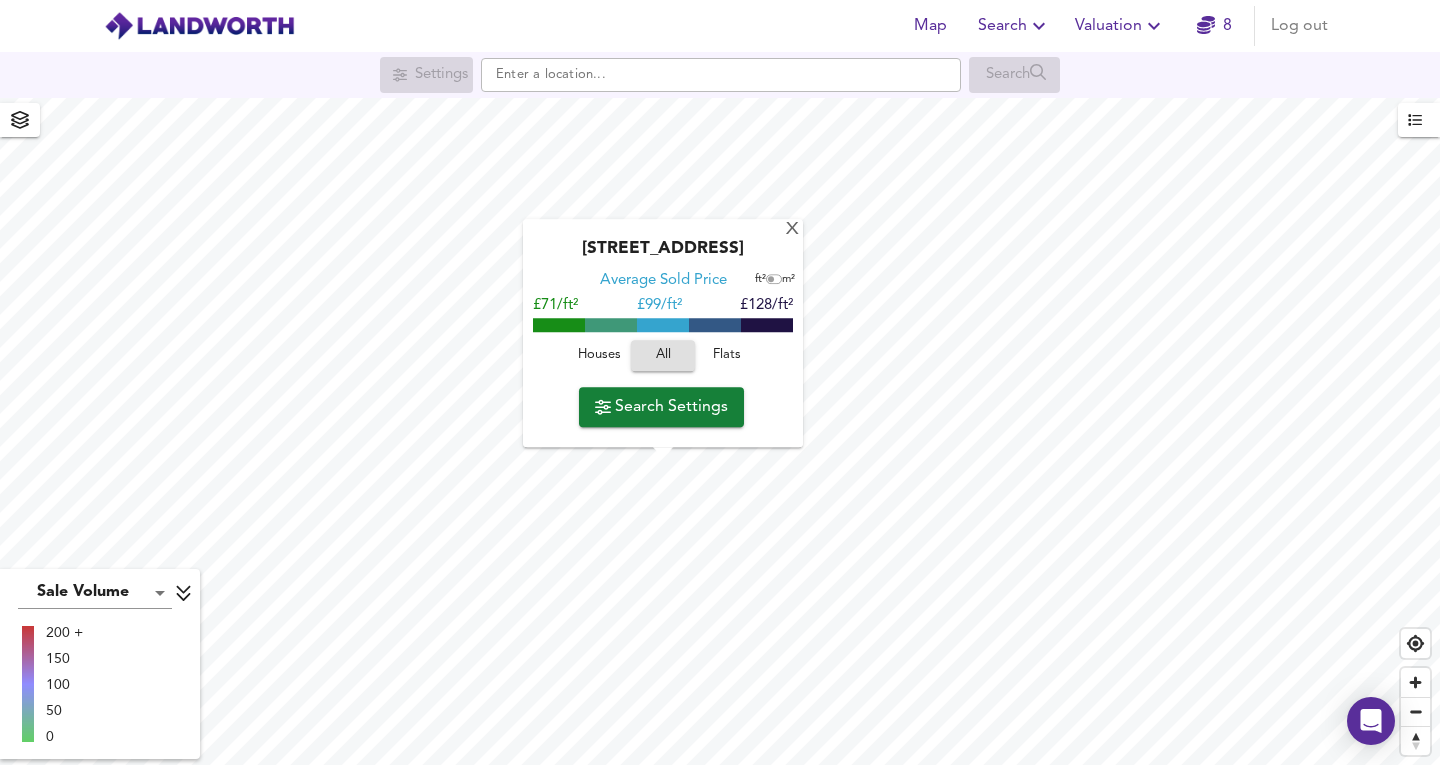 click 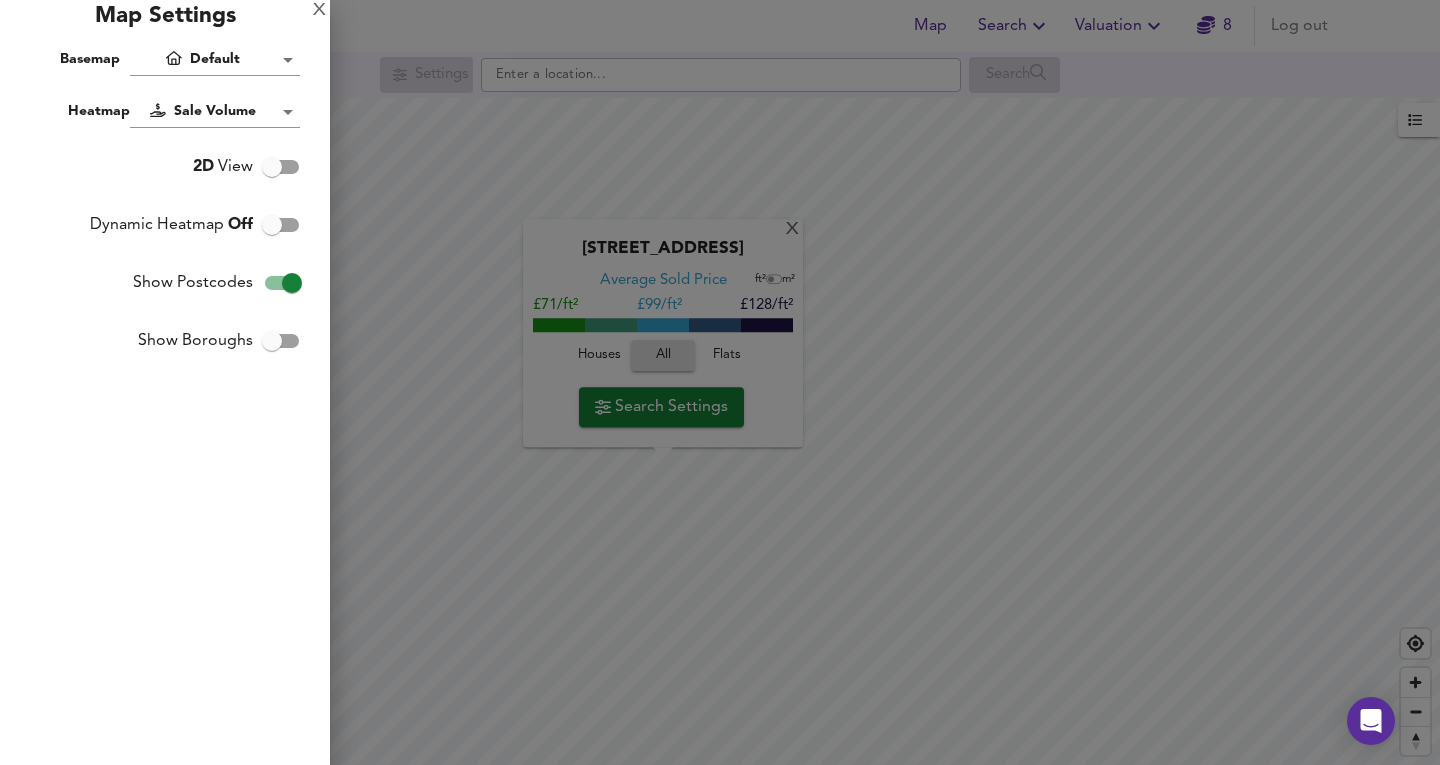 click on "Dynamic Heatmap   Off" at bounding box center [272, 225] 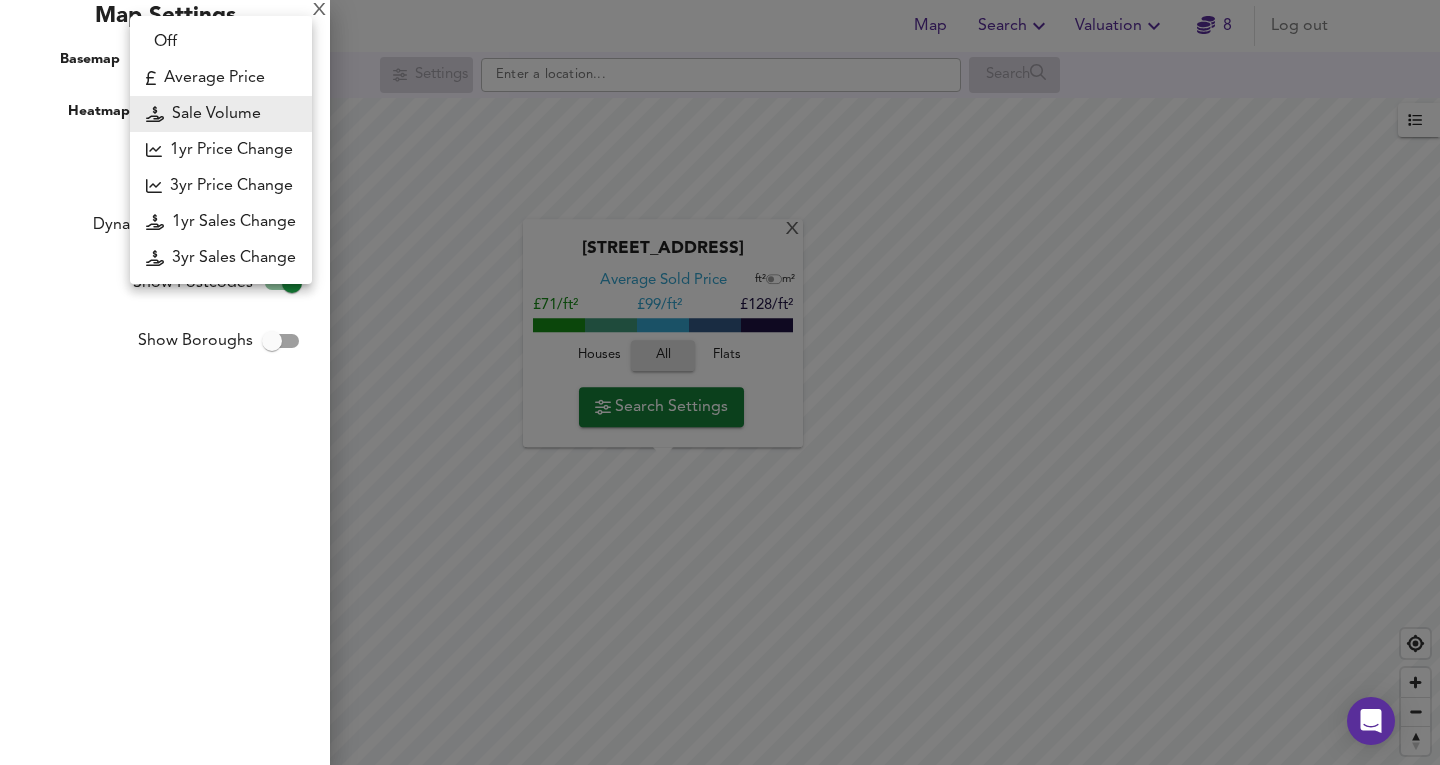click on "Map Search Valuation    8 Log out        Settings            Search      X Church Road West, L4 5UF Average Sold Price ft²   m² £71/ft² £ 99/ft² £128/ft² Houses All Flats    Search Settings           Sale Volume weight   200 + 150 100 50 0     UK Average Price   for June 2025 £ 339 / ft²      +6.1% Source:   Land Registry Data - April 2025 England & Wales - Average £/ ft²  History England & Wales - Total Quarterly Sales History X Map Settings Basemap          Default hybrid Heatmap        Sale Volume weight 2D   View Dynamic Heatmap   On Show Postcodes Show Boroughs 2D 3D Find Me X Property Search Radius   ¼ mile 402 Sales Rentals Planning    Live Market Listings   Rightmove Off   On     Sold Property Prices   HM Land Registry Off   On     Room Rentals & Flatshares   SpareRoom   BETA Off   On     Planning Applications Local Authorities Off   On  Run Search   Please enable at least one data source to run a search" at bounding box center [720, 382] 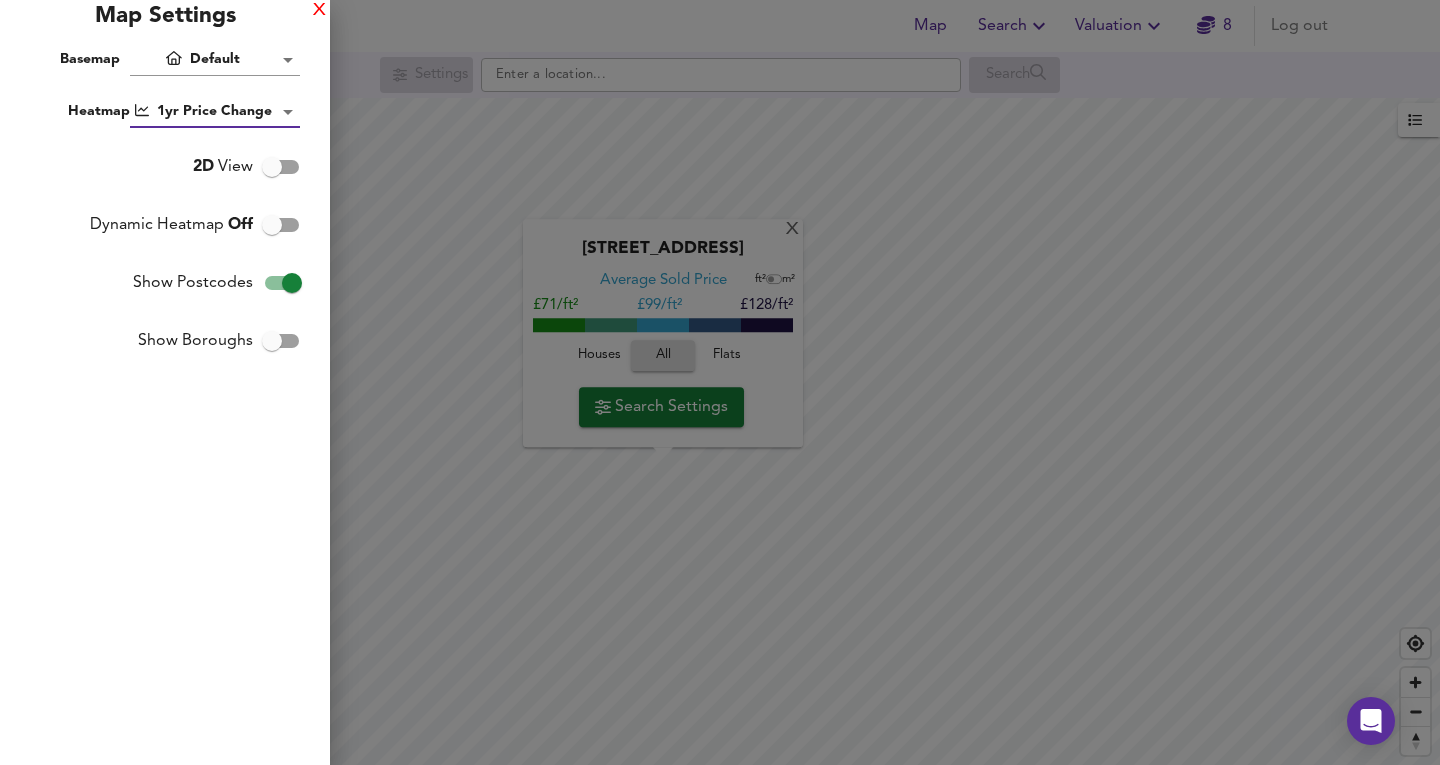 click on "X" at bounding box center (319, 11) 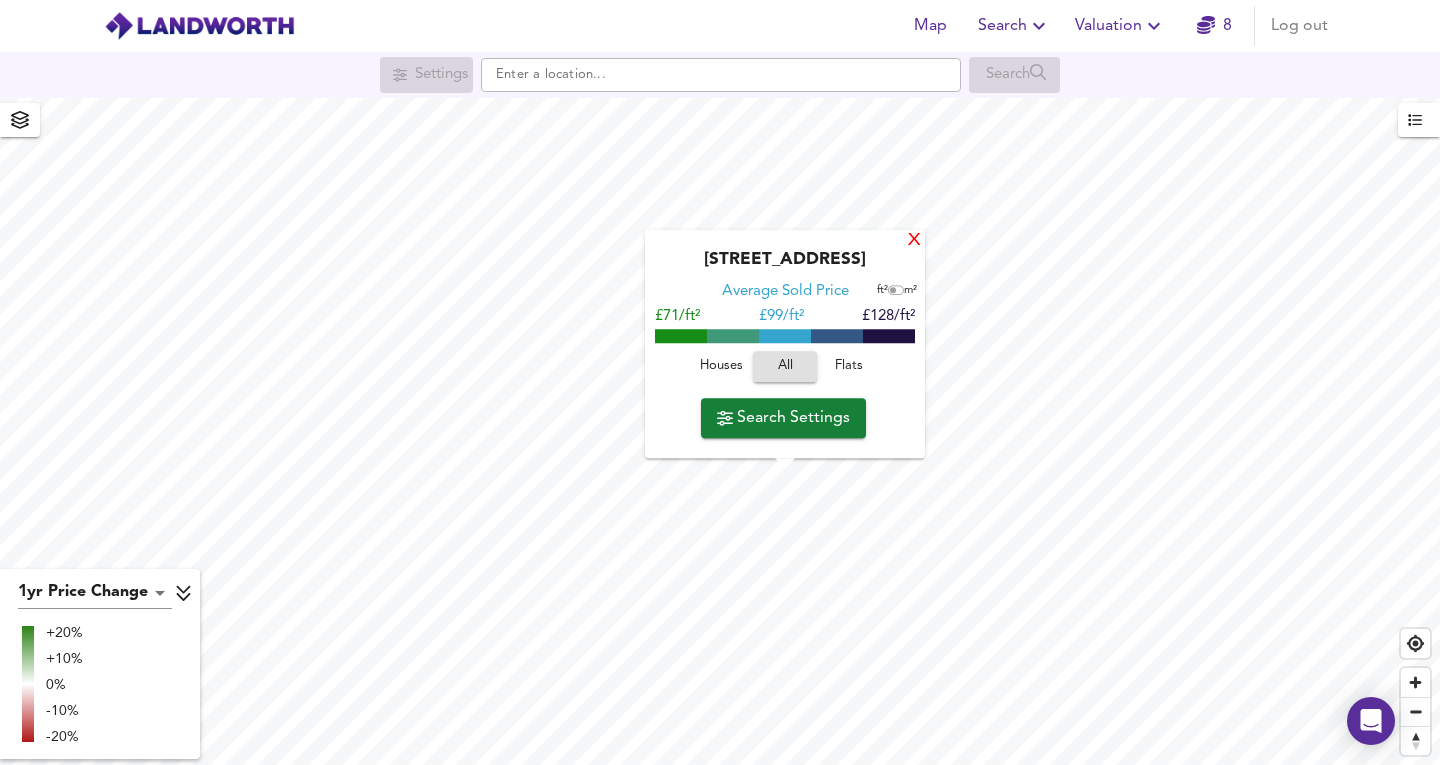 click on "X" at bounding box center [914, 241] 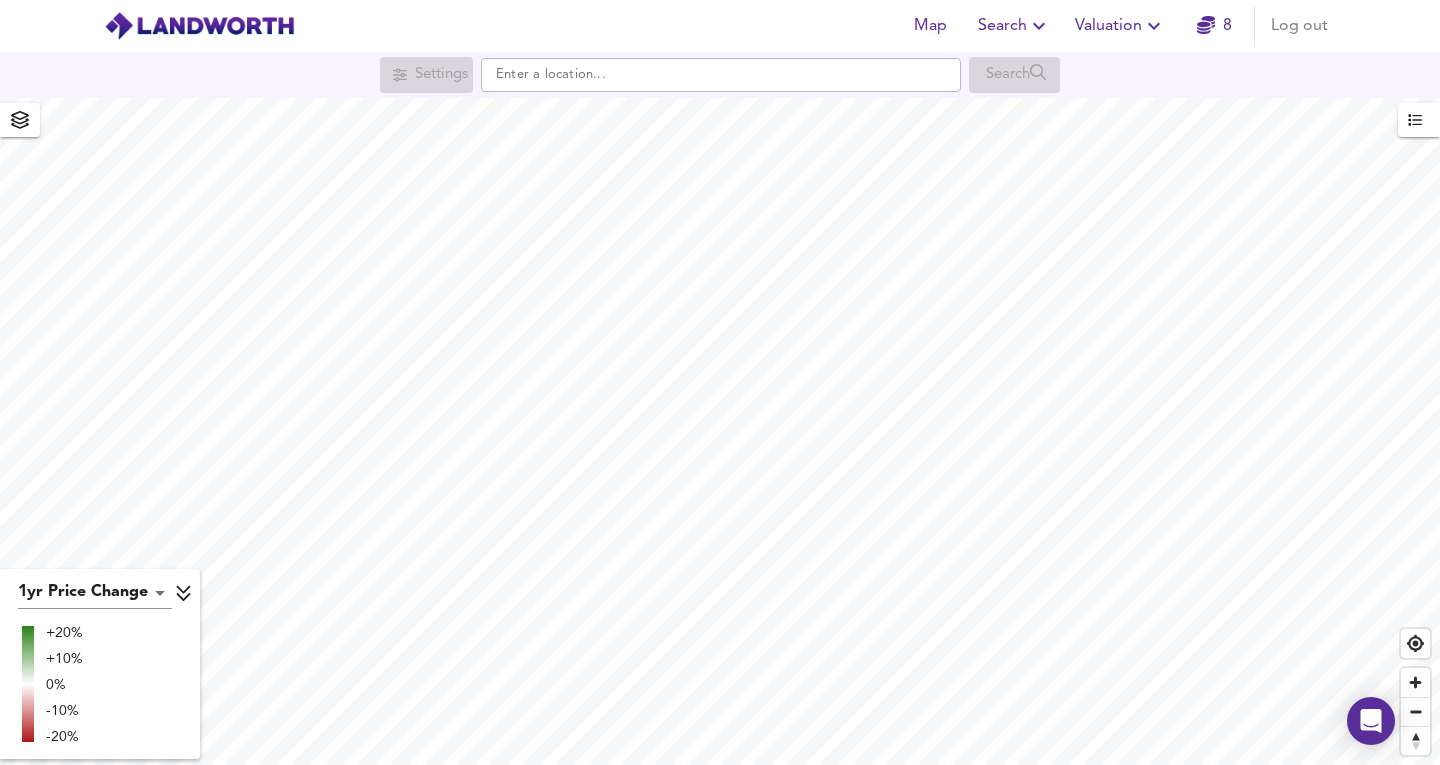 click 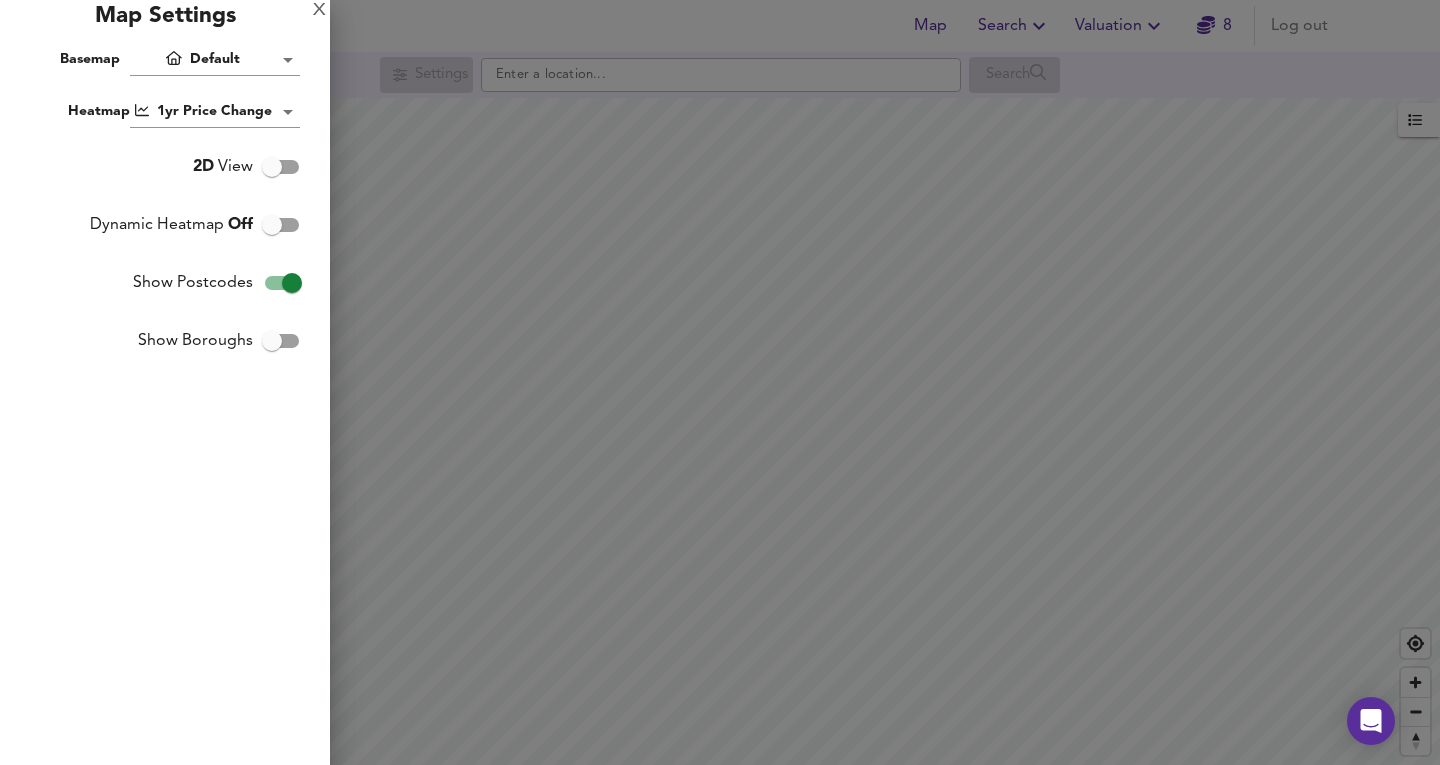 click on "Map Search Valuation    8 Log out        Settings            Search              1yr Price Change lwc1y   +20% +10% 0% -10% -20%     UK Average Price   for June 2025 £ 339 / ft²      +6.1% Source:   Land Registry Data - April 2025 England & Wales - Average £/ ft²  History England & Wales - Total Quarterly Sales History X Map Settings Basemap          Default hybrid Heatmap        1yr Price Change lwc1y 2D   View Dynamic Heatmap   Off Show Postcodes Show Boroughs 2D 3D Find Me X Property Search Radius   ¼ mile 402 Sales Rentals Planning    Live Market Listings   Rightmove Off   On     Sold Property Prices   HM Land Registry Off   On     Room Rentals & Flatshares   SpareRoom   BETA Off   On     Planning Applications Local Authorities Off   On  Run Search   Please enable at least one data source to run a search" at bounding box center [720, 382] 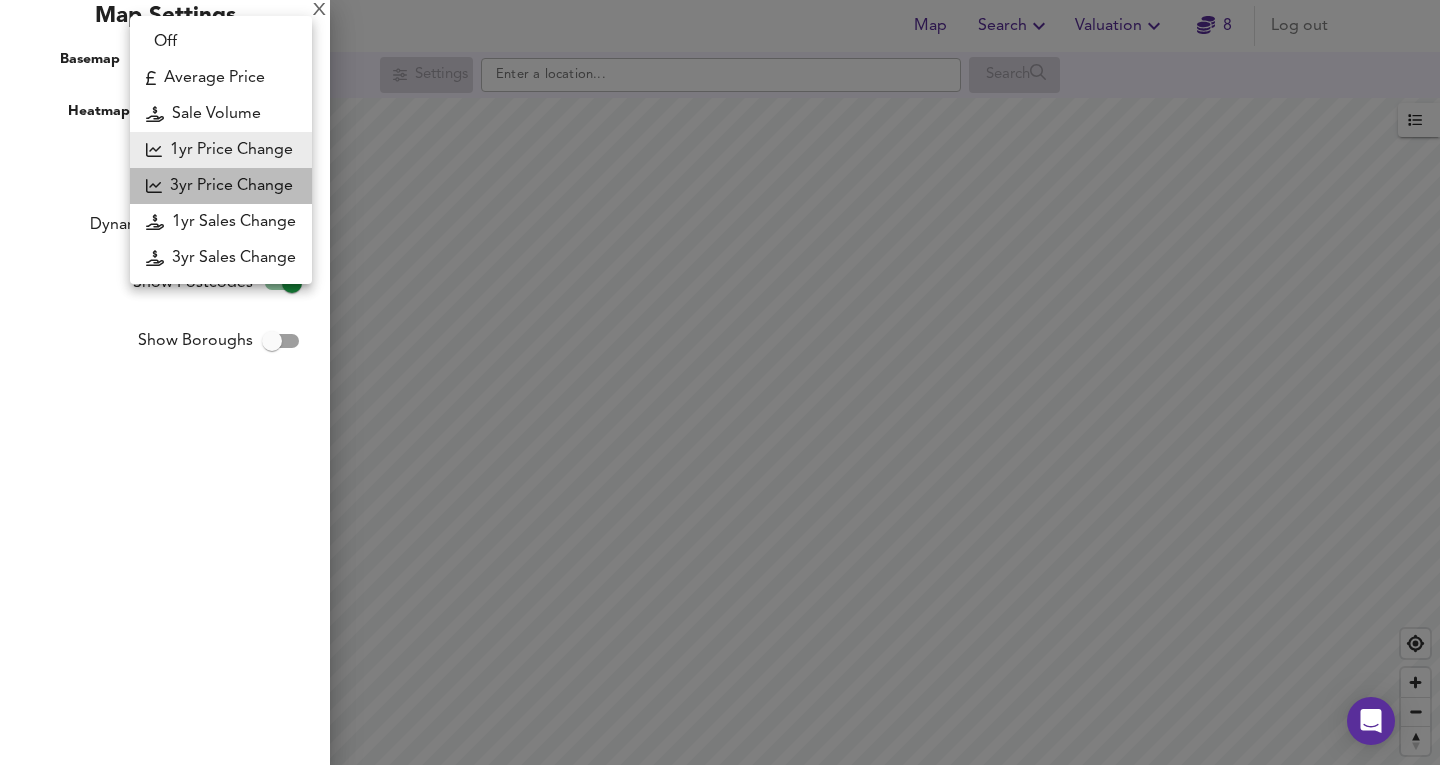 click on "3yr Price Change" at bounding box center [221, 186] 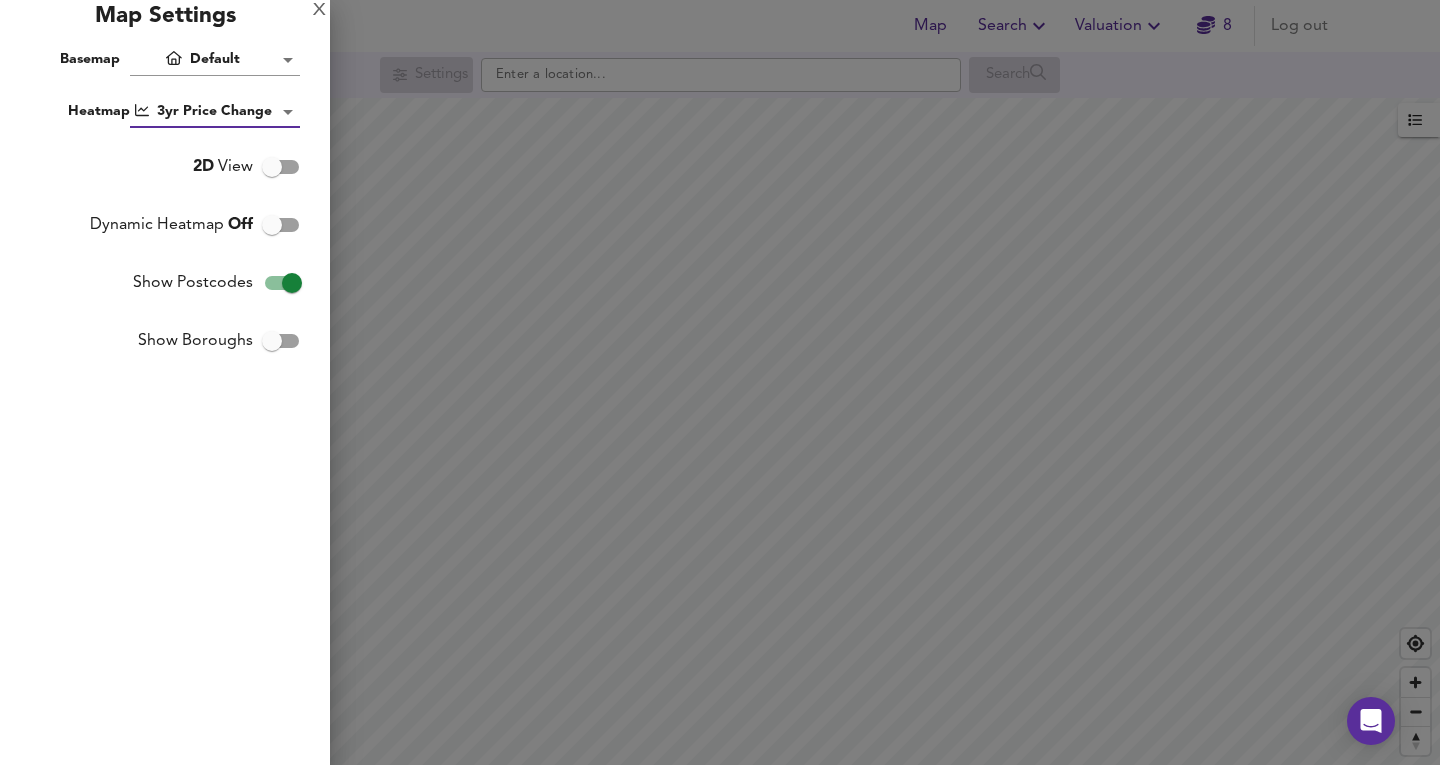 click on "Map Search Valuation    8 Log out        Settings            Search              3yr Price Change lwc3y   +20% +10% 0% -10% -20%     UK Average Price   for June 2025 £ 339 / ft²      +6.1% Source:   Land Registry Data - April 2025 England & Wales - Average £/ ft²  History England & Wales - Total Quarterly Sales History X Map Settings Basemap          Default hybrid Heatmap        3yr Price Change lwc3y 2D   View Dynamic Heatmap   Off Show Postcodes Show Boroughs 2D 3D Find Me X Property Search Radius   ¼ mile 402 Sales Rentals Planning    Live Market Listings   Rightmove Off   On     Sold Property Prices   HM Land Registry Off   On     Room Rentals & Flatshares   SpareRoom   BETA Off   On     Planning Applications Local Authorities Off   On  Run Search   Please enable at least one data source to run a search" at bounding box center [720, 382] 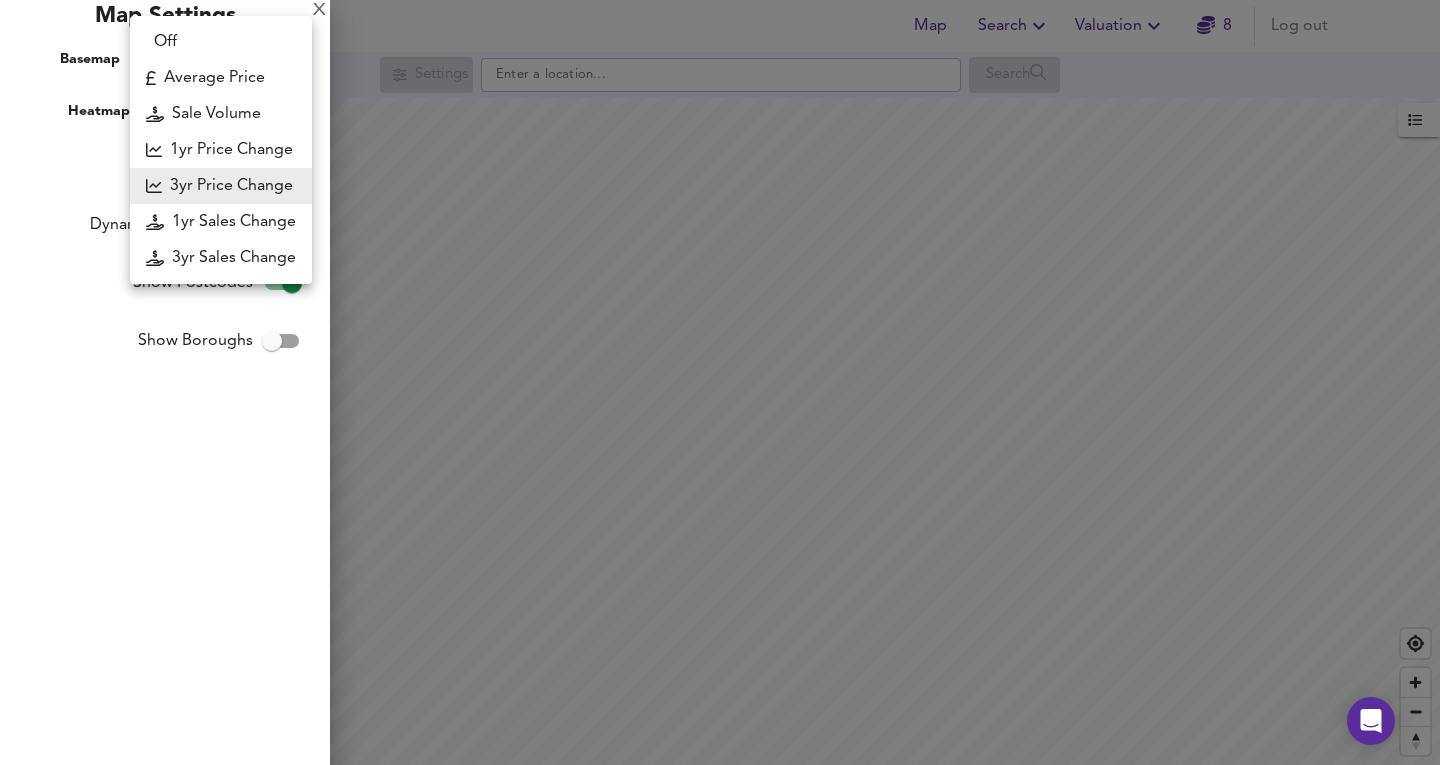 click on "1yr Sales Change" at bounding box center [221, 222] 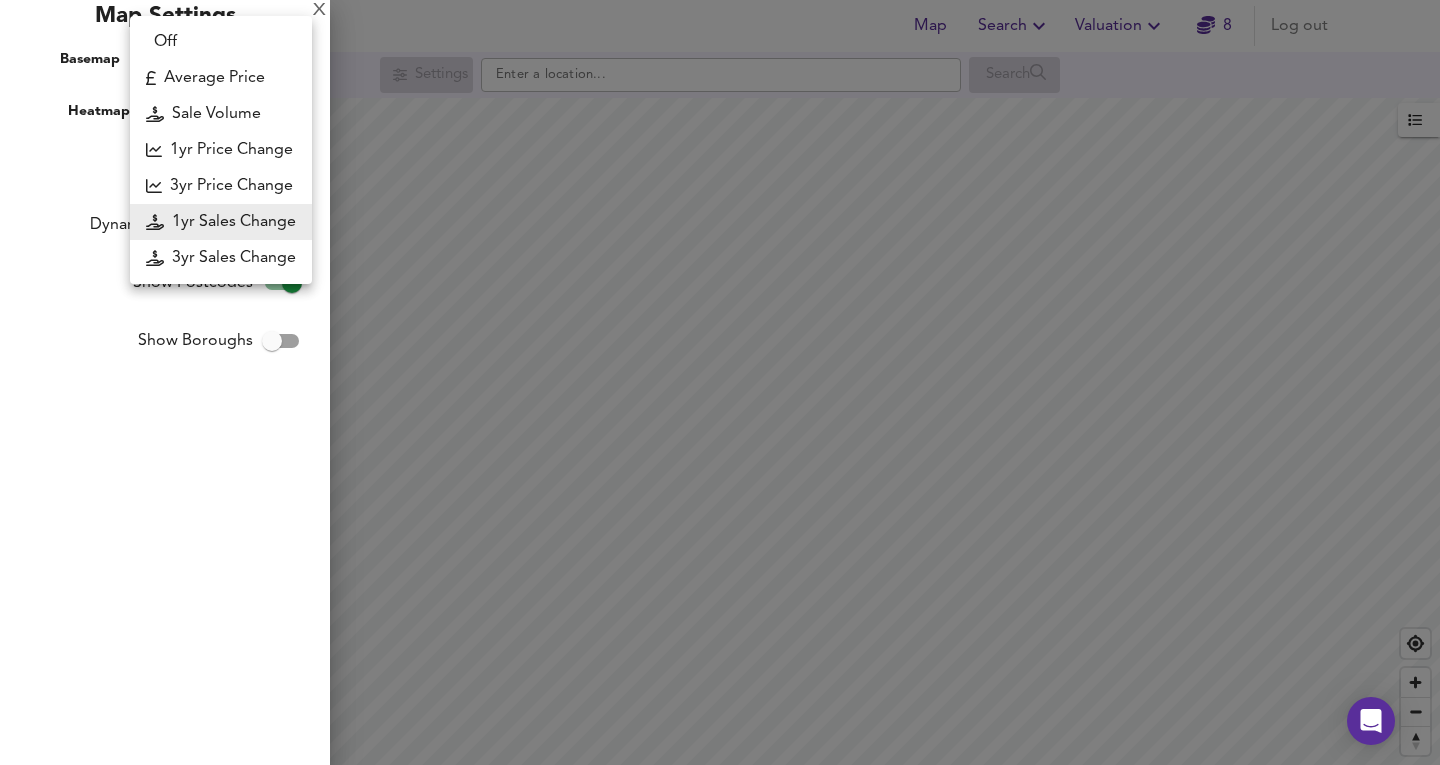 click on "Map Search Valuation    8 Log out        Settings            Search              1yr Sales Change sc1y   +20% +10% 0% -10% -20%     UK Average Price   for June 2025 £ 339 / ft²      +6.1% Source:   Land Registry Data - April 2025 England & Wales - Average £/ ft²  History England & Wales - Total Quarterly Sales History X Map Settings Basemap          Default hybrid Heatmap        1yr Sales Change sc1y 2D   View Dynamic Heatmap   Off Show Postcodes Show Boroughs 2D 3D Find Me X Property Search Radius   ¼ mile 402 Sales Rentals Planning    Live Market Listings   Rightmove Off   On     Sold Property Prices   HM Land Registry Off   On     Room Rentals & Flatshares   SpareRoom   BETA Off   On     Planning Applications Local Authorities Off   On  Run Search   Please enable at least one data source to run a search
Off      Average Price    Sale Volume    1yr Price Change    3yr Price Change    1yr Sales Change" at bounding box center (720, 382) 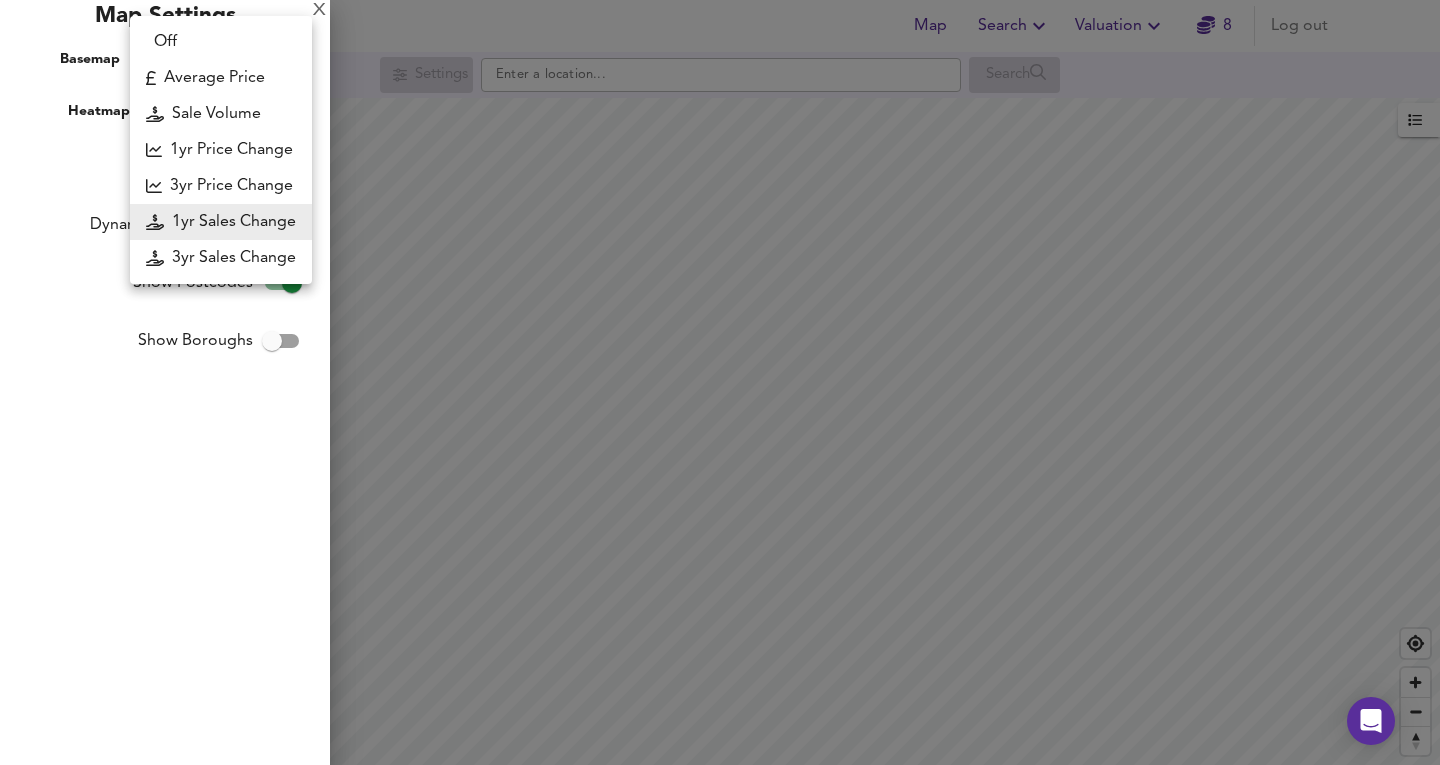 click on "3yr Sales Change" at bounding box center [221, 258] 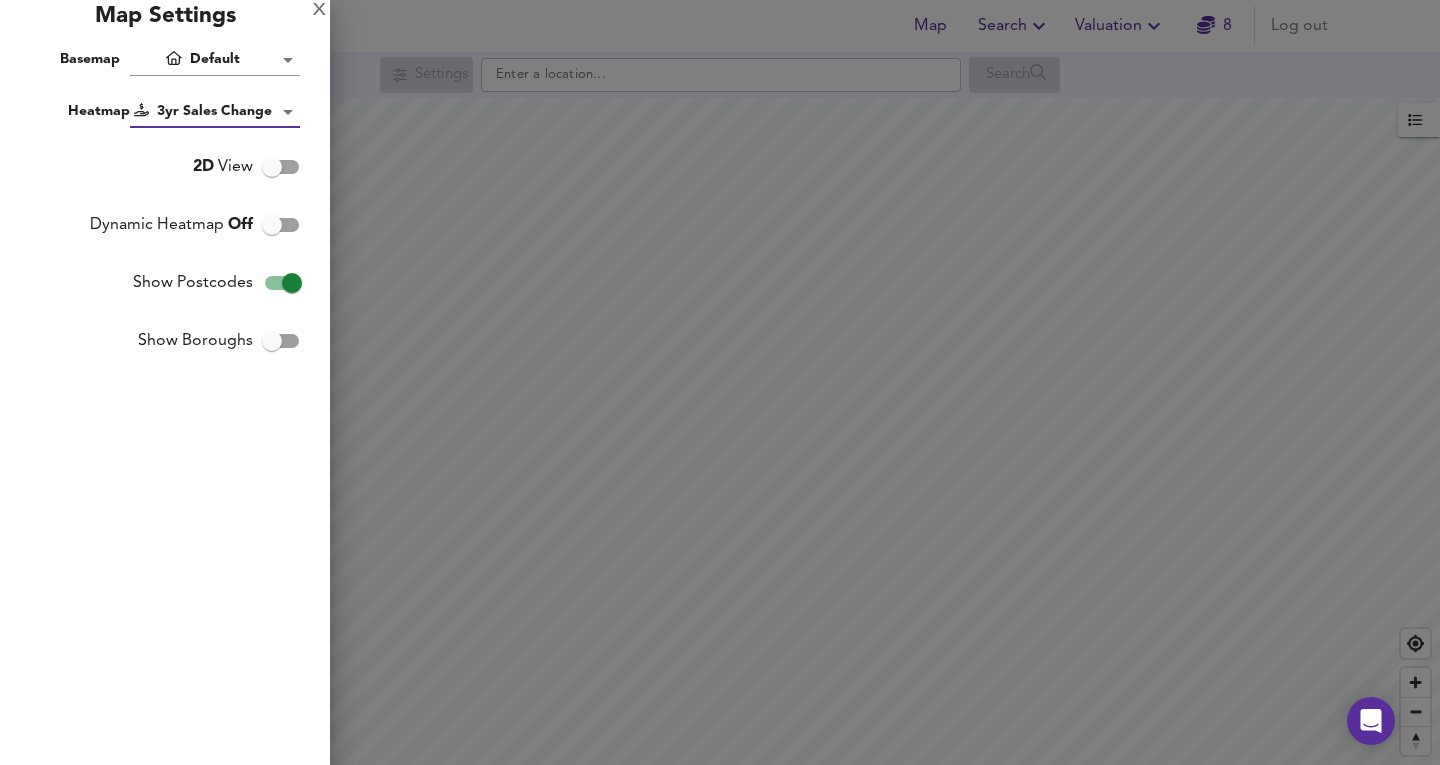 click on "Map Search Valuation    8 Log out        Settings            Search              3yr Sales Change sc3y   +20% +10% 0% -10% -20%     UK Average Price   for June 2025 £ 339 / ft²      +6.1% Source:   Land Registry Data - April 2025 England & Wales - Average £/ ft²  History England & Wales - Total Quarterly Sales History X Map Settings Basemap          Default hybrid Heatmap        3yr Sales Change sc3y 2D   View Dynamic Heatmap   Off Show Postcodes Show Boroughs 2D 3D Find Me X Property Search Radius   ¼ mile 402 Sales Rentals Planning    Live Market Listings   Rightmove Off   On     Sold Property Prices   HM Land Registry Off   On     Room Rentals & Flatshares   SpareRoom   BETA Off   On     Planning Applications Local Authorities Off   On  Run Search   Please enable at least one data source to run a search" at bounding box center [720, 382] 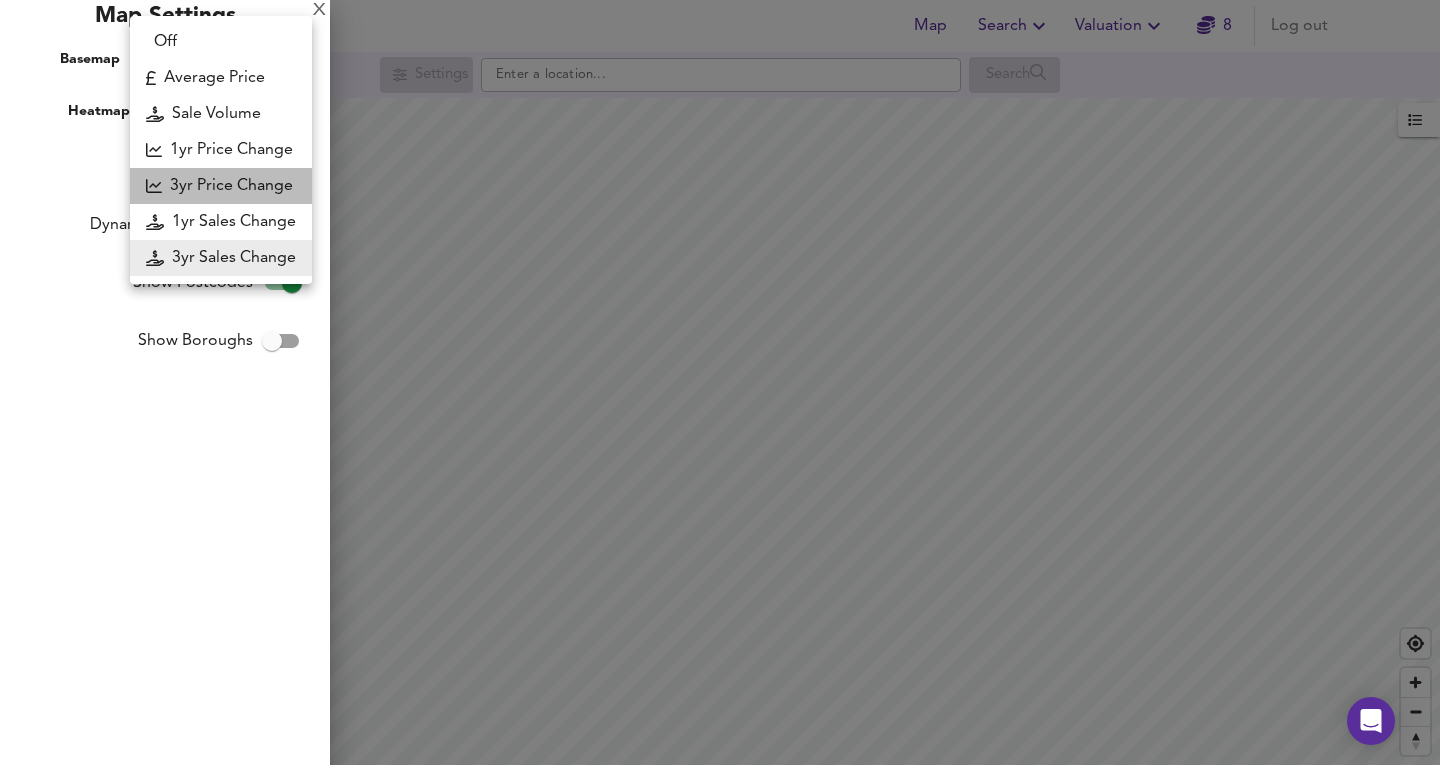 click on "3yr Price Change" at bounding box center (221, 186) 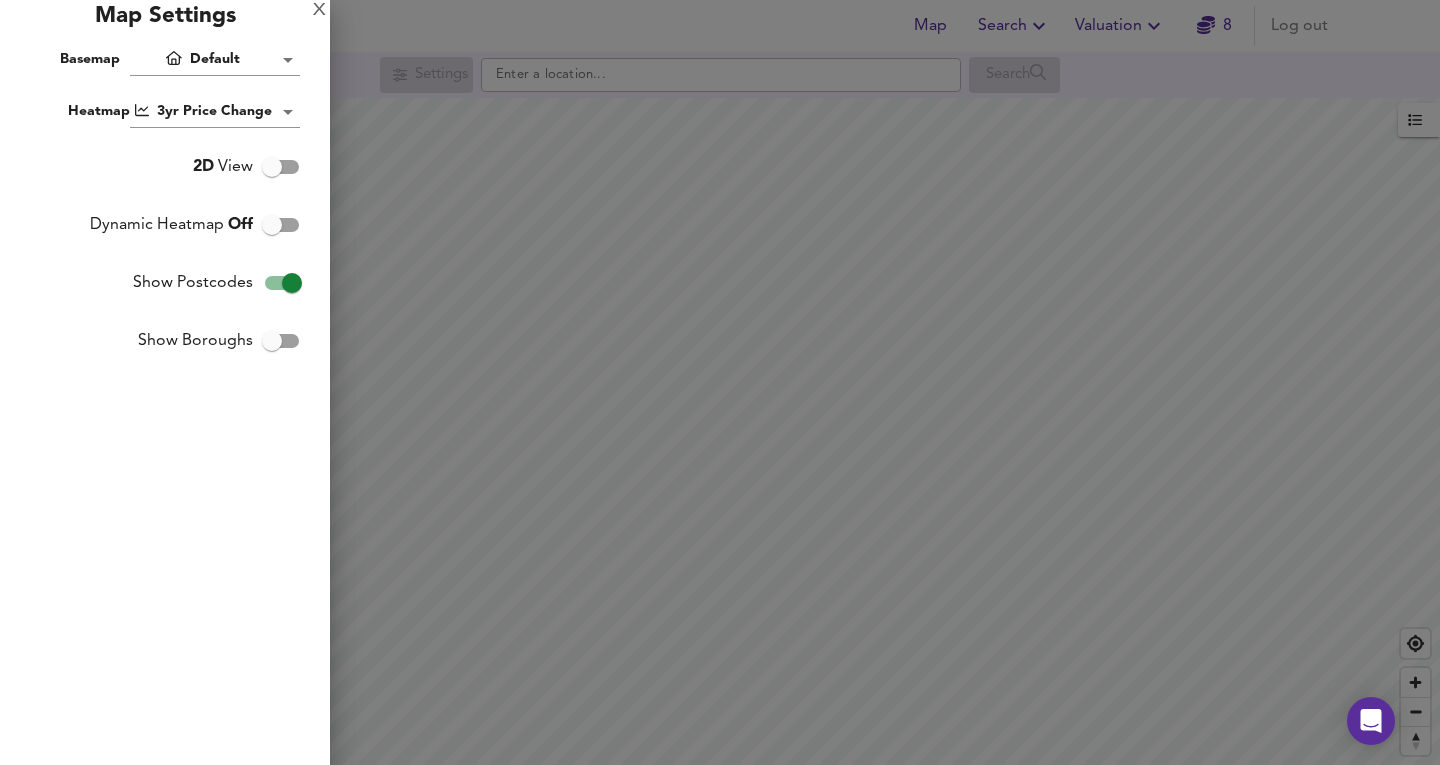 click at bounding box center [720, 382] 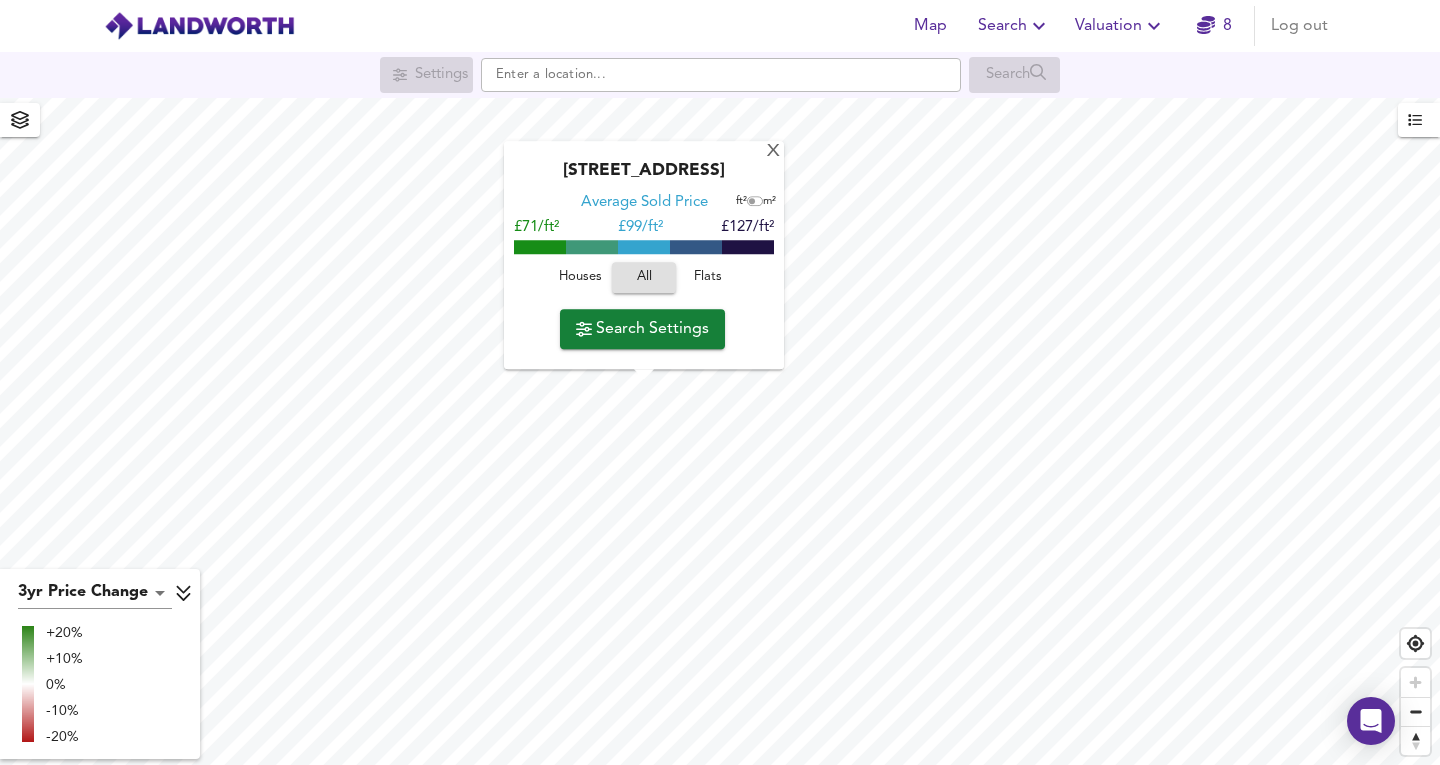 click on "Search Settings" at bounding box center (642, 329) 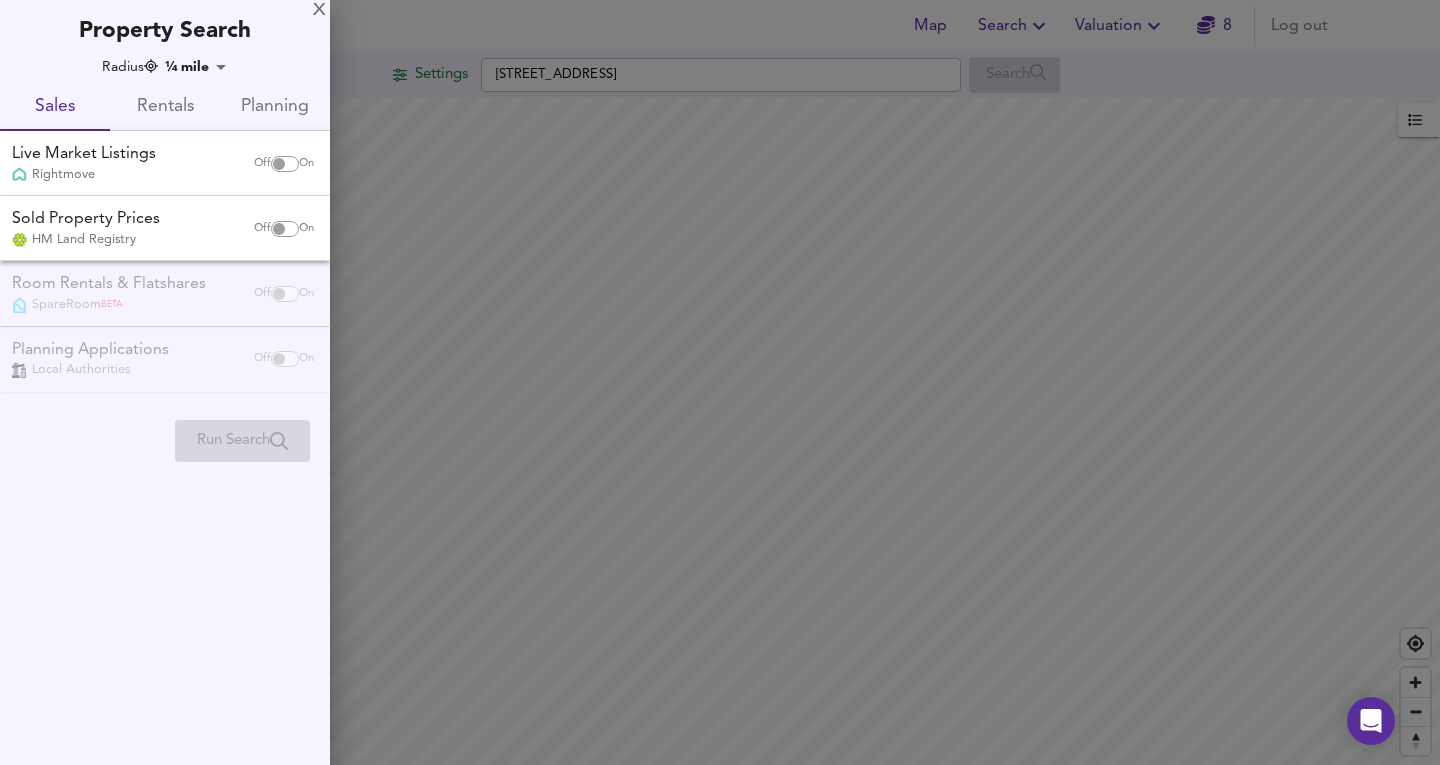 click at bounding box center [279, 164] 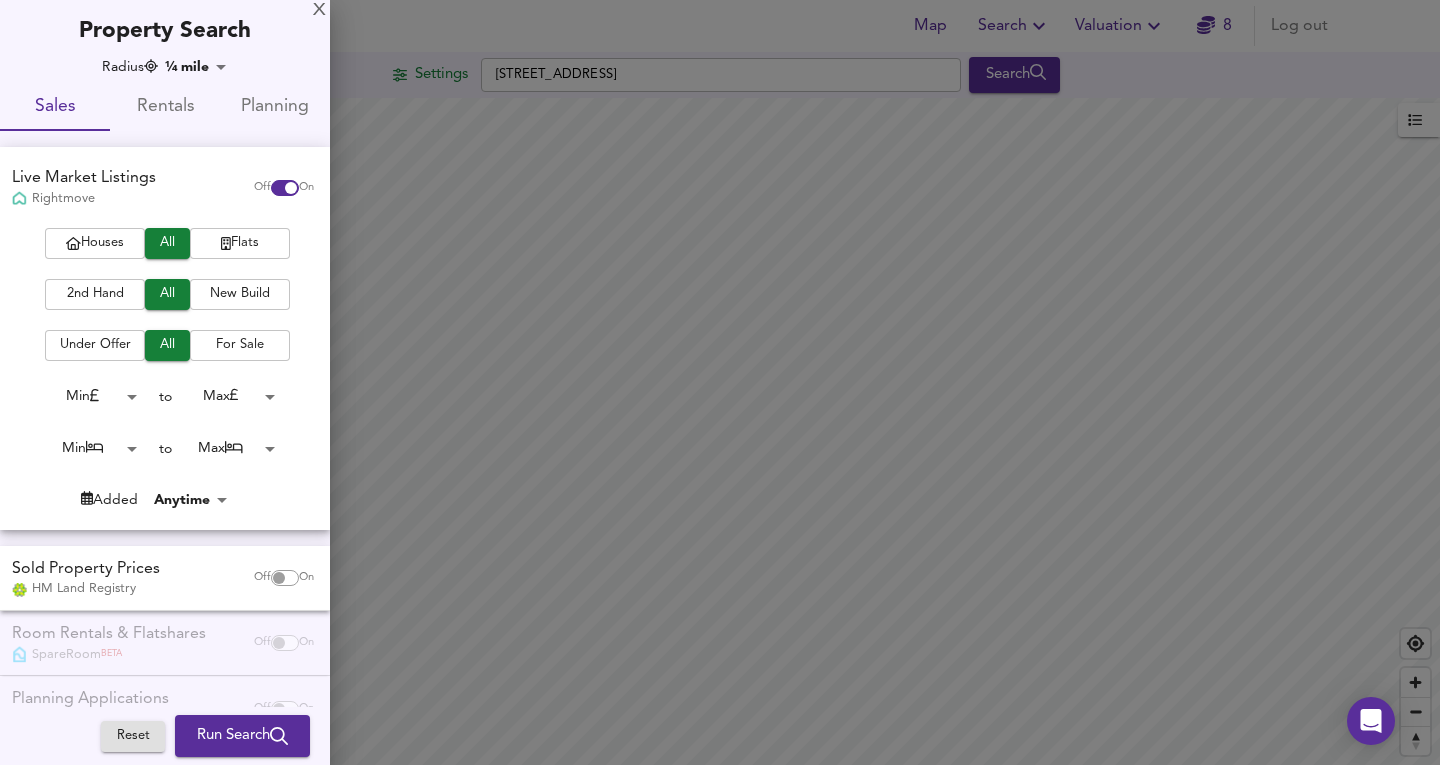 click on "Rentals" at bounding box center [165, 107] 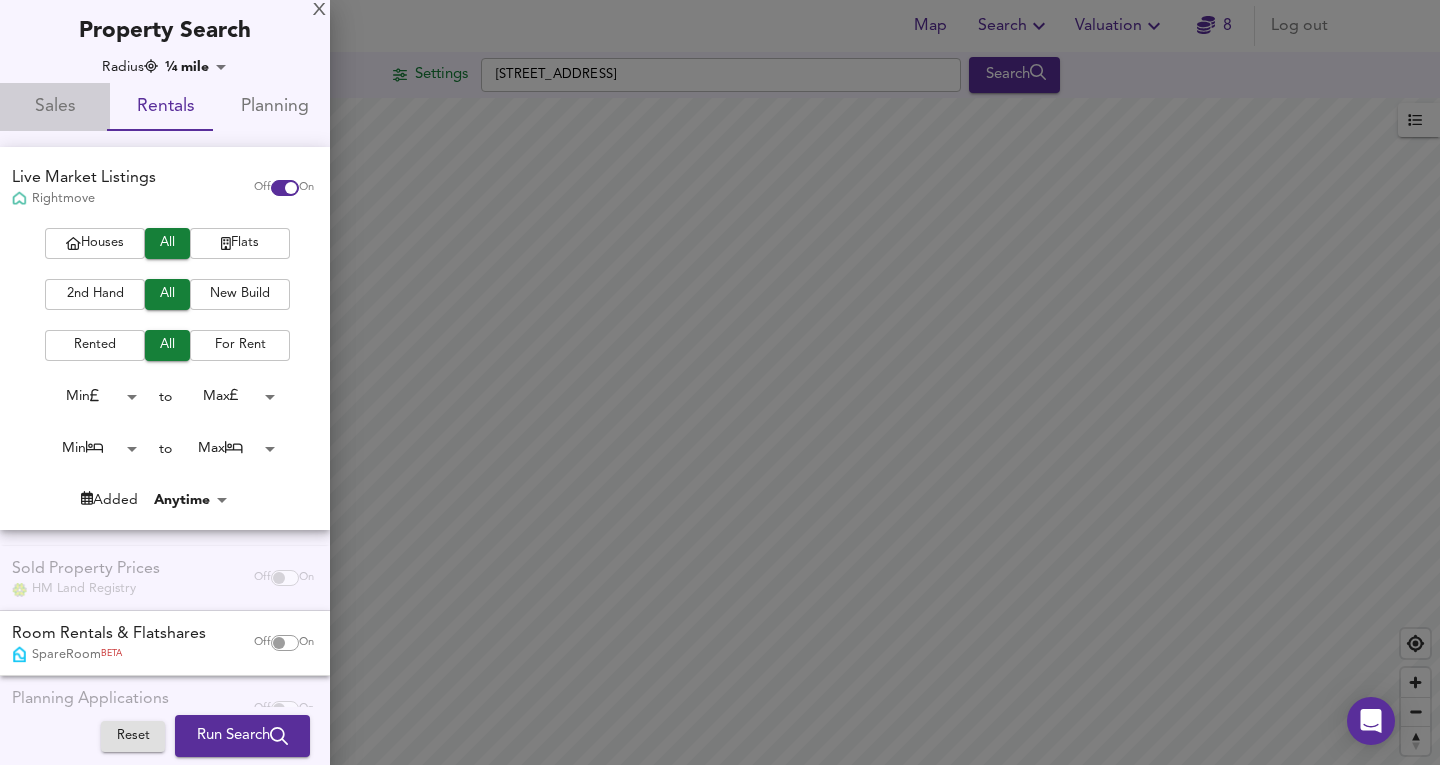 click on "Sales" at bounding box center (55, 107) 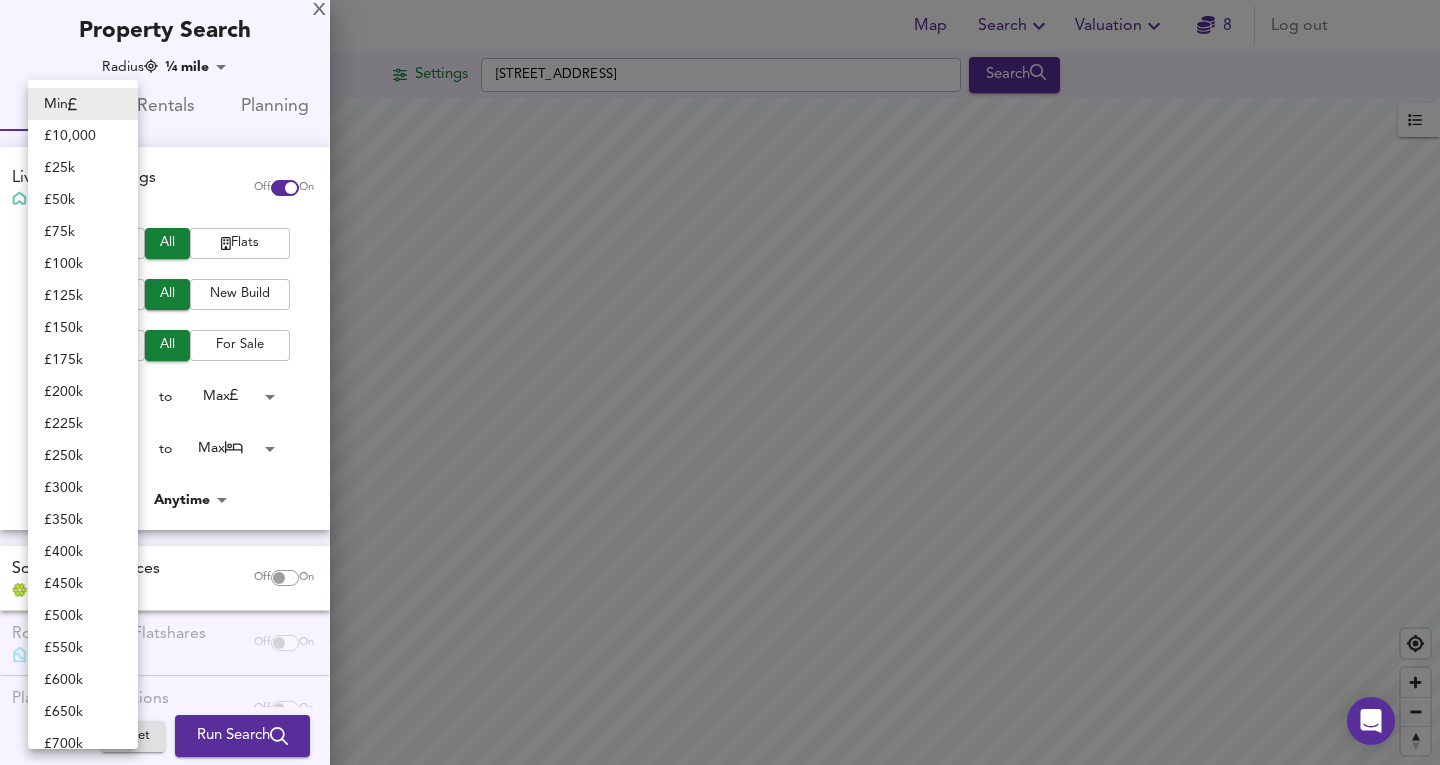 click on "Map Search Valuation    8 Log out        Settings     Church Road West, L4 5UE        Search              3yr Price Change lwc3y   +20% +10% 0% -10% -20%     UK Average Price   for June 2025 £ 339 / ft²      +6.1% Source:   Land Registry Data - April 2025 England & Wales - Average £/ ft²  History England & Wales - Total Quarterly Sales History X Map Settings Basemap          Default hybrid Heatmap        3yr Price Change lwc3y 2D   View Dynamic Heatmap   Off Show Postcodes Show Boroughs 2D 3D Find Me X Property Search Radius   ¼ mile 402 Sales Rentals Planning    Live Market Listings   Rightmove Off   On    Houses All   Flats 2nd Hand All New Build Under Offer All For Sale Min   0 to Max   200000000   Min   0 to Max   50   Added Anytime -1    Sold Property Prices   HM Land Registry Off   On     Room Rentals & Flatshares   SpareRoom   BETA Off   On     Planning Applications Local Authorities Off   On  Reset Run Search" at bounding box center (720, 382) 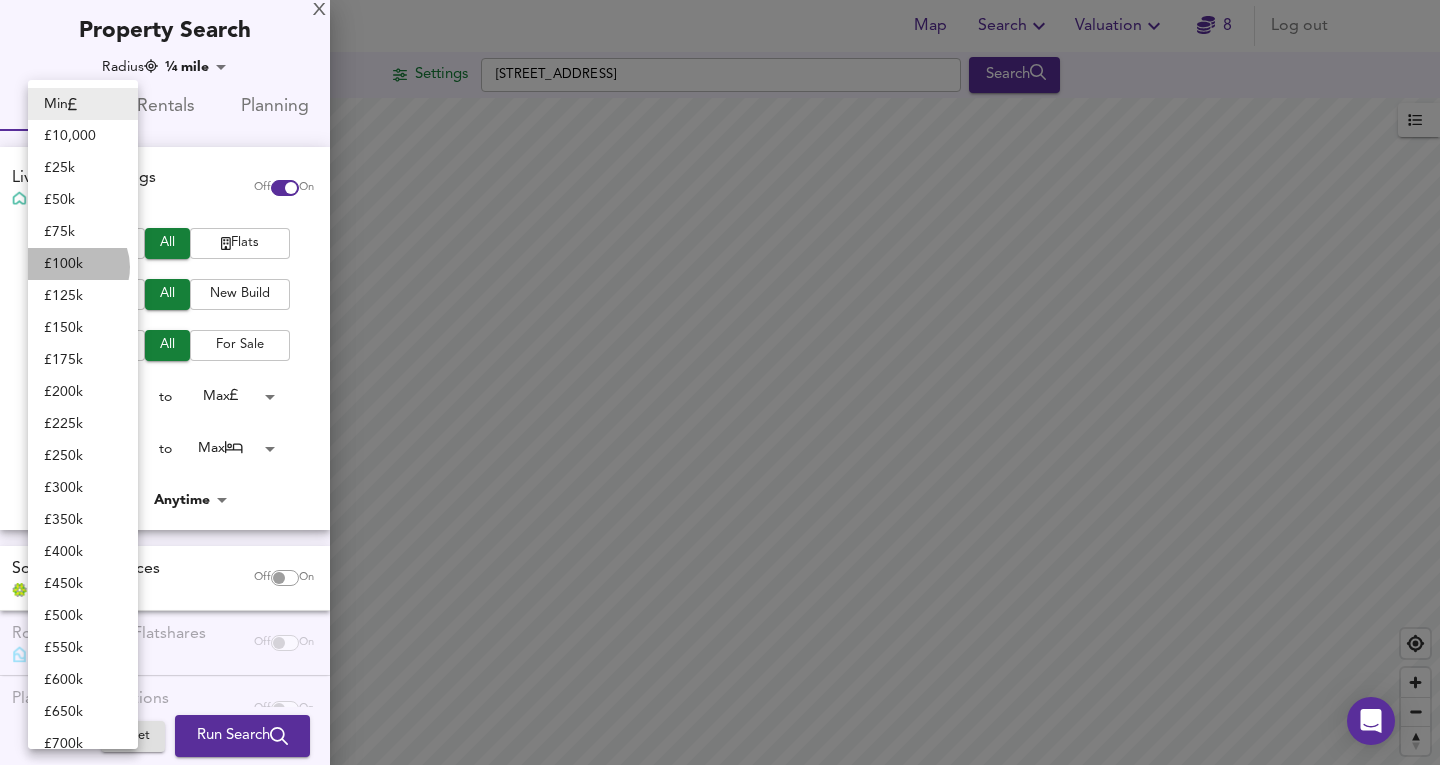 click on "£ 100k" at bounding box center (83, 264) 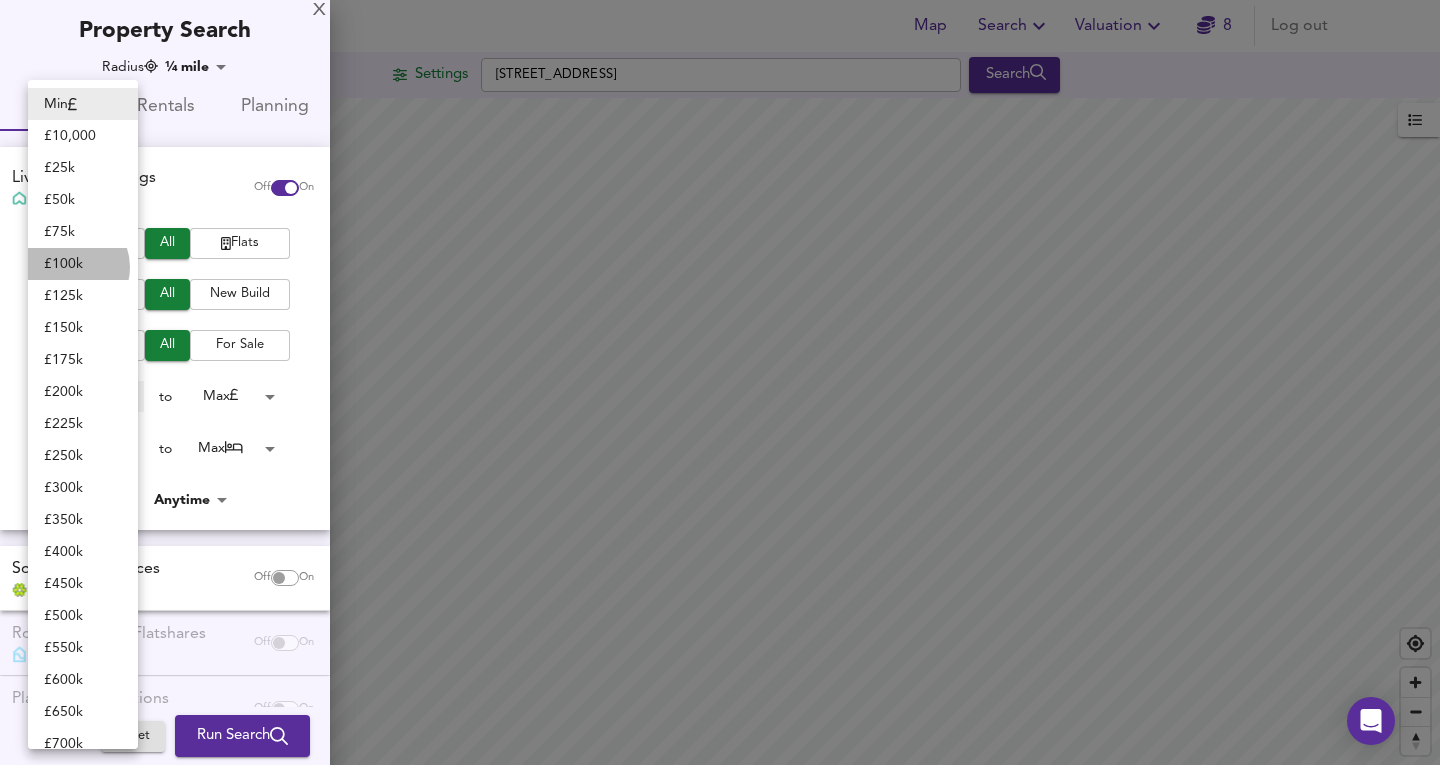 type on "100000" 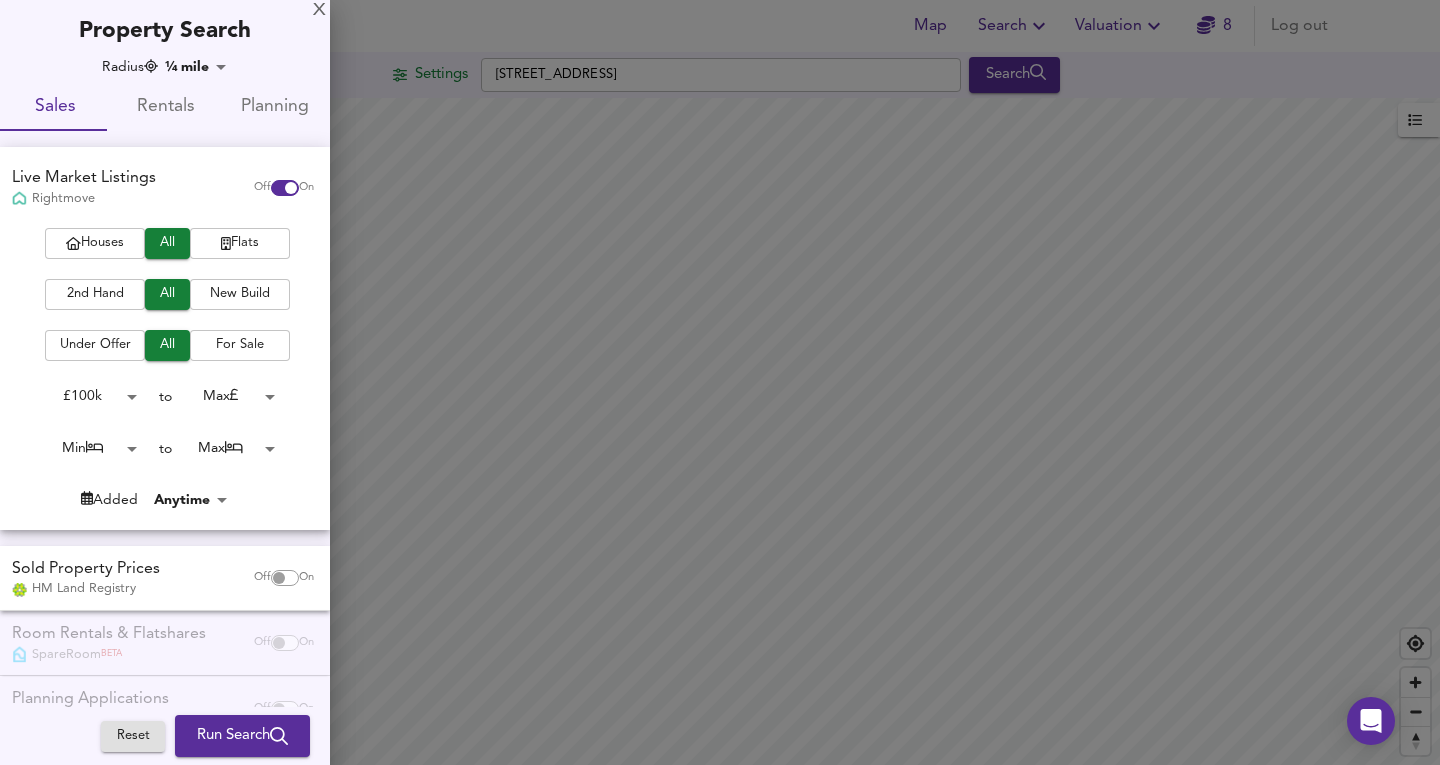 click on "Map Search Valuation    8 Log out        Settings     Church Road West, L4 5UE        Search              3yr Price Change lwc3y   +20% +10% 0% -10% -20%     UK Average Price   for June 2025 £ 339 / ft²      +6.1% Source:   Land Registry Data - April 2025 England & Wales - Average £/ ft²  History England & Wales - Total Quarterly Sales History X Map Settings Basemap          Default hybrid Heatmap        3yr Price Change lwc3y 2D   View Dynamic Heatmap   Off Show Postcodes Show Boroughs 2D 3D Find Me X Property Search Radius   ¼ mile 402 Sales Rentals Planning    Live Market Listings   Rightmove Off   On    Houses All   Flats 2nd Hand All New Build Under Offer All For Sale £ 100k 100000 to Max   200000000   Min   0 to Max   50   Added Anytime -1    Sold Property Prices   HM Land Registry Off   On     Room Rentals & Flatshares   SpareRoom   BETA Off   On     Planning Applications Local Authorities Off   On  Reset" at bounding box center [720, 382] 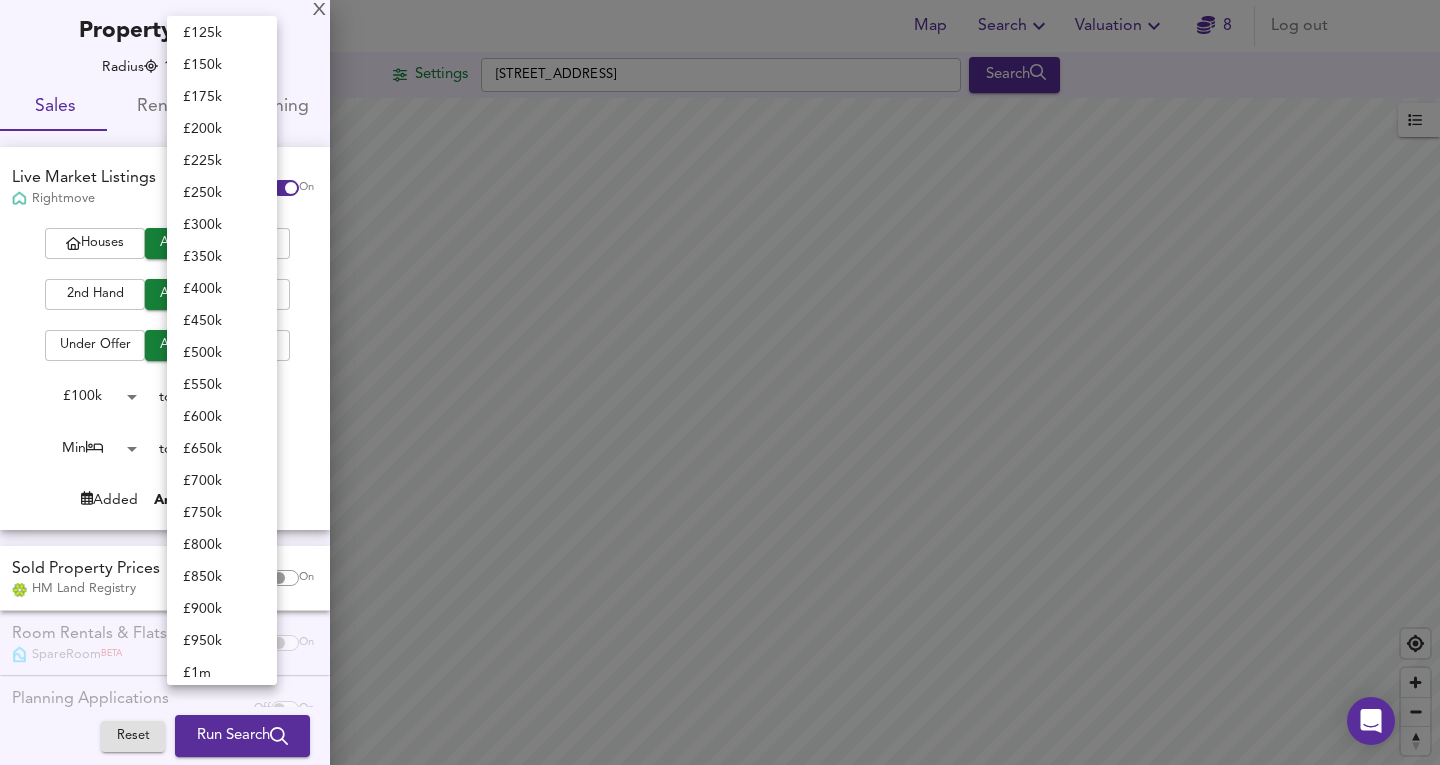 scroll, scrollTop: 38, scrollLeft: 0, axis: vertical 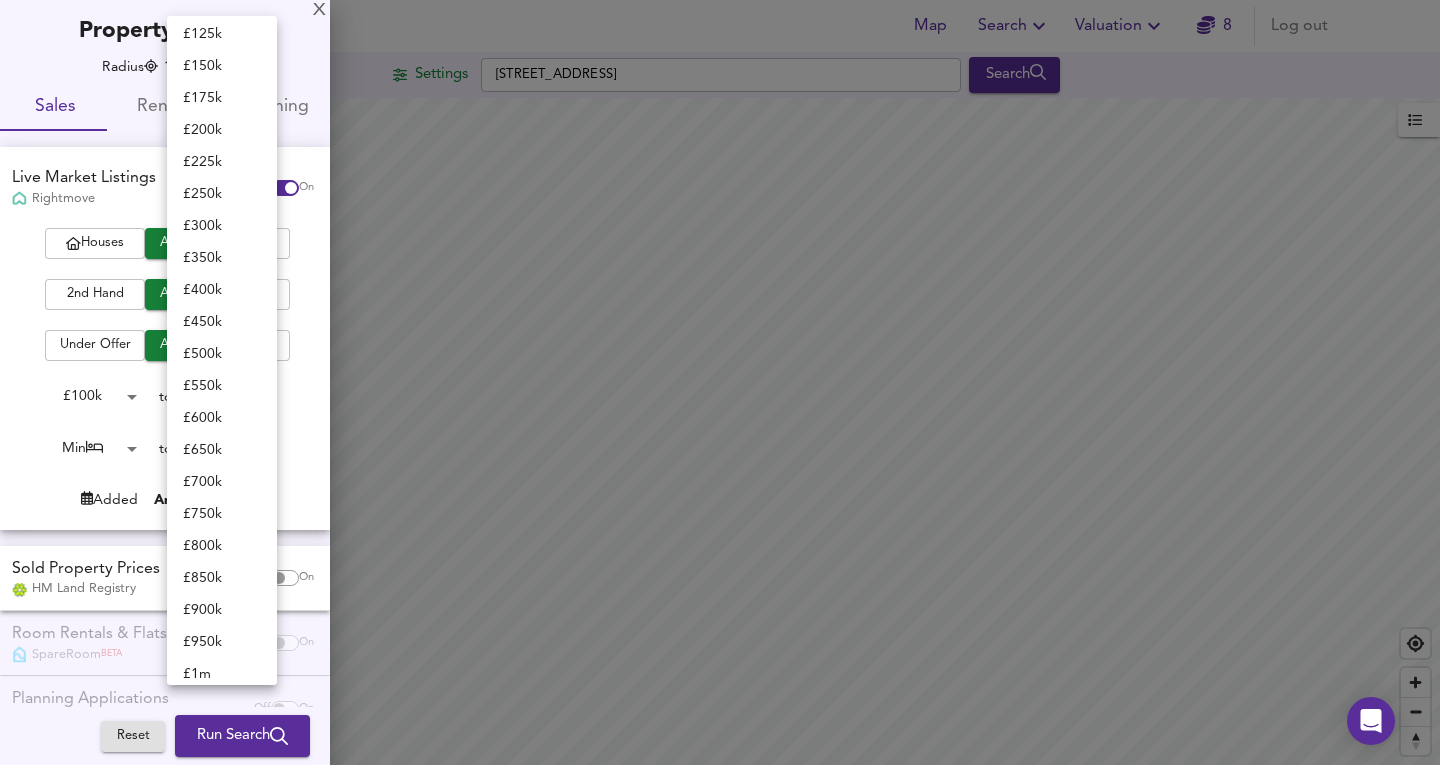 click on "£ 250k" at bounding box center (222, 194) 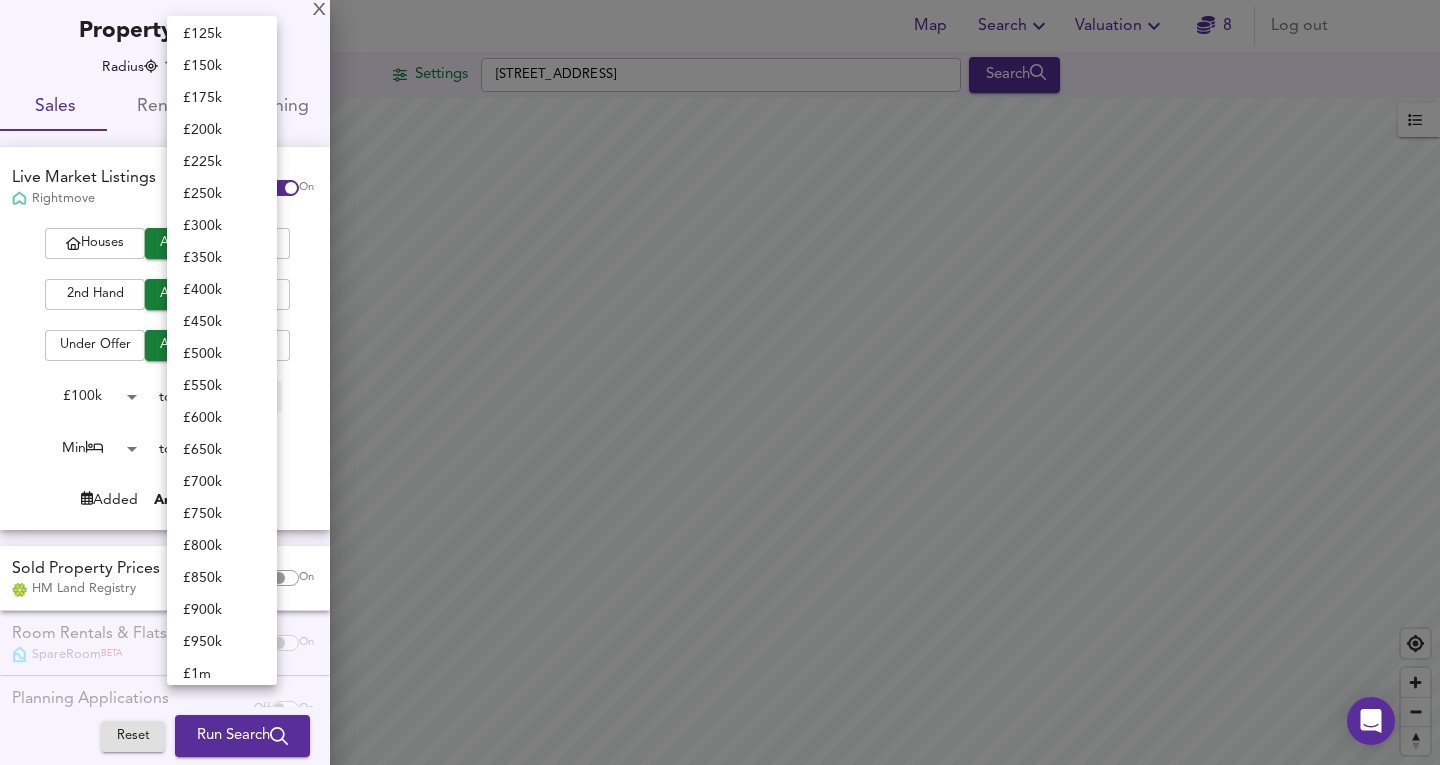 type on "250000" 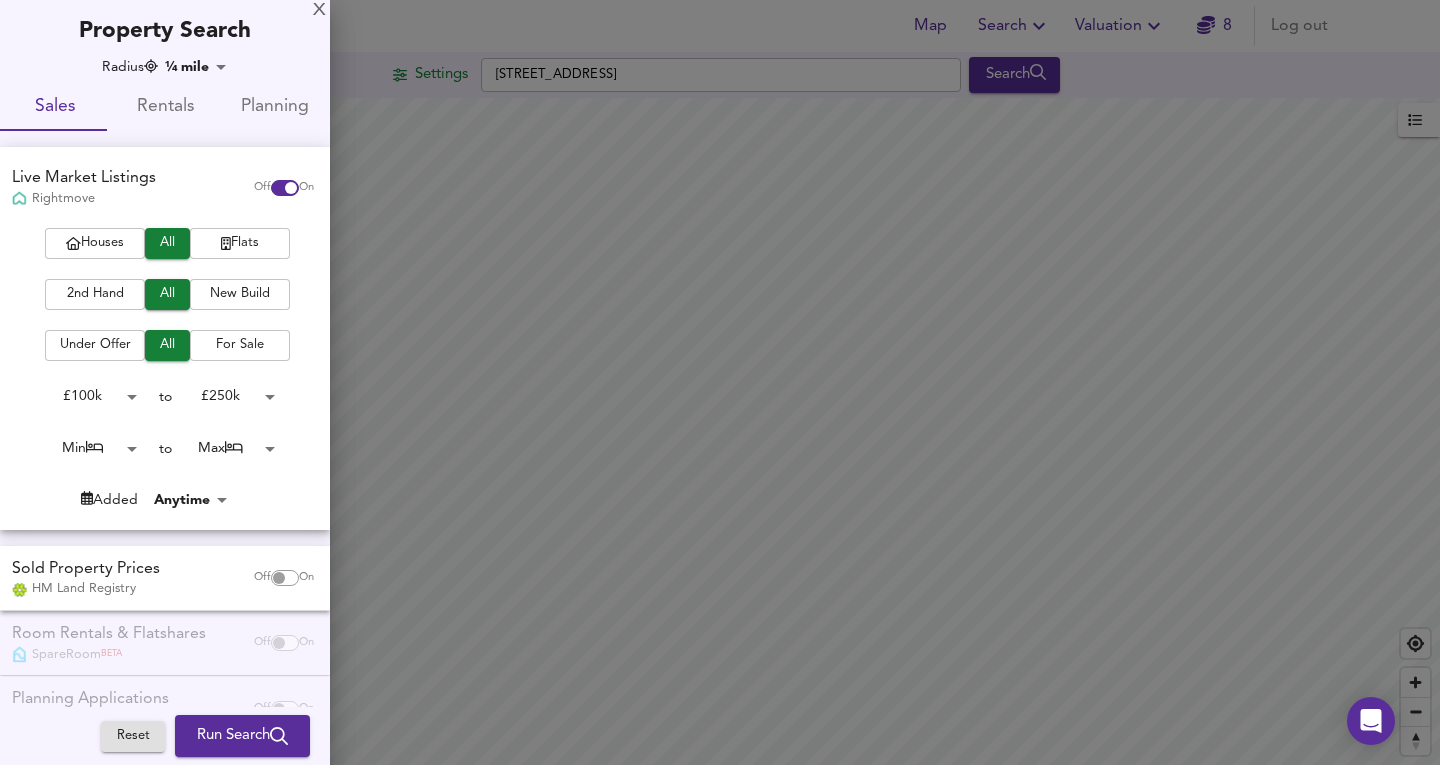 click on "Map Search Valuation    8 Log out        Settings     Church Road West, L4 5UE        Search              3yr Price Change lwc3y   +20% +10% 0% -10% -20%     UK Average Price   for June 2025 £ 339 / ft²      +6.1% Source:   Land Registry Data - April 2025 England & Wales - Average £/ ft²  History England & Wales - Total Quarterly Sales History X Map Settings Basemap          Default hybrid Heatmap        3yr Price Change lwc3y 2D   View Dynamic Heatmap   Off Show Postcodes Show Boroughs 2D 3D Find Me X Property Search Radius   ¼ mile 402 Sales Rentals Planning    Live Market Listings   Rightmove Off   On    Houses All   Flats 2nd Hand All New Build Under Offer All For Sale £ 100k 100000 to £ 250k 250000   Min   0 to Max   50   Added Anytime -1    Sold Property Prices   HM Land Registry Off   On     Room Rentals & Flatshares   SpareRoom   BETA Off   On     Planning Applications Local Authorities Off   On  Reset" at bounding box center [720, 382] 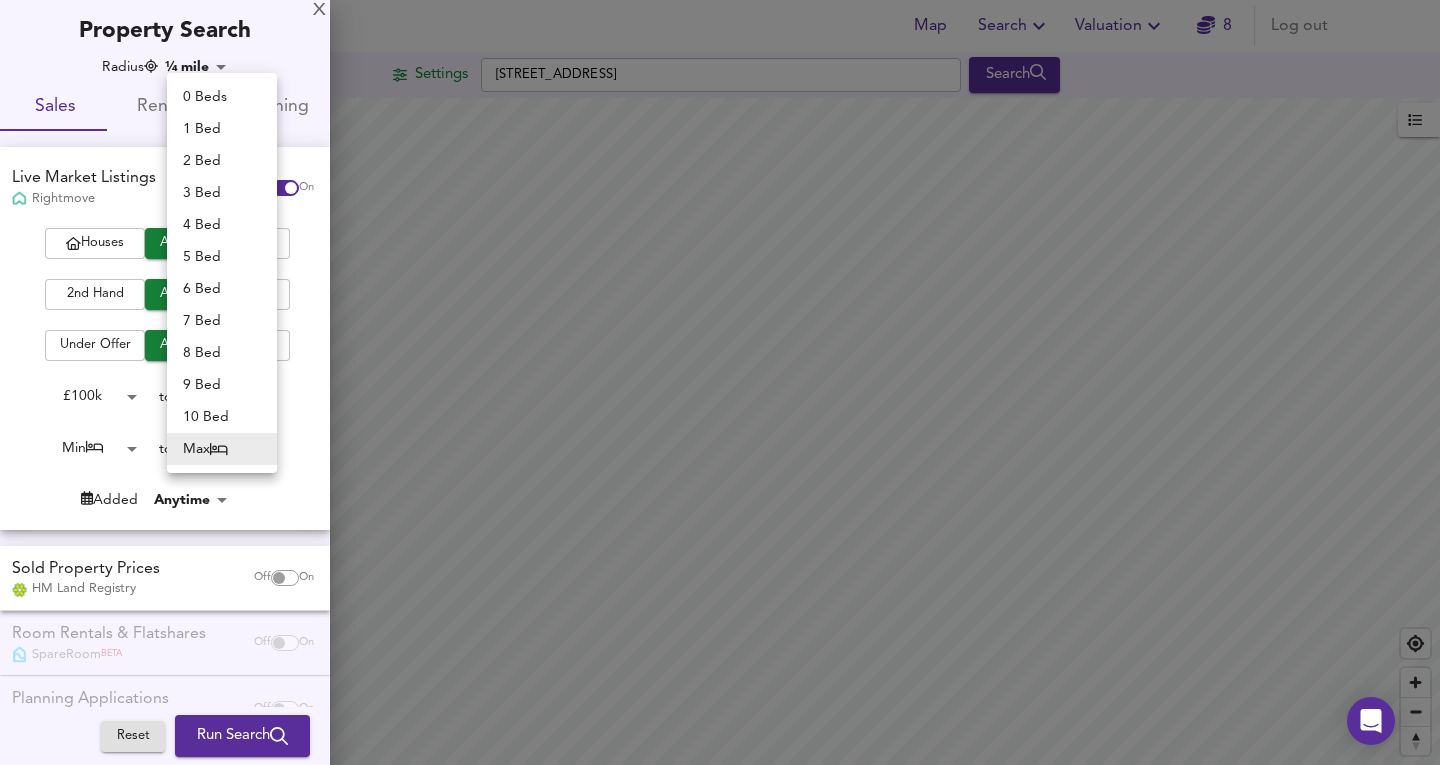 click on "5 Bed" at bounding box center (222, 257) 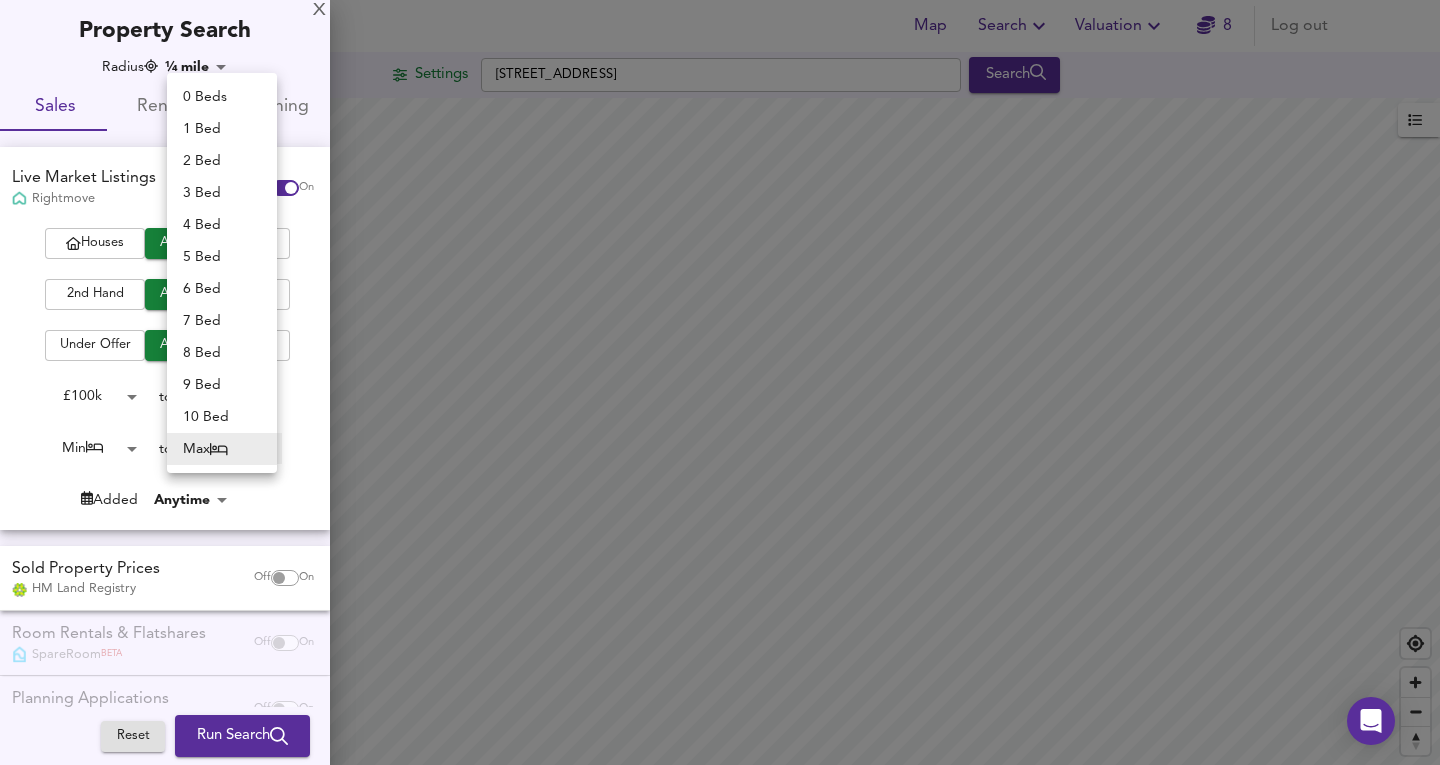 type on "5" 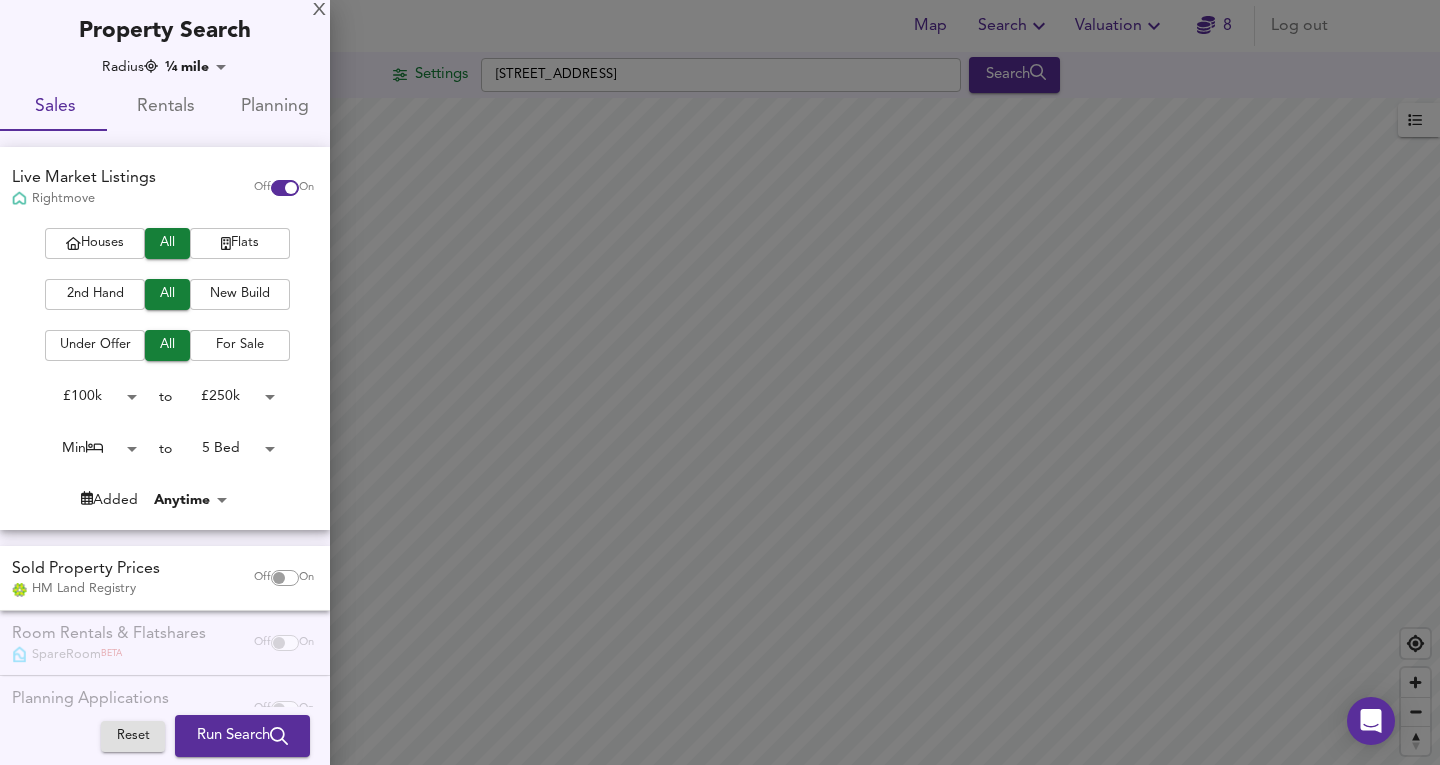 click on "Map Search Valuation    8 Log out        Settings     Church Road West, L4 5UE        Search              3yr Price Change lwc3y   +20% +10% 0% -10% -20%     UK Average Price   for June 2025 £ 339 / ft²      +6.1% Source:   Land Registry Data - April 2025 England & Wales - Average £/ ft²  History England & Wales - Total Quarterly Sales History X Map Settings Basemap          Default hybrid Heatmap        3yr Price Change lwc3y 2D   View Dynamic Heatmap   Off Show Postcodes Show Boroughs 2D 3D Find Me X Property Search Radius   ¼ mile 402 Sales Rentals Planning    Live Market Listings   Rightmove Off   On    Houses All   Flats 2nd Hand All New Build Under Offer All For Sale £ 100k 100000 to £ 250k 250000   Min   0 to 5 Bed 5   Added Anytime -1    Sold Property Prices   HM Land Registry Off   On     Room Rentals & Flatshares   SpareRoom   BETA Off   On     Planning Applications Local Authorities Off   On  Reset Run Search" at bounding box center [720, 382] 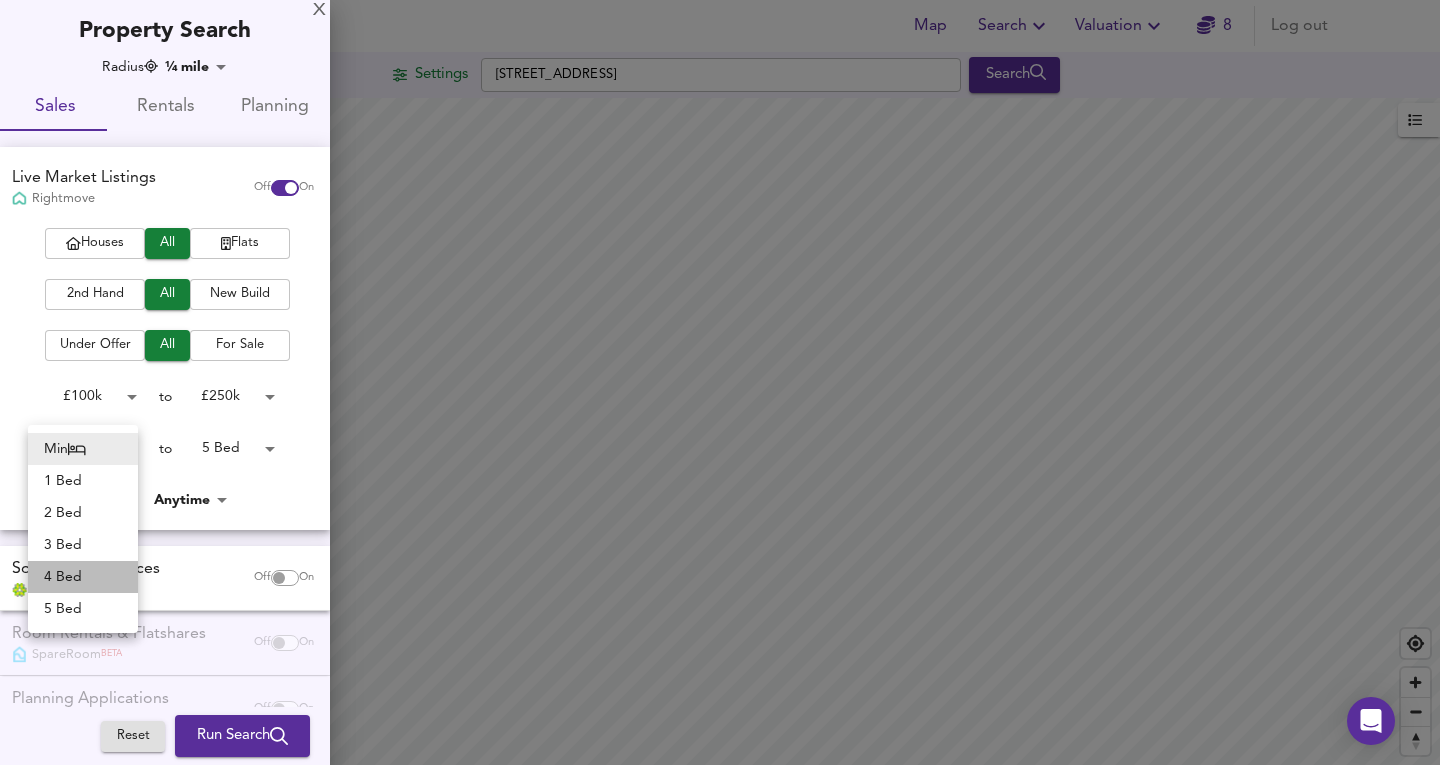 click on "4 Bed" at bounding box center (83, 577) 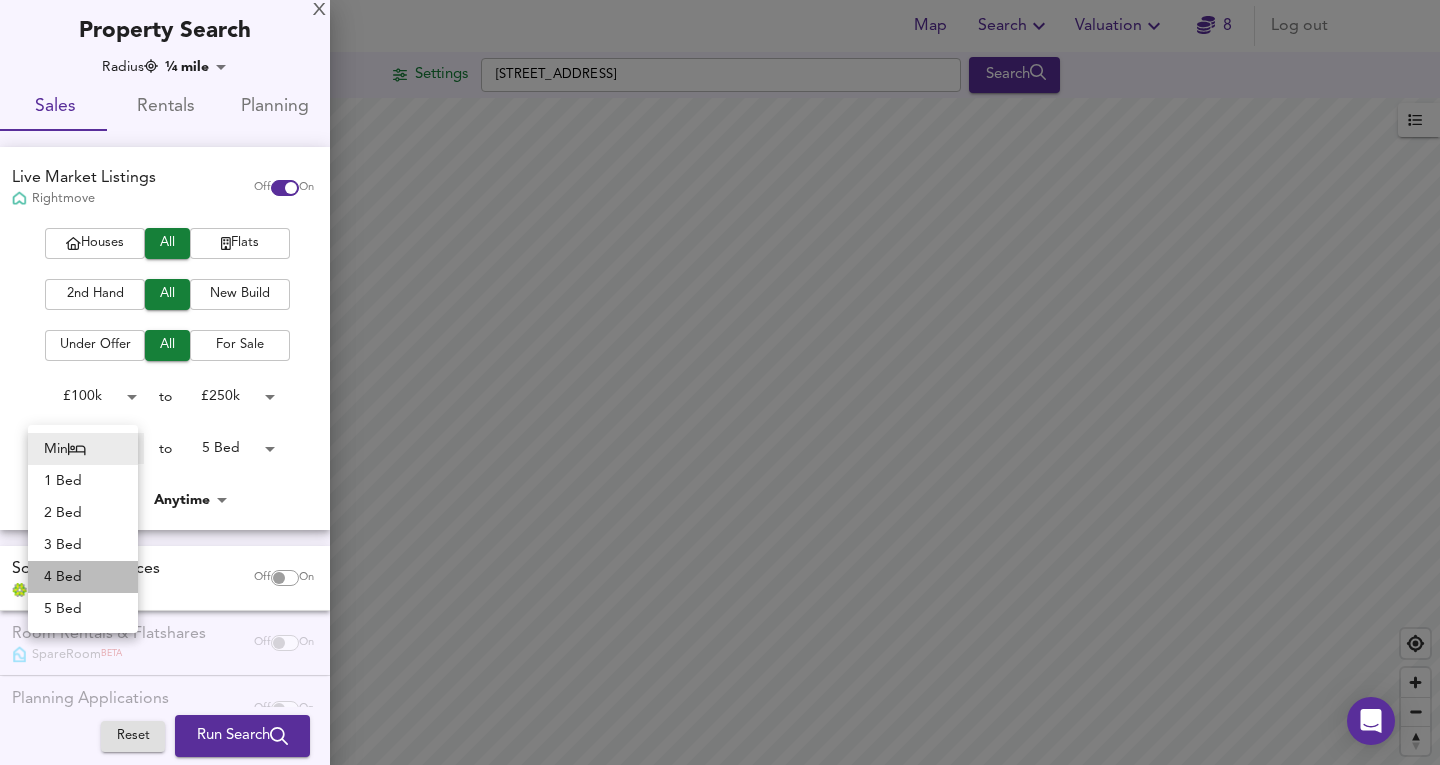 type on "4" 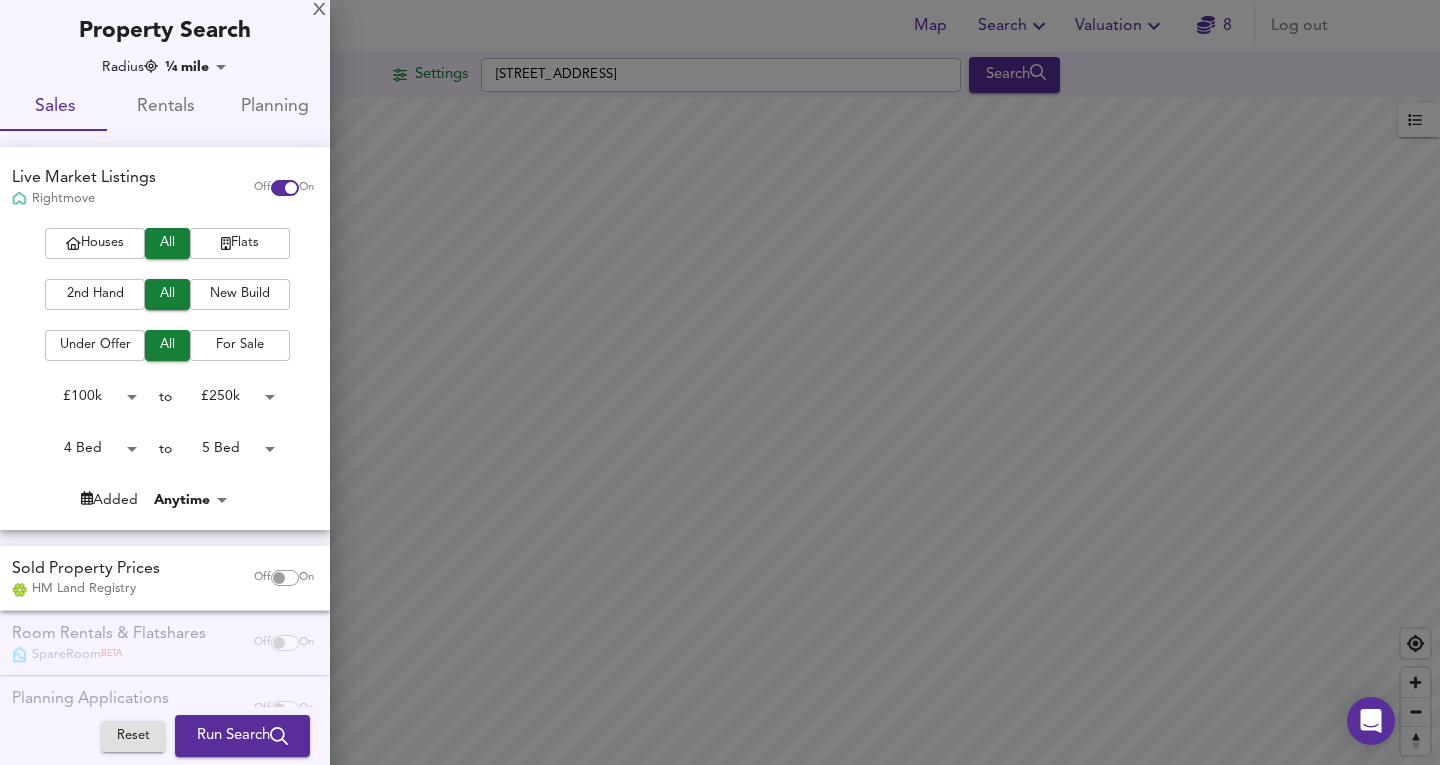 click on "Map Search Valuation    8 Log out        Settings     Church Road West, L4 5UE        Search              3yr Price Change lwc3y   +20% +10% 0% -10% -20%     UK Average Price   for June 2025 £ 339 / ft²      +6.1% Source:   Land Registry Data - April 2025 England & Wales - Average £/ ft²  History England & Wales - Total Quarterly Sales History X Map Settings Basemap          Default hybrid Heatmap        3yr Price Change lwc3y 2D   View Dynamic Heatmap   Off Show Postcodes Show Boroughs 2D 3D Find Me X Property Search Radius   ¼ mile 402 Sales Rentals Planning    Live Market Listings   Rightmove Off   On    Houses All   Flats 2nd Hand All New Build Under Offer All For Sale £ 100k 100000 to £ 250k 250000   4 Bed 4 to 5 Bed 5   Added Anytime -1    Sold Property Prices   HM Land Registry Off   On     Room Rentals & Flatshares   SpareRoom   BETA Off   On     Planning Applications Local Authorities Off   On  Reset Run Search" at bounding box center (720, 382) 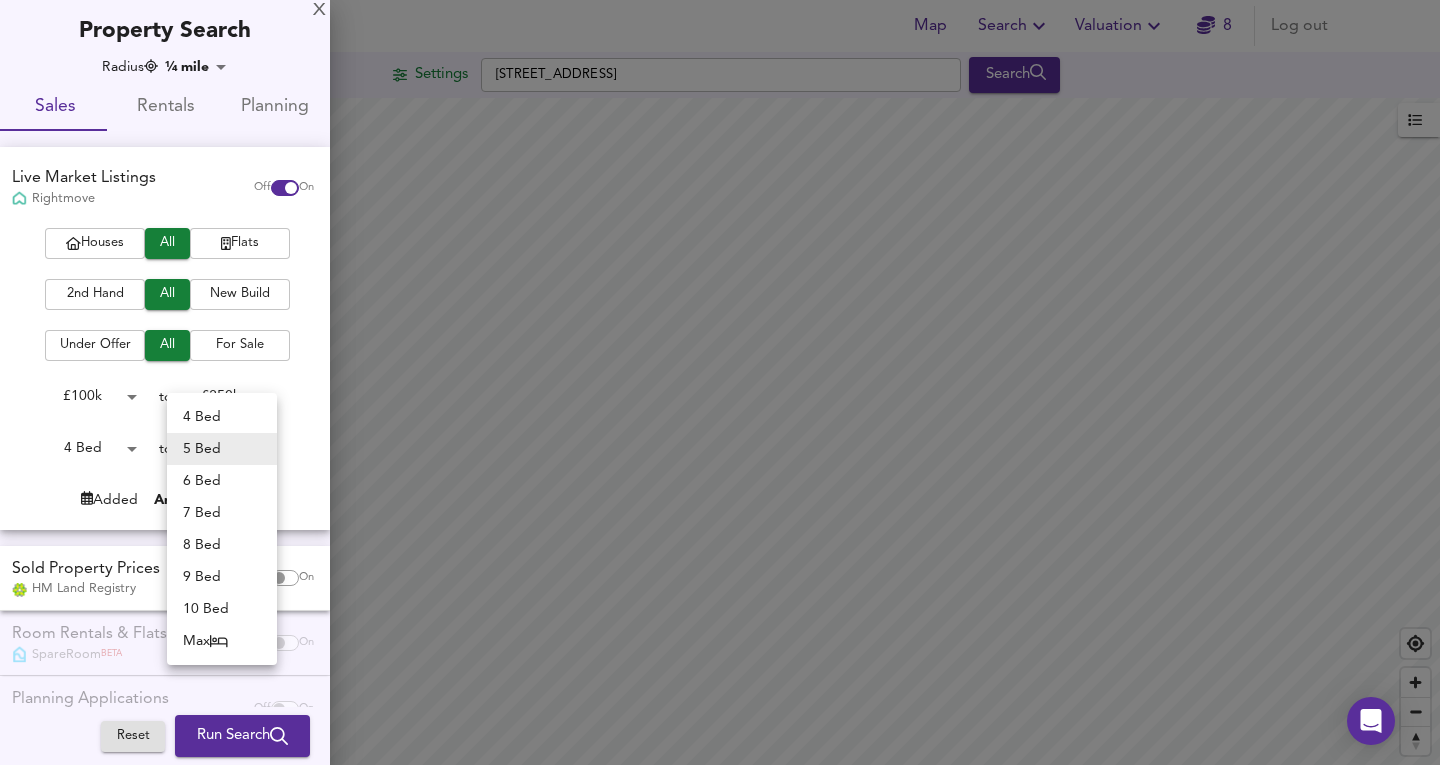 click at bounding box center [720, 382] 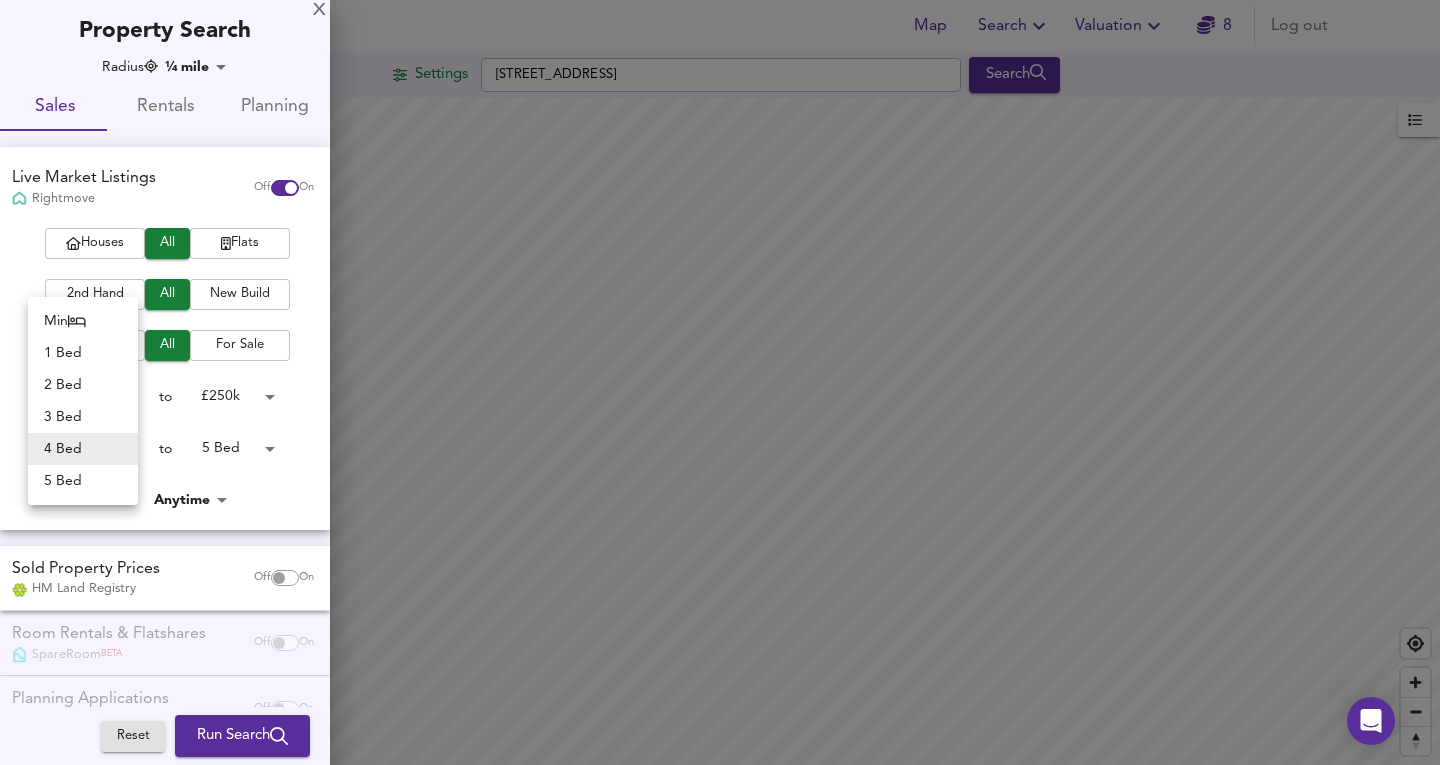 click on "Map Search Valuation    8 Log out        Settings     Church Road West, L4 5UE        Search              3yr Price Change lwc3y   +20% +10% 0% -10% -20%     UK Average Price   for June 2025 £ 339 / ft²      +6.1% Source:   Land Registry Data - April 2025 England & Wales - Average £/ ft²  History England & Wales - Total Quarterly Sales History X Map Settings Basemap          Default hybrid Heatmap        3yr Price Change lwc3y 2D   View Dynamic Heatmap   Off Show Postcodes Show Boroughs 2D 3D Find Me X Property Search Radius   ¼ mile 402 Sales Rentals Planning    Live Market Listings   Rightmove Off   On    Houses All   Flats 2nd Hand All New Build Under Offer All For Sale £ 100k 100000 to £ 250k 250000   4 Bed 4 to 5 Bed 5   Added Anytime -1    Sold Property Prices   HM Land Registry Off   On     Room Rentals & Flatshares   SpareRoom   BETA Off   On     Planning Applications Local Authorities Off   On  Reset Run Search" at bounding box center [720, 382] 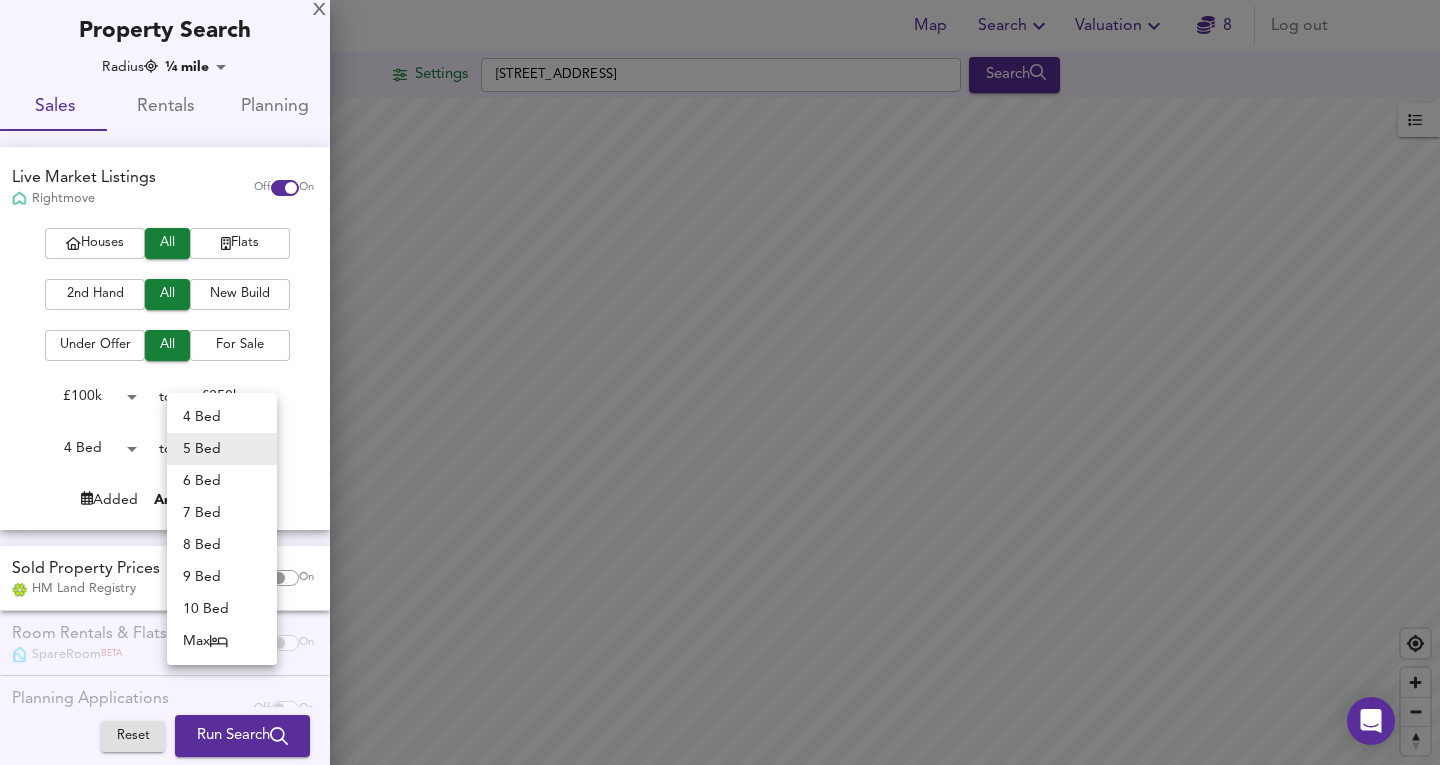 click on "Map Search Valuation    8 Log out        Settings     Church Road West, L4 5UE        Search              3yr Price Change lwc3y   +20% +10% 0% -10% -20%     UK Average Price   for June 2025 £ 339 / ft²      +6.1% Source:   Land Registry Data - April 2025 England & Wales - Average £/ ft²  History England & Wales - Total Quarterly Sales History X Map Settings Basemap          Default hybrid Heatmap        3yr Price Change lwc3y 2D   View Dynamic Heatmap   Off Show Postcodes Show Boroughs 2D 3D Find Me X Property Search Radius   ¼ mile 402 Sales Rentals Planning    Live Market Listings   Rightmove Off   On    Houses All   Flats 2nd Hand All New Build Under Offer All For Sale £ 100k 100000 to £ 250k 250000   4 Bed 4 to 5 Bed 5   Added Anytime -1    Sold Property Prices   HM Land Registry Off   On     Room Rentals & Flatshares   SpareRoom   BETA Off   On     Planning Applications Local Authorities Off   On  Reset Run Search" at bounding box center (720, 382) 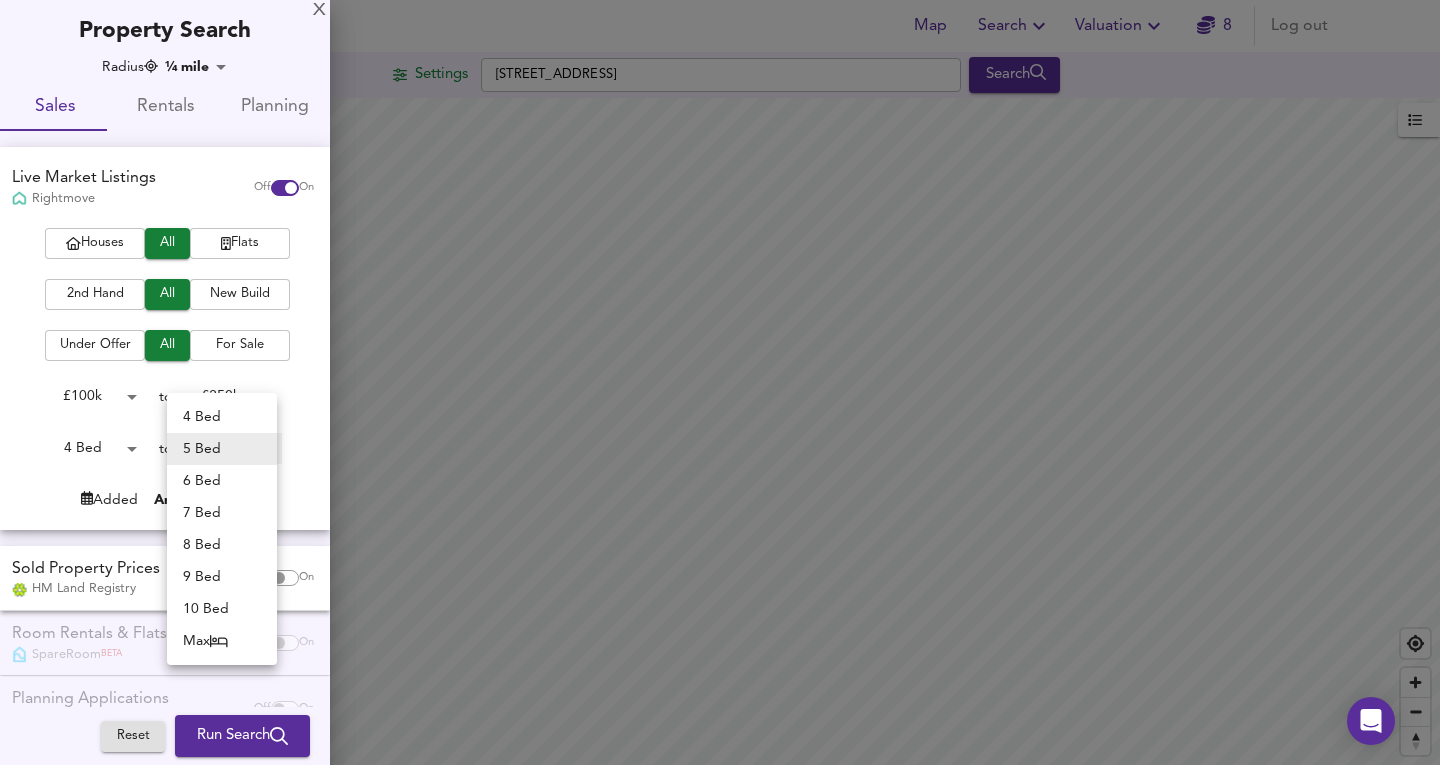 type on "4" 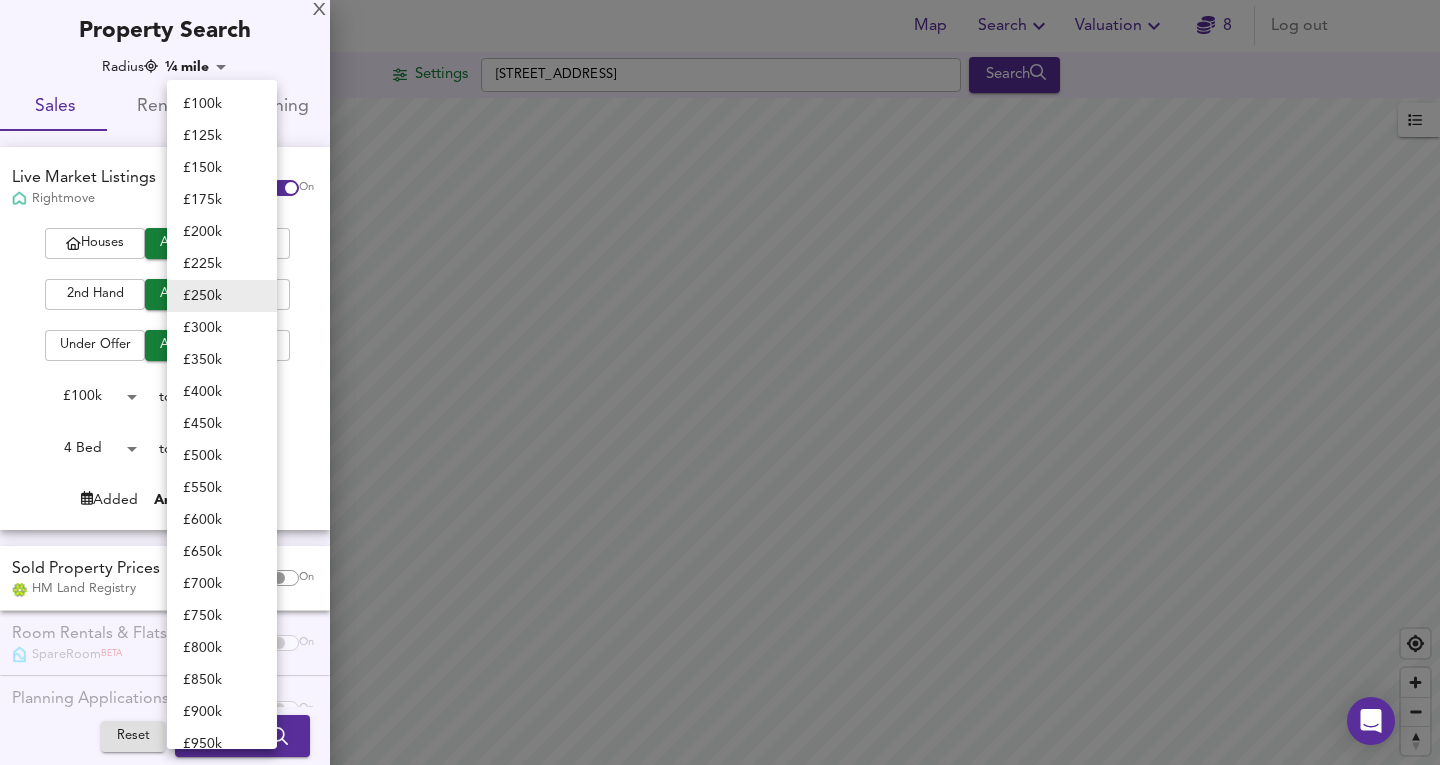 click on "Map Search Valuation    8 Log out        Settings     Church Road West, L4 5UE        Search              3yr Price Change lwc3y   +20% +10% 0% -10% -20%     UK Average Price   for June 2025 £ 339 / ft²      +6.1% Source:   Land Registry Data - April 2025 England & Wales - Average £/ ft²  History England & Wales - Total Quarterly Sales History X Map Settings Basemap          Default hybrid Heatmap        3yr Price Change lwc3y 2D   View Dynamic Heatmap   Off Show Postcodes Show Boroughs 2D 3D Find Me X Property Search Radius   ¼ mile 402 Sales Rentals Planning    Live Market Listings   Rightmove Off   On    Houses All   Flats 2nd Hand All New Build Under Offer All For Sale £ 100k 100000 to £ 250k 250000   4 Bed 4 to 4 Bed 4   Added Anytime -1    Sold Property Prices   HM Land Registry Off   On     Room Rentals & Flatshares   SpareRoom   BETA Off   On     Planning Applications Local Authorities Off   On  Reset Run Search" at bounding box center [720, 382] 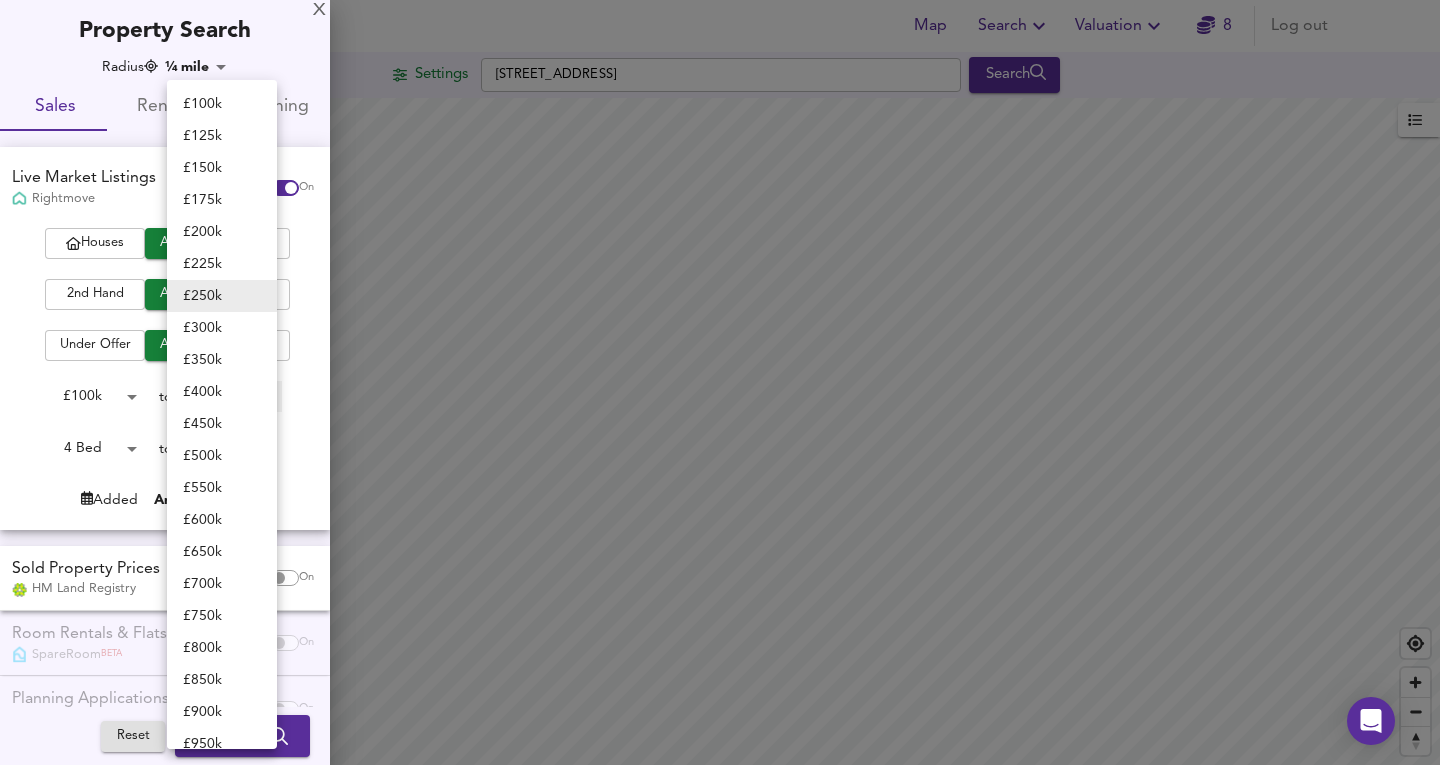 type on "200000" 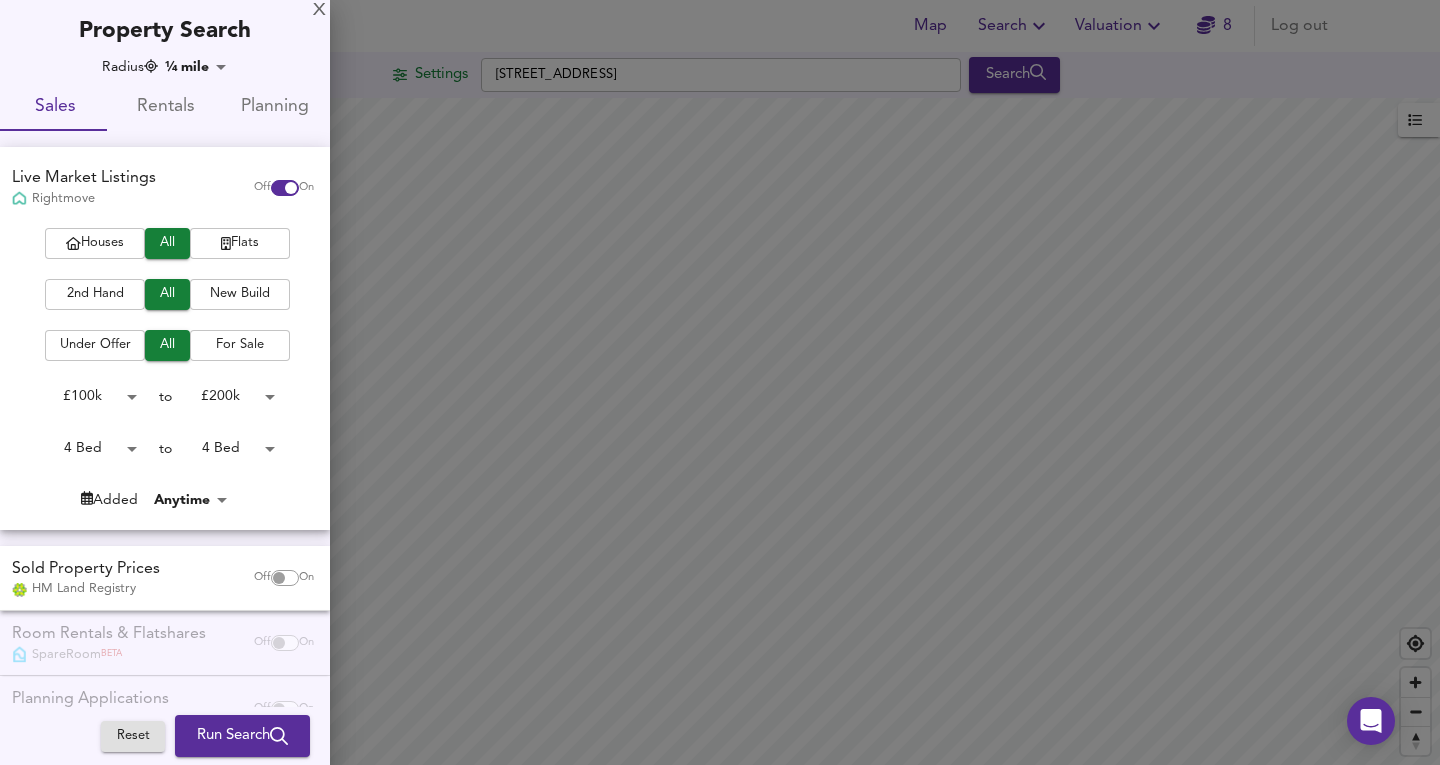 click on "2nd Hand" at bounding box center (95, 294) 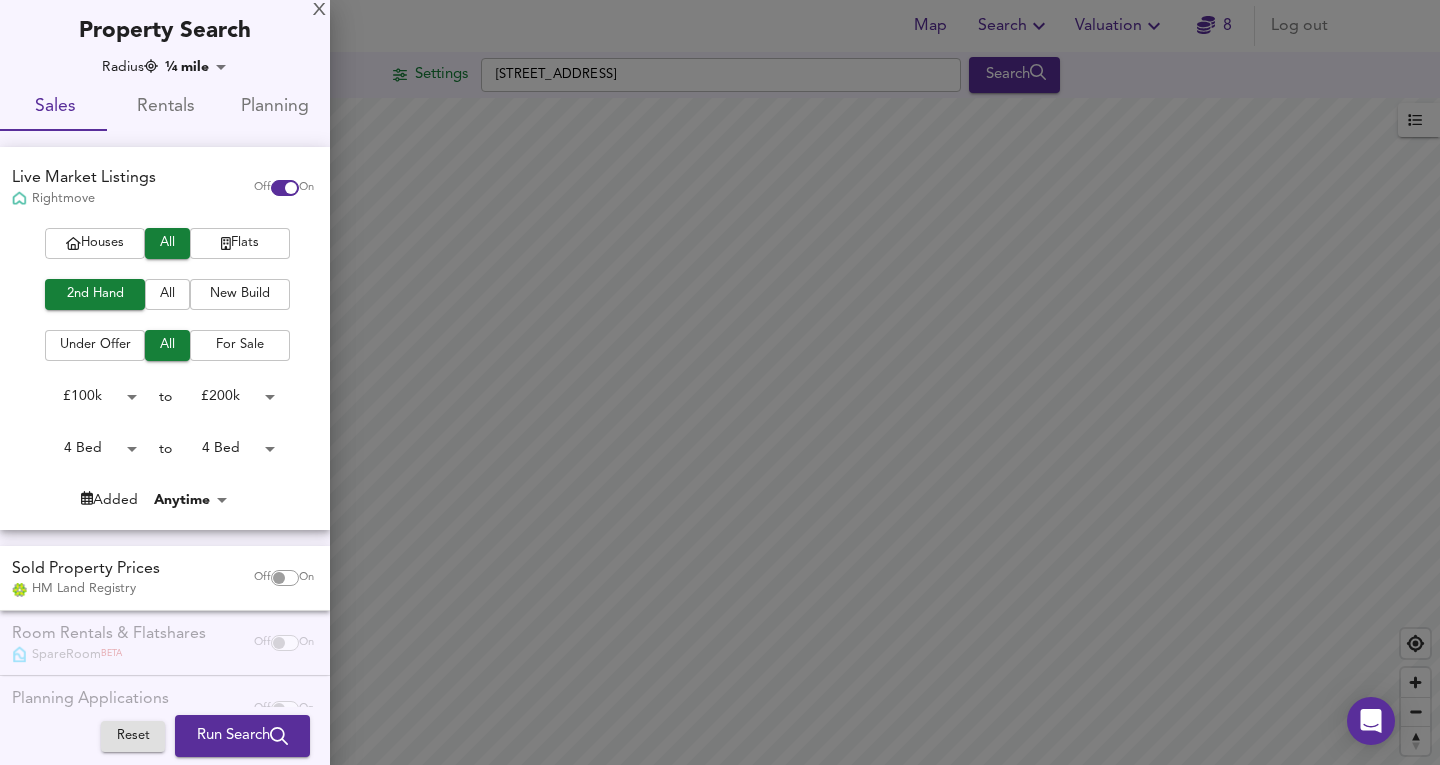 click on "Houses" at bounding box center [95, 243] 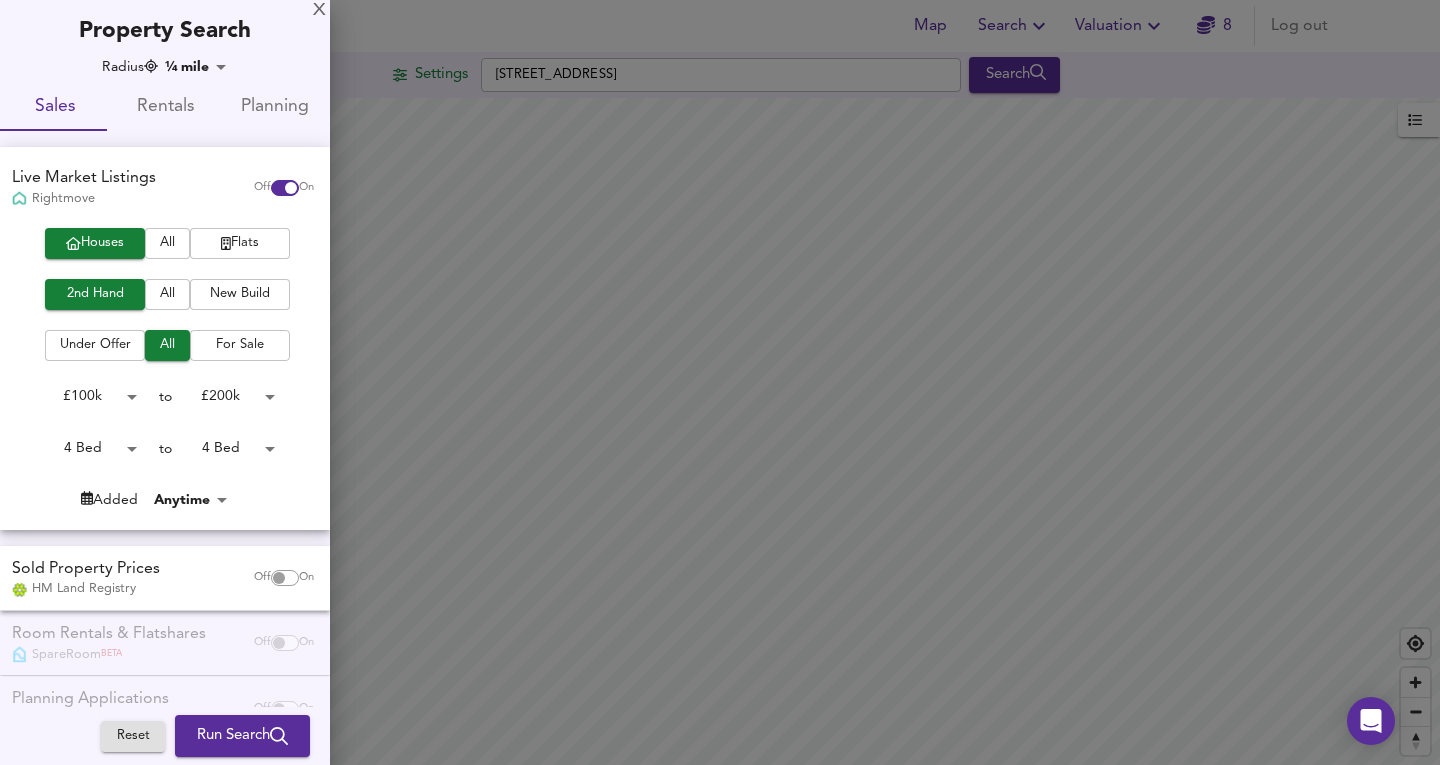 click on "For Sale" at bounding box center (240, 345) 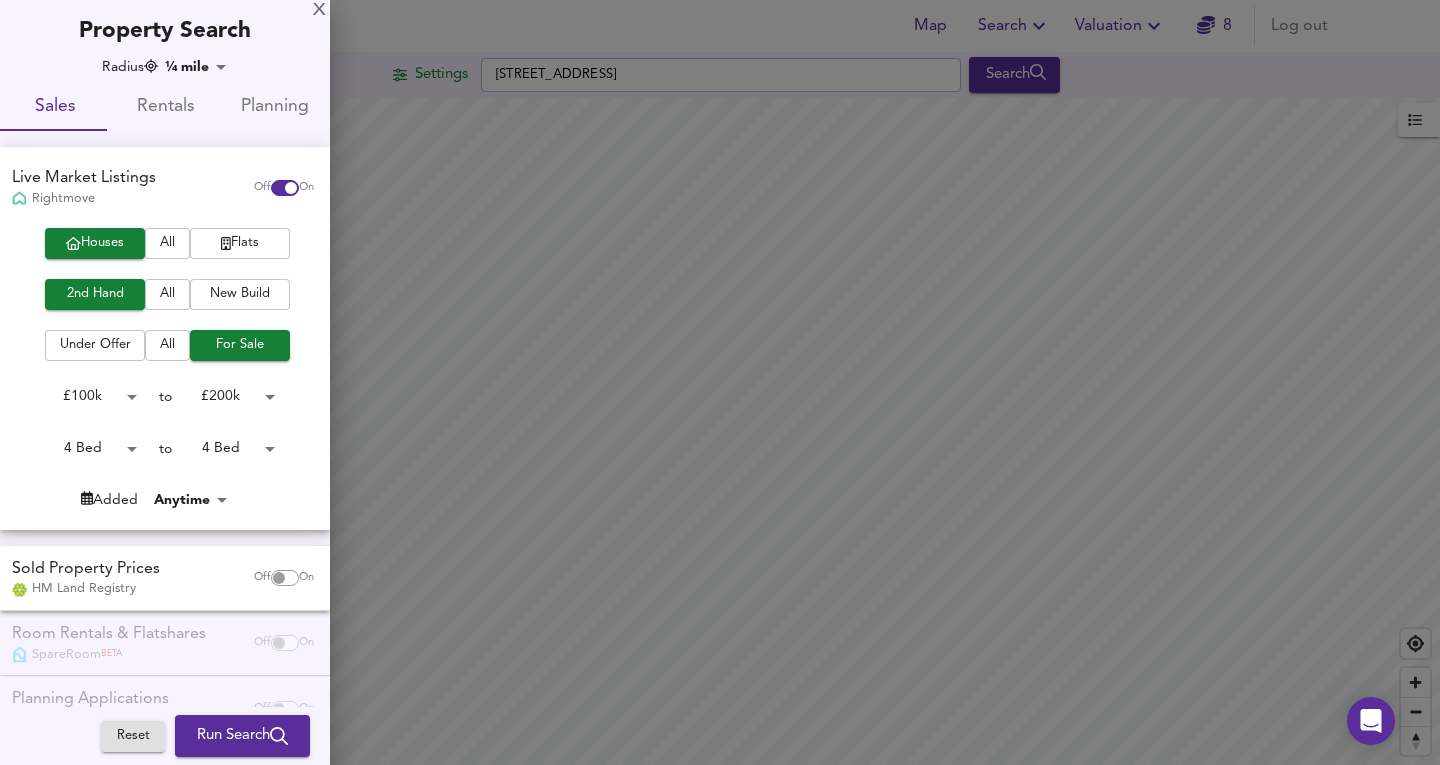 click on "All" at bounding box center [167, 345] 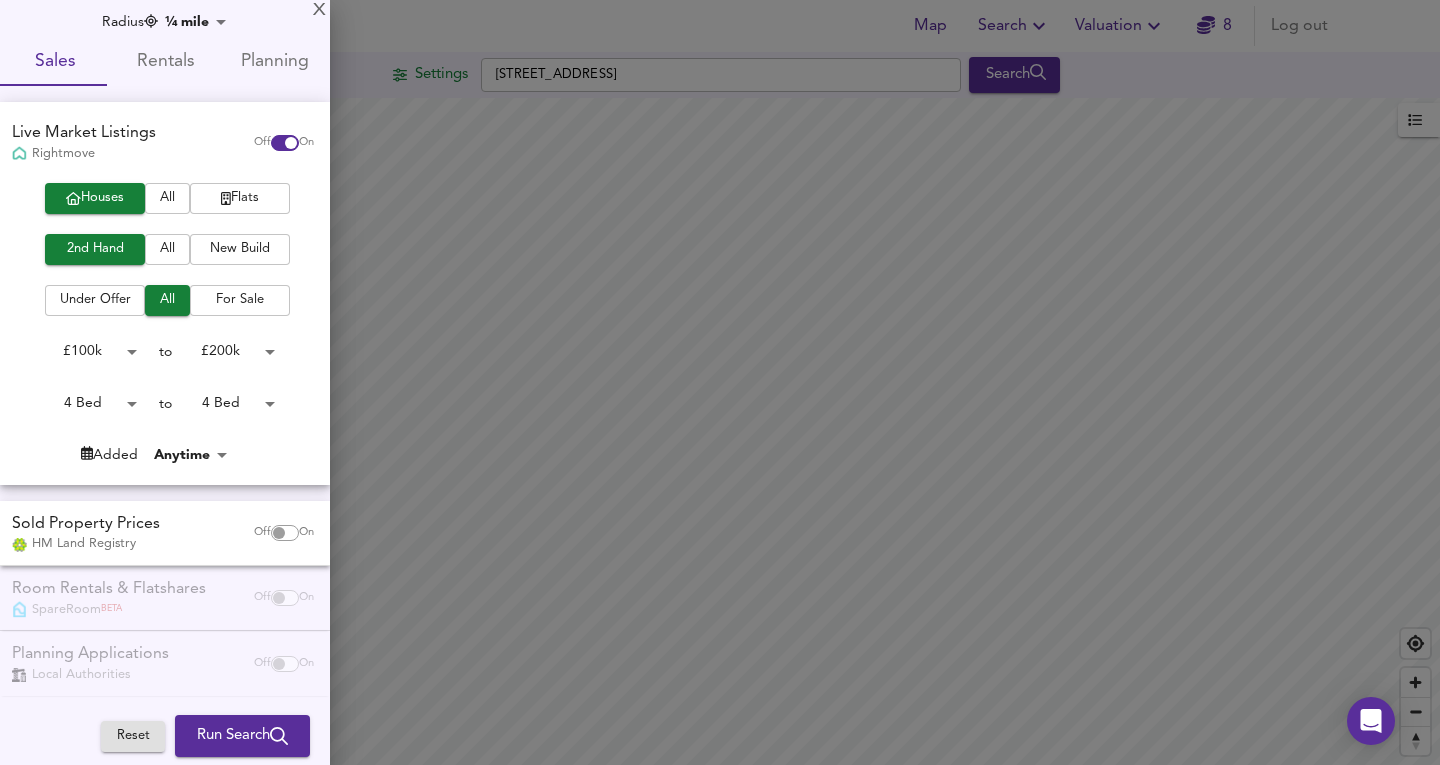 scroll, scrollTop: 54, scrollLeft: 0, axis: vertical 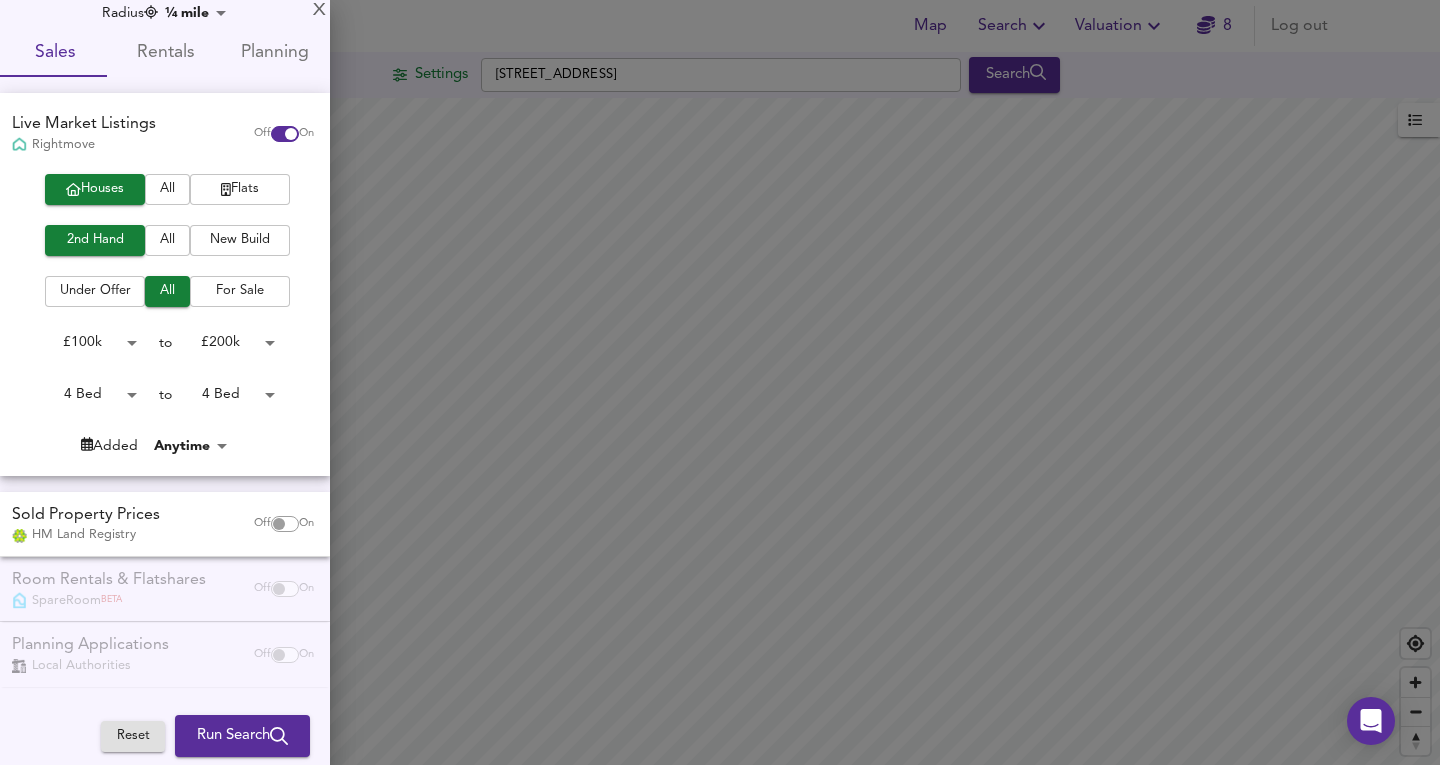 click at bounding box center (279, 524) 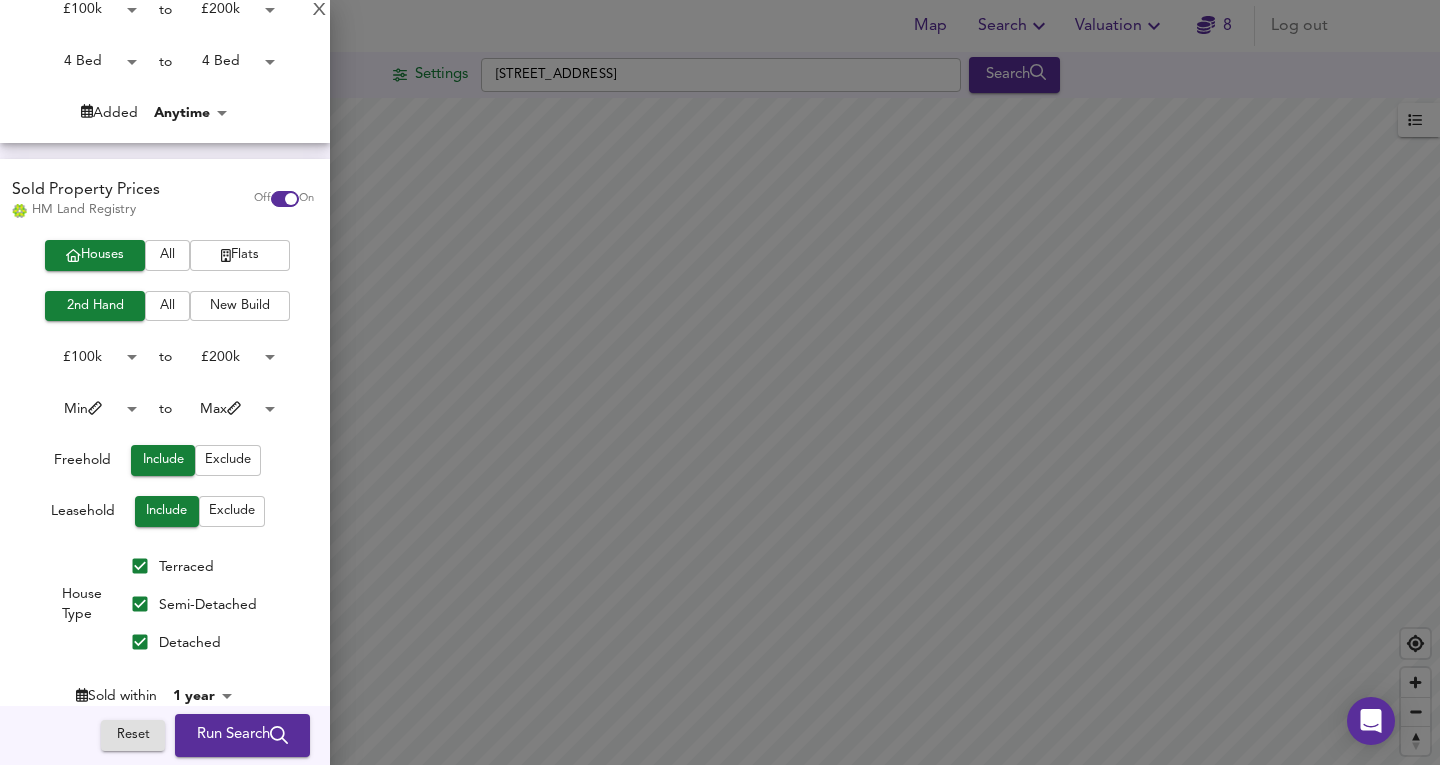 scroll, scrollTop: 388, scrollLeft: 0, axis: vertical 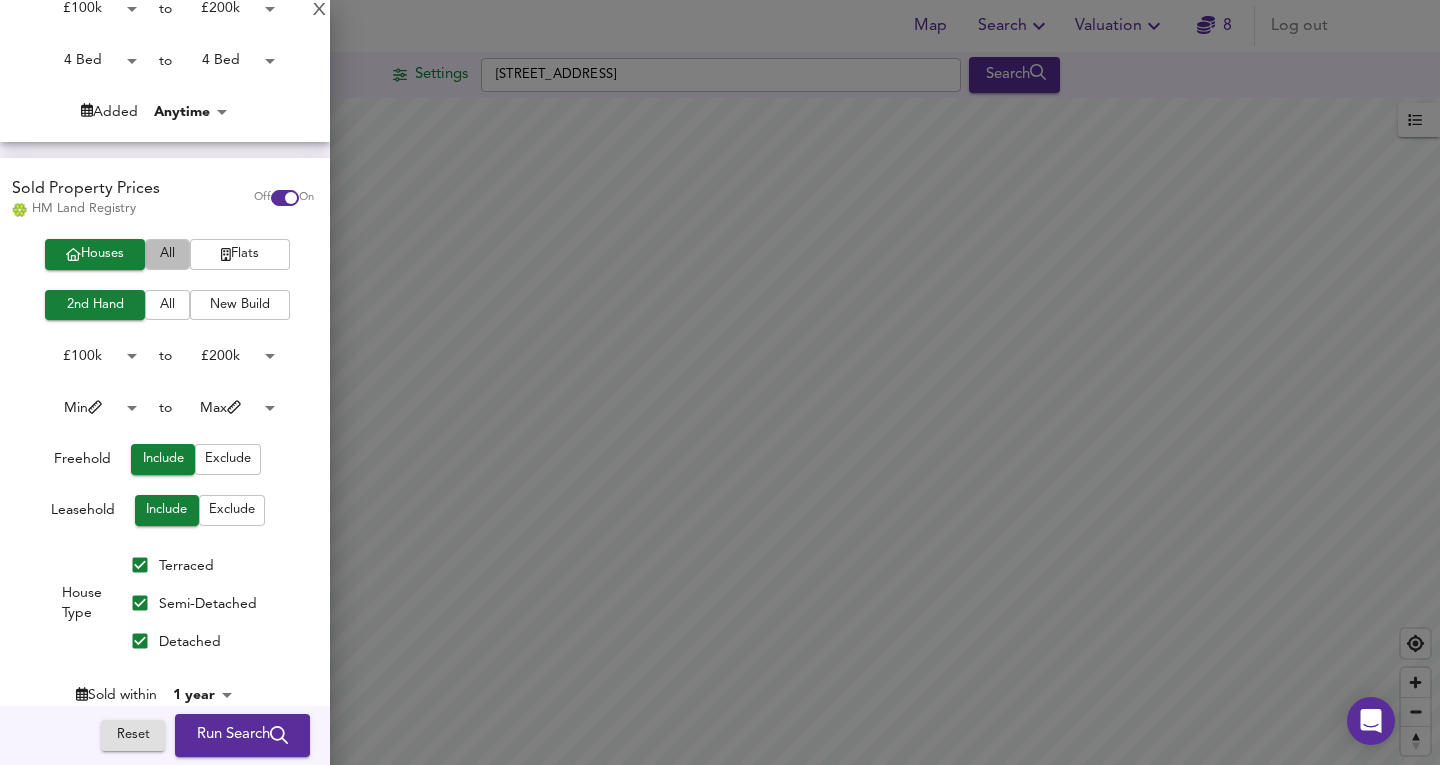 click on "All" at bounding box center (167, -145) 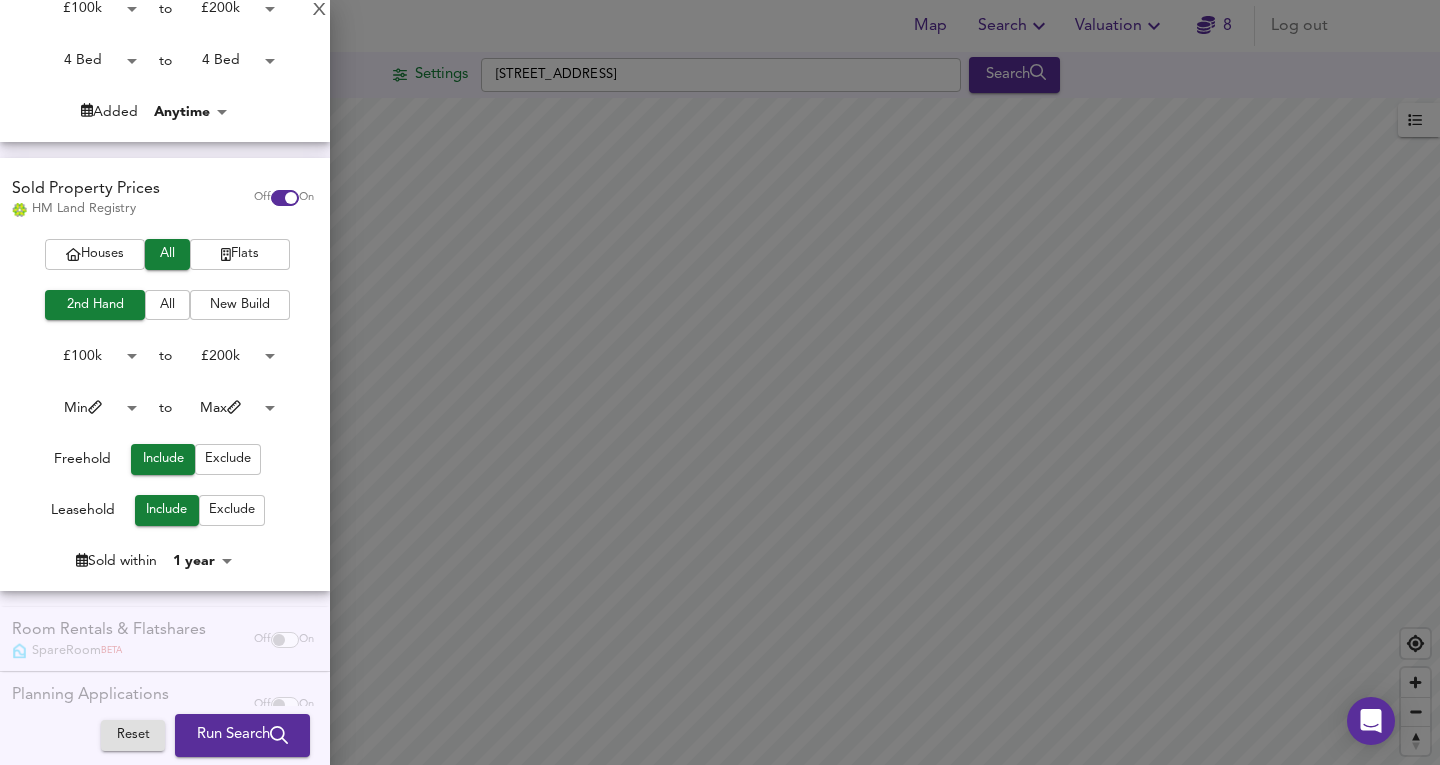 click on "Houses" at bounding box center [95, -145] 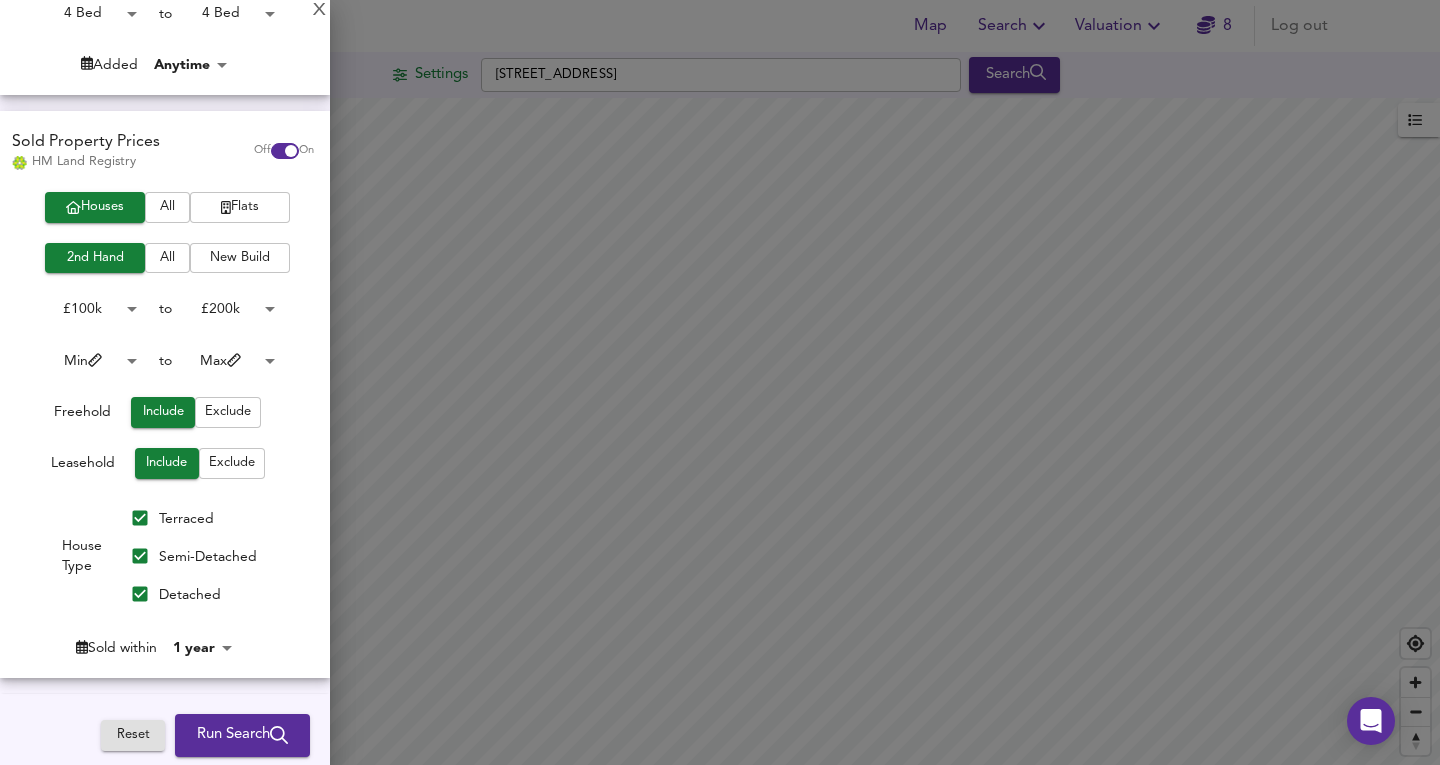 scroll, scrollTop: 436, scrollLeft: 0, axis: vertical 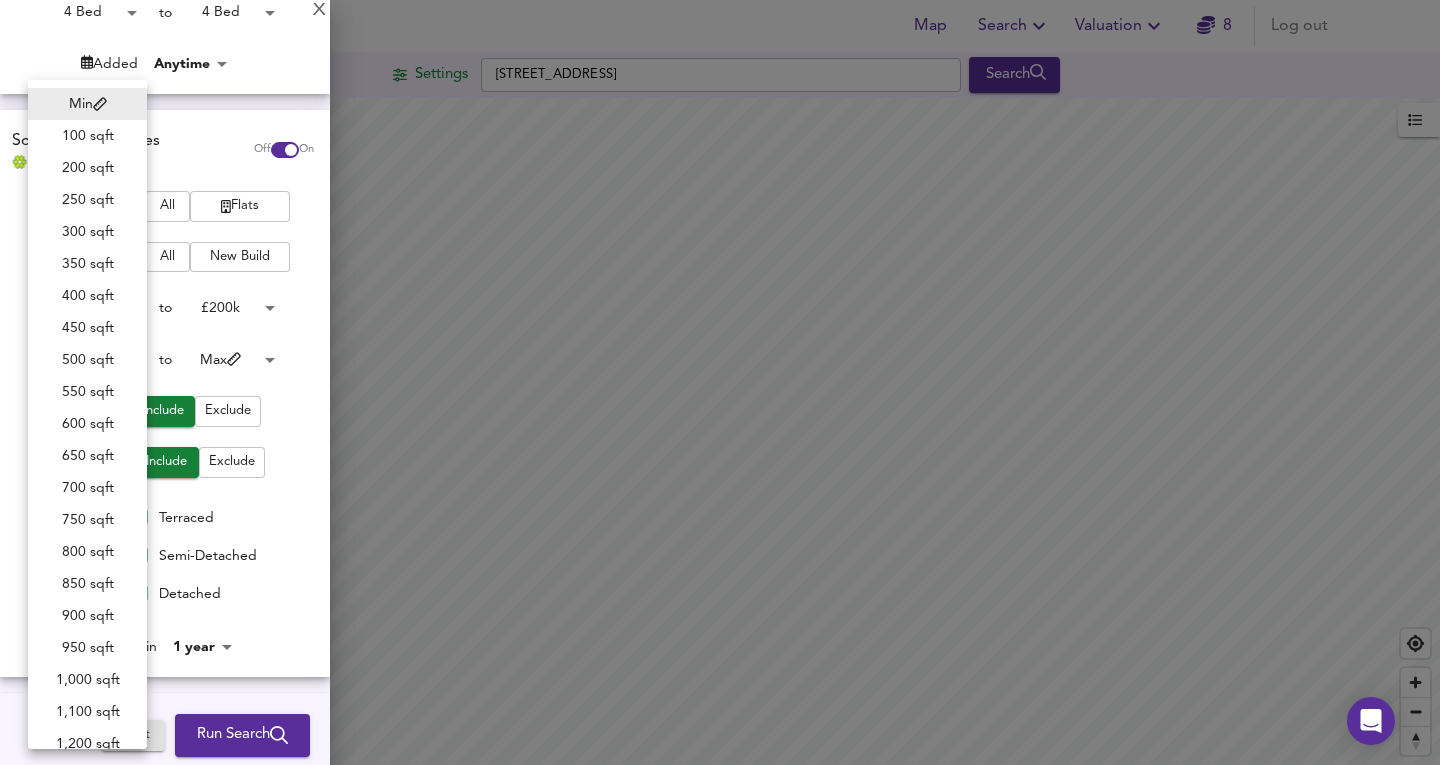 click on "Map Search Valuation    8 Log out        Settings     Church Road West, L4 5UE        Search              3yr Price Change lwc3y   +20% +10% 0% -10% -20%     UK Average Price   for June 2025 £ 339 / ft²      +6.1% Source:   Land Registry Data - April 2025 England & Wales - Average £/ ft²  History England & Wales - Total Quarterly Sales History X Map Settings Basemap          Default hybrid Heatmap        3yr Price Change lwc3y 2D   View Dynamic Heatmap   Off Show Postcodes Show Boroughs 2D 3D Find Me X Property Search Radius   ¼ mile 402 Sales Rentals Planning    Live Market Listings   Rightmove Off   On    Houses All   Flats 2nd Hand All New Build Under Offer All For Sale £ 100k 100000 to £ 200k 200000   4 Bed 4 to 4 Bed 4   Added Anytime -1    Sold Property Prices   HM Land Registry Off   On    Houses All   Flats 2nd Hand All New Build £ 100k 100000 to £ 200k 200000 Min   0 to Max   100000 Freehold    Include Exclude Include" at bounding box center (720, 382) 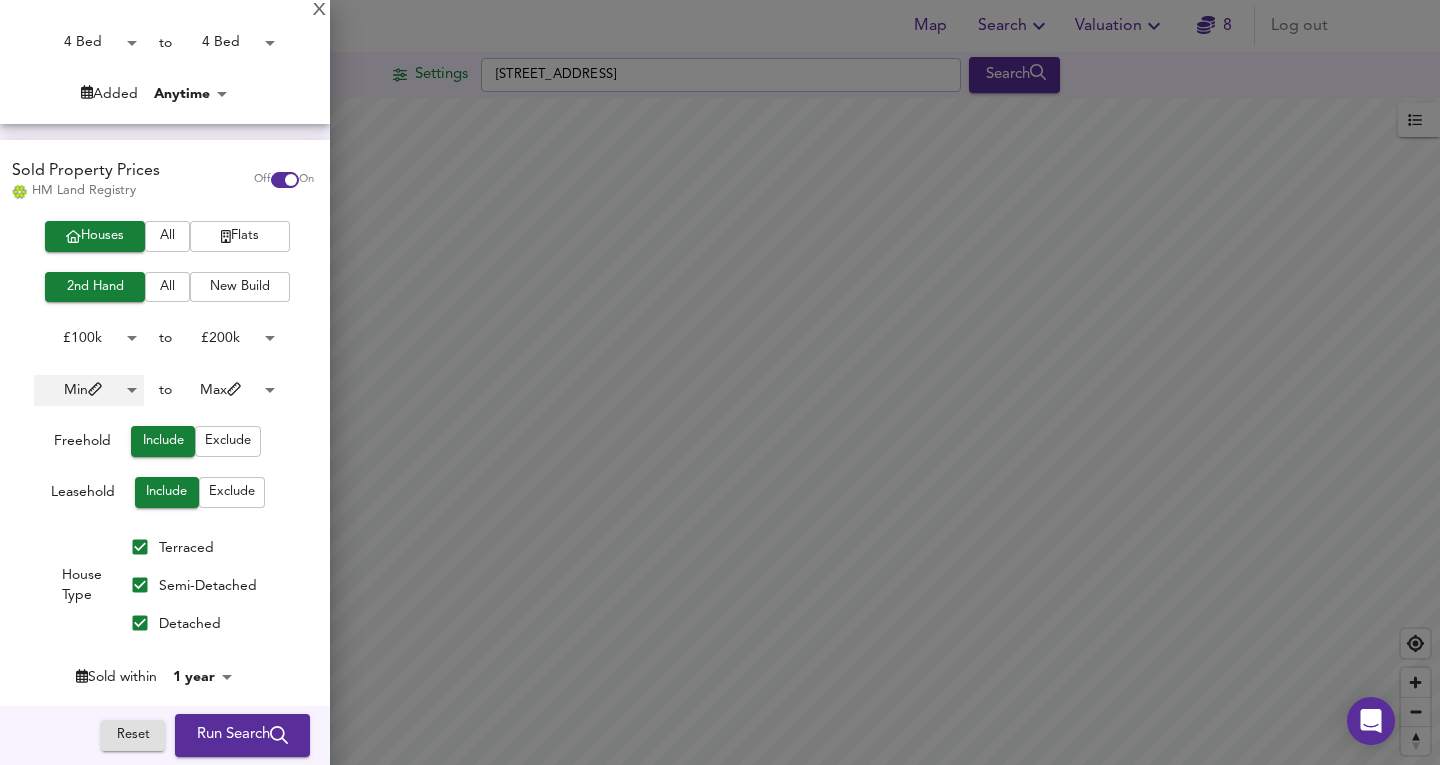 scroll, scrollTop: 407, scrollLeft: 0, axis: vertical 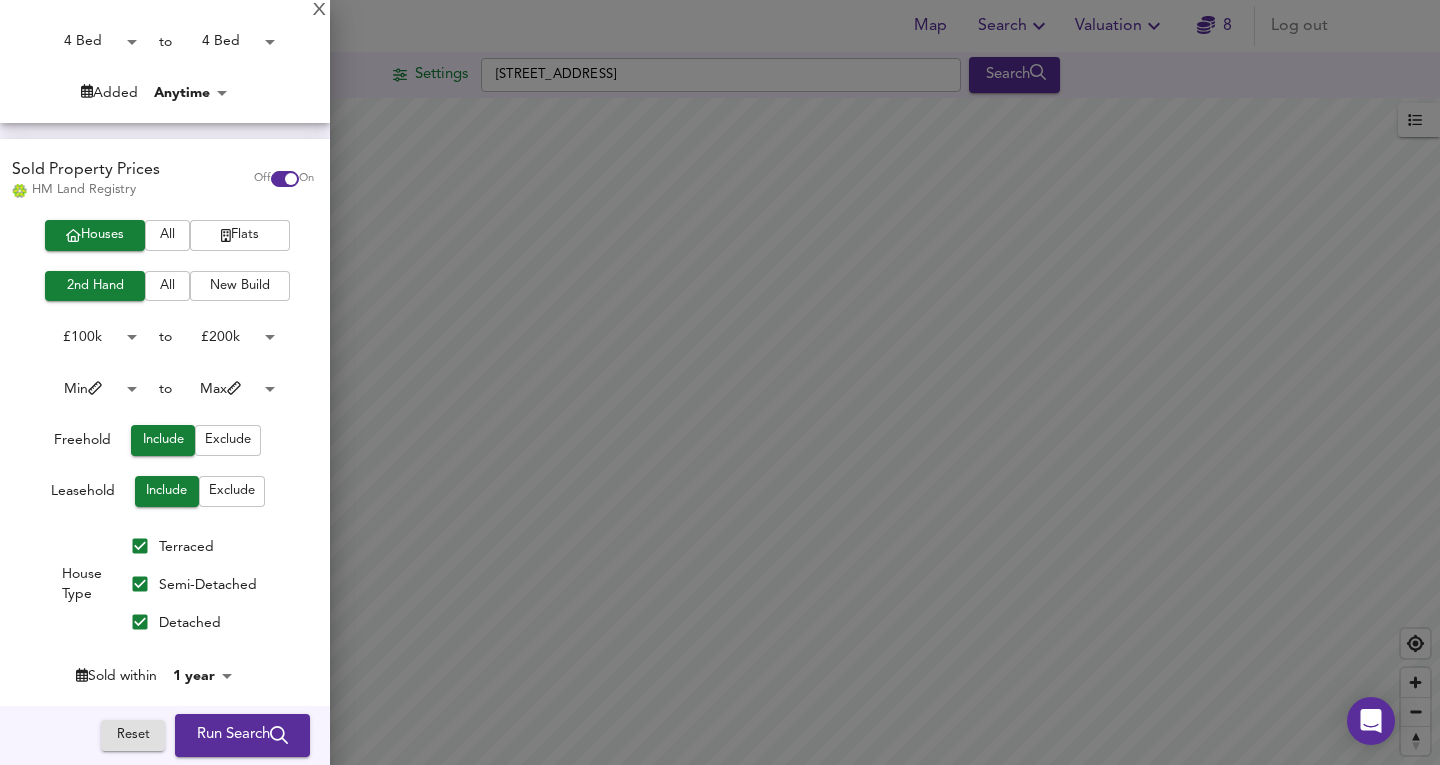 click on "Map Search Valuation    8 Log out        Settings     Church Road West, L4 5UE        Search              3yr Price Change lwc3y   +20% +10% 0% -10% -20%     UK Average Price   for June 2025 £ 339 / ft²      +6.1% Source:   Land Registry Data - April 2025 England & Wales - Average £/ ft²  History England & Wales - Total Quarterly Sales History X Map Settings Basemap          Default hybrid Heatmap        3yr Price Change lwc3y 2D   View Dynamic Heatmap   Off Show Postcodes Show Boroughs 2D 3D Find Me X Property Search Radius   ¼ mile 402 Sales Rentals Planning    Live Market Listings   Rightmove Off   On    Houses All   Flats 2nd Hand All New Build Under Offer All For Sale £ 100k 100000 to £ 200k 200000   4 Bed 4 to 4 Bed 4   Added Anytime -1    Sold Property Prices   HM Land Registry Off   On    Houses All   Flats 2nd Hand All New Build £ 100k 100000 to £ 200k 200000 Min   0 to Max   100000 Freehold    Include Exclude Include" at bounding box center [720, 382] 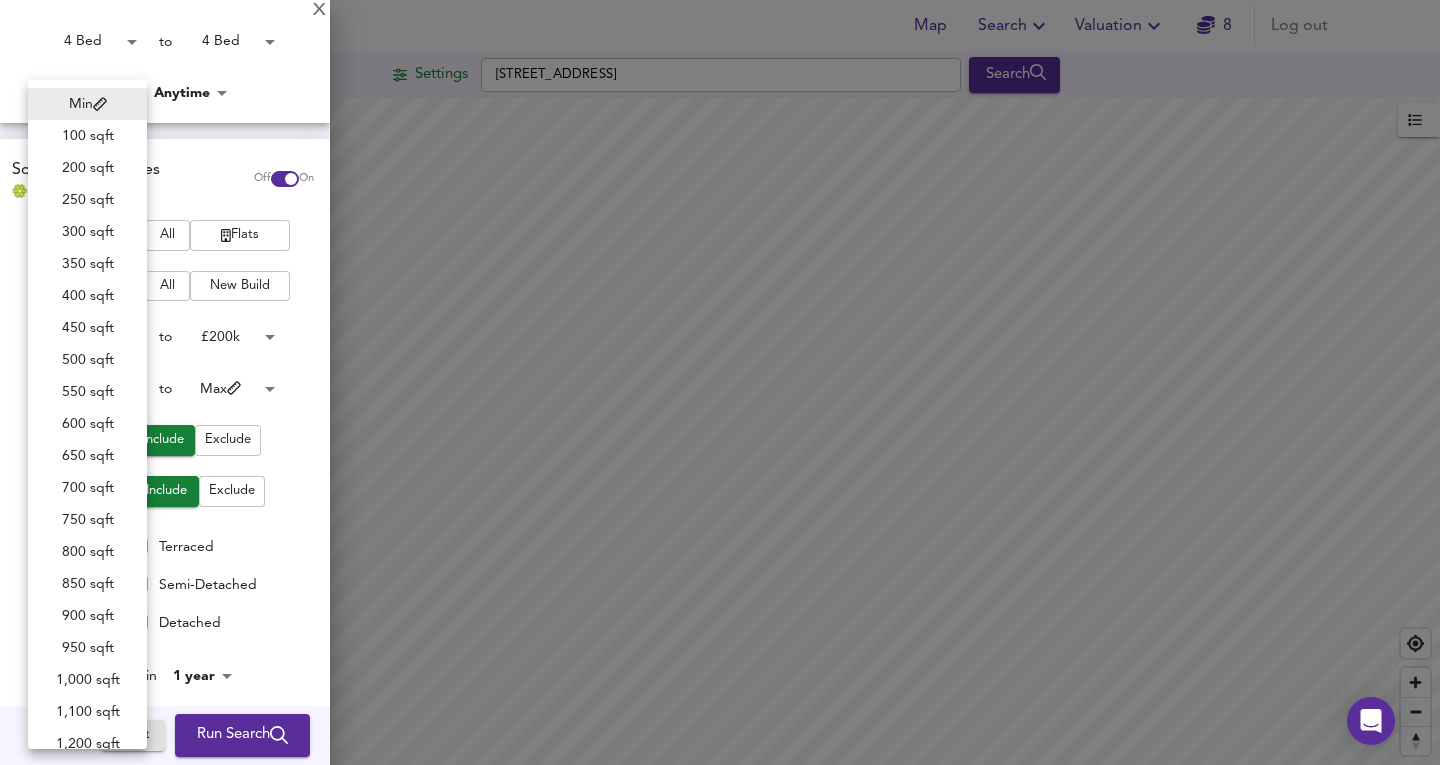 click at bounding box center [720, 382] 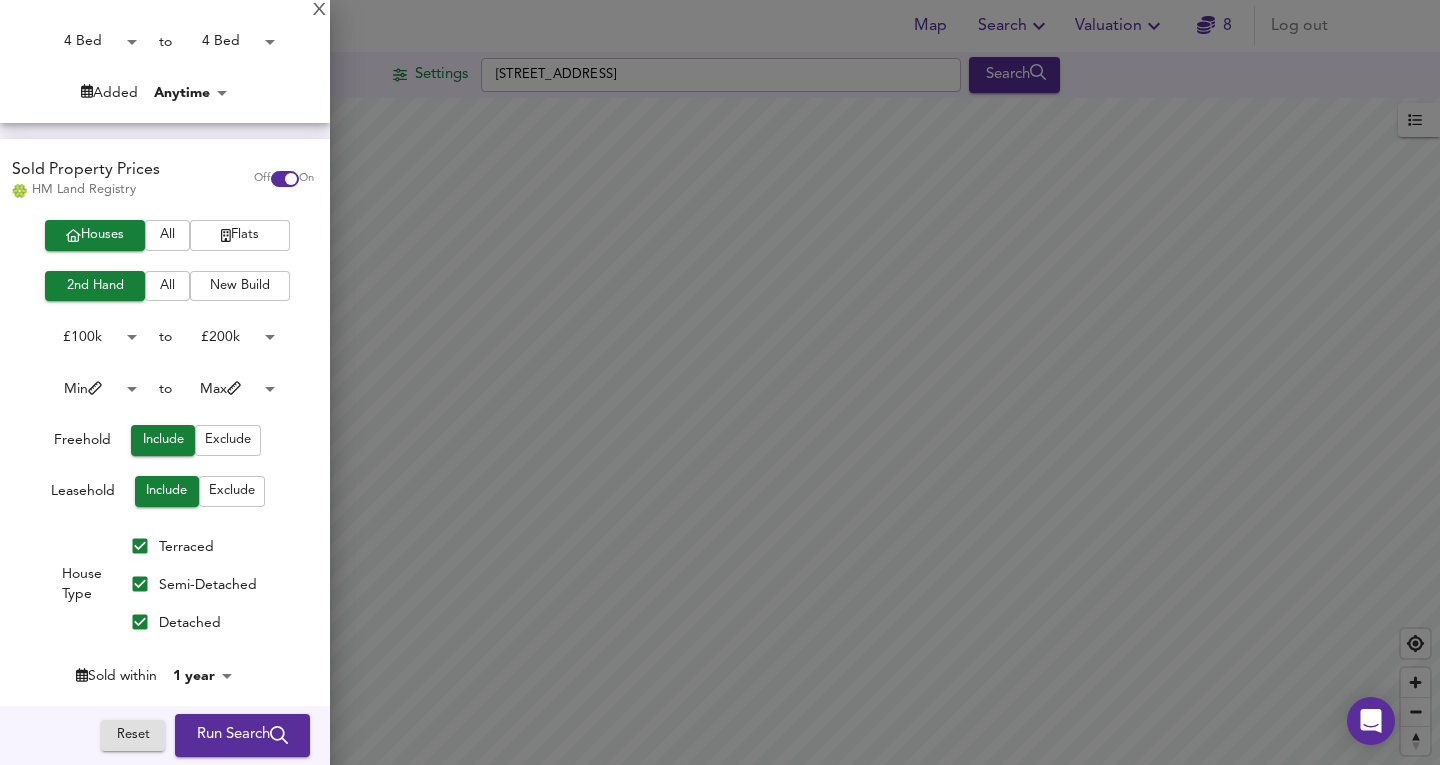 click on "Off   On" at bounding box center [284, 179] 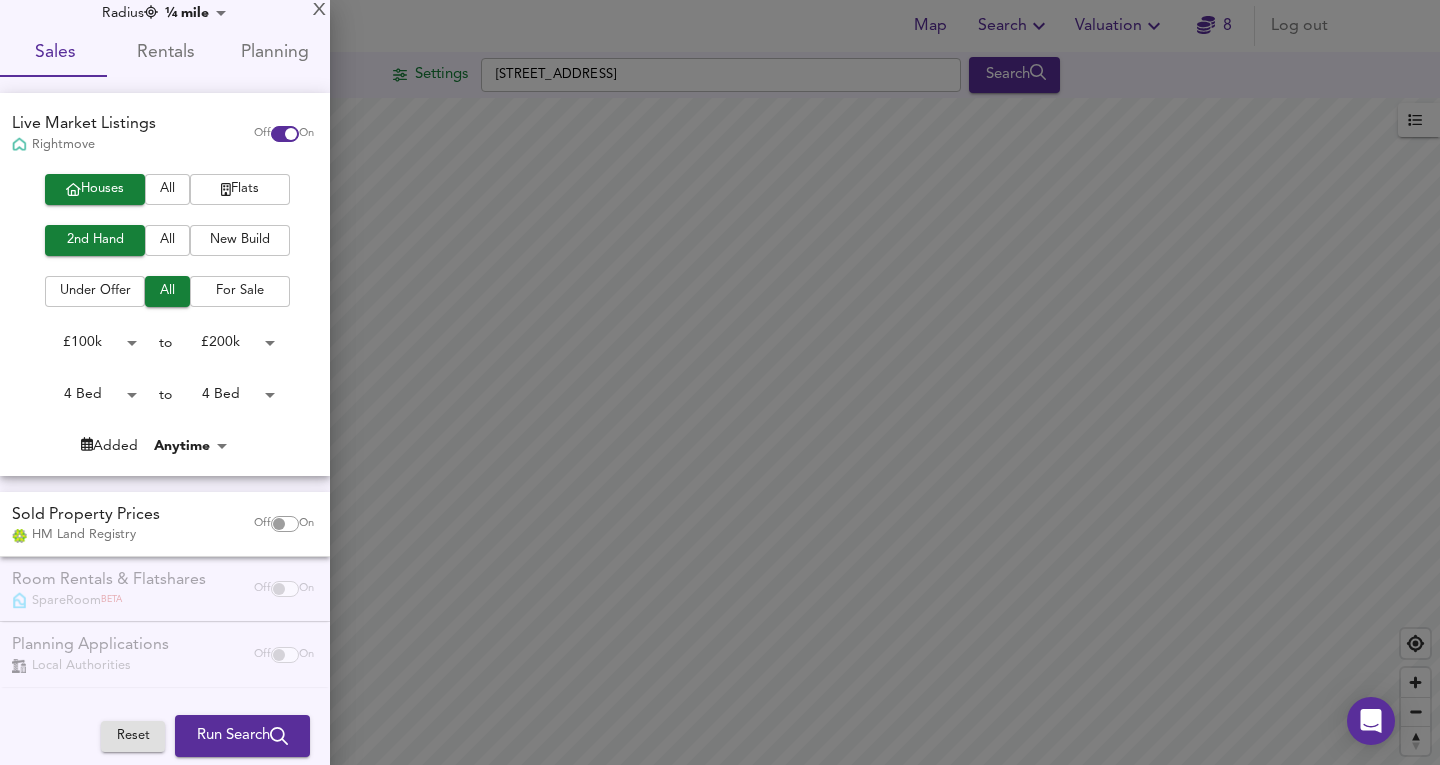 scroll, scrollTop: 0, scrollLeft: 0, axis: both 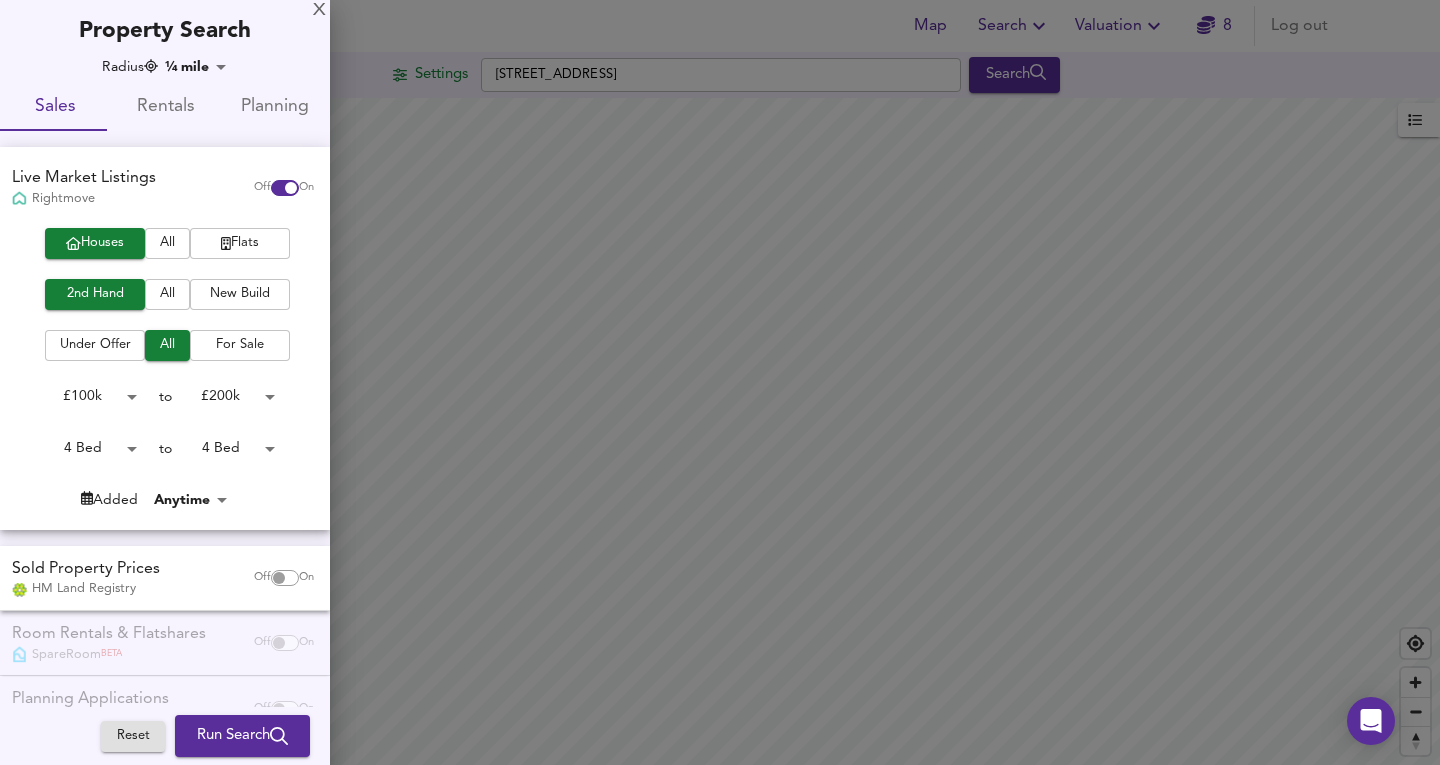 click on "Map Search Valuation    8 Log out        Settings     Church Road West, L4 5UE        Search              3yr Price Change lwc3y   +20% +10% 0% -10% -20%     UK Average Price   for June 2025 £ 339 / ft²      +6.1% Source:   Land Registry Data - April 2025 England & Wales - Average £/ ft²  History England & Wales - Total Quarterly Sales History X Map Settings Basemap          Default hybrid Heatmap        3yr Price Change lwc3y 2D   View Dynamic Heatmap   Off Show Postcodes Show Boroughs 2D 3D Find Me X Property Search Radius   ¼ mile 402 Sales Rentals Planning    Live Market Listings   Rightmove Off   On    Houses All   Flats 2nd Hand All New Build Under Offer All For Sale £ 100k 100000 to £ 200k 200000   4 Bed 4 to 4 Bed 4   Added Anytime -1    Sold Property Prices   HM Land Registry Off   On     Room Rentals & Flatshares   SpareRoom   BETA Off   On     Planning Applications Local Authorities Off   On  Reset Run Search" at bounding box center [720, 382] 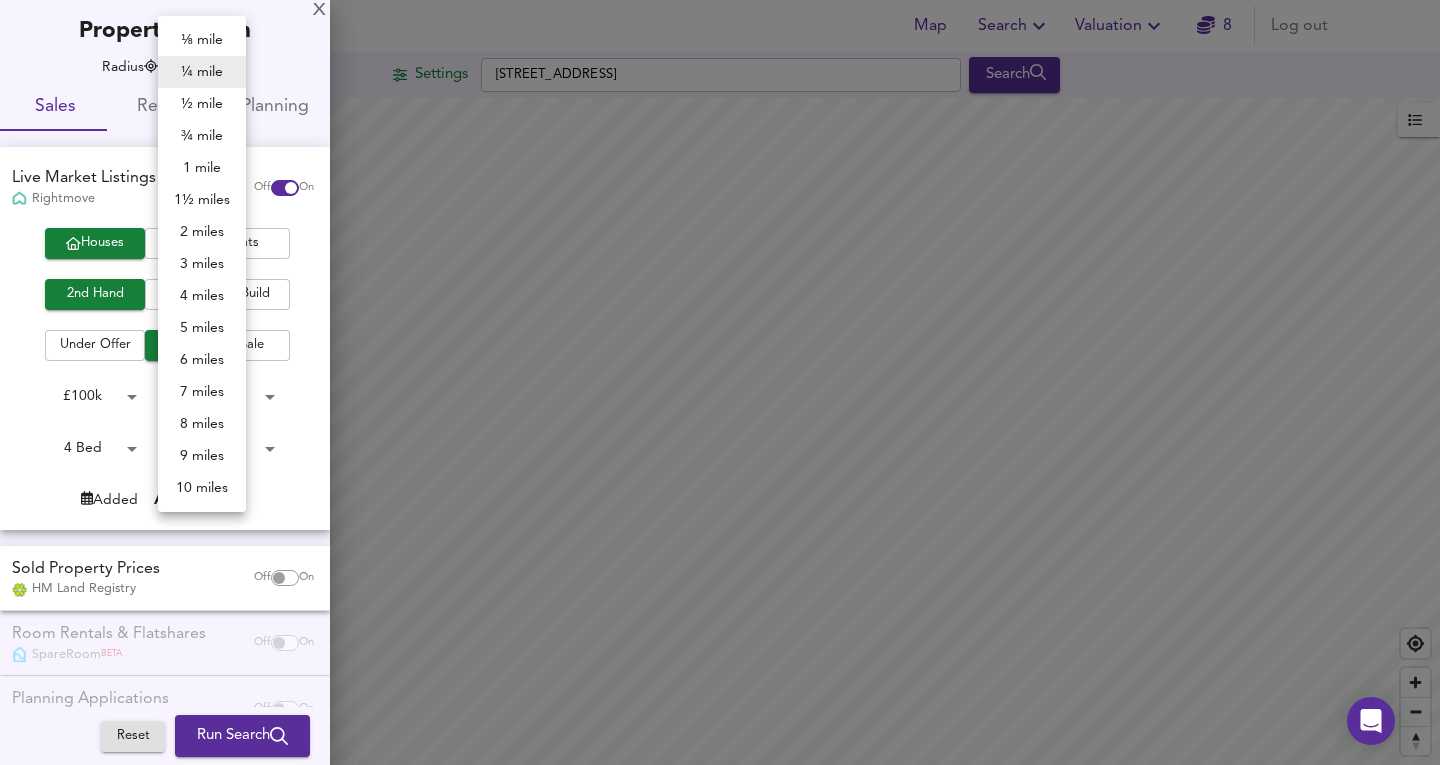 click on "½ mile" at bounding box center [202, 104] 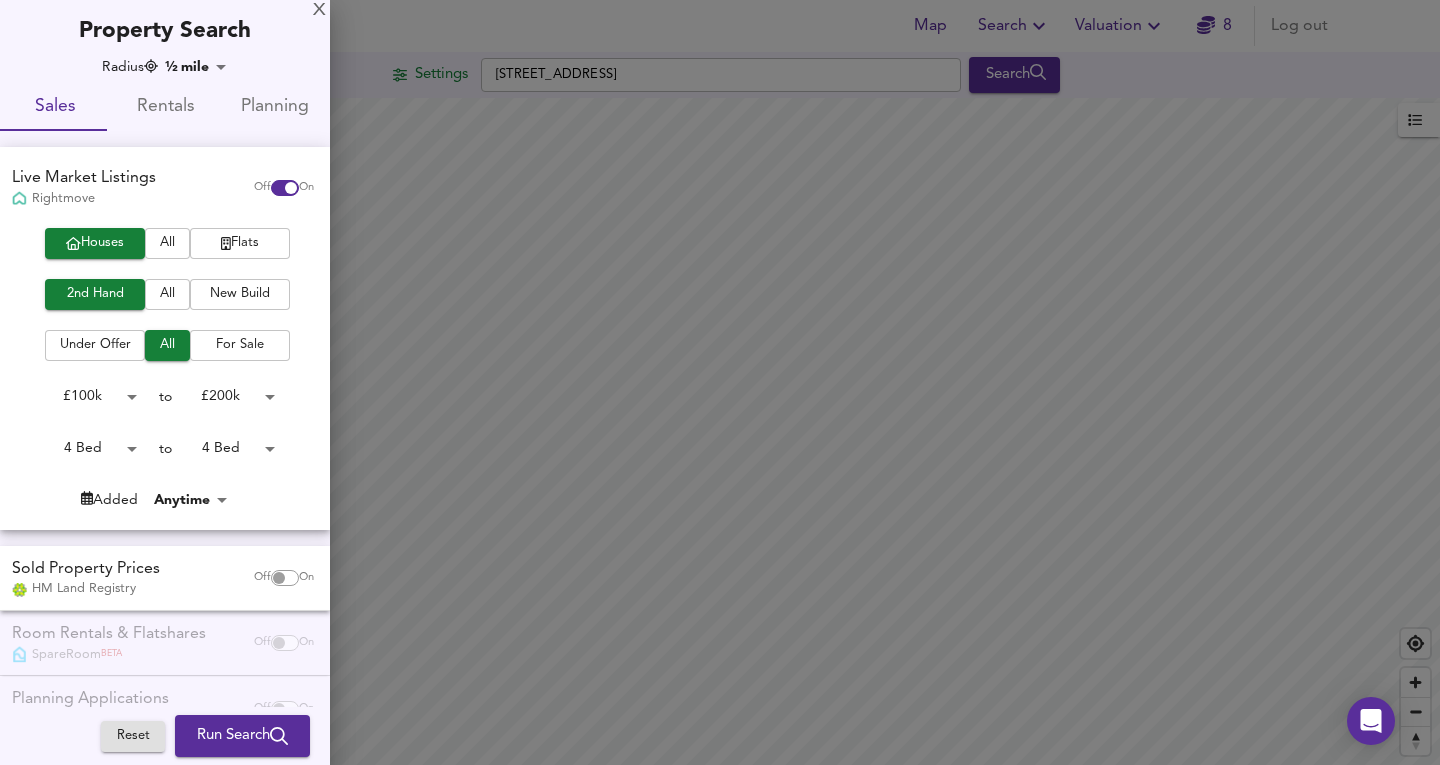 click on "Run Search" at bounding box center (242, 736) 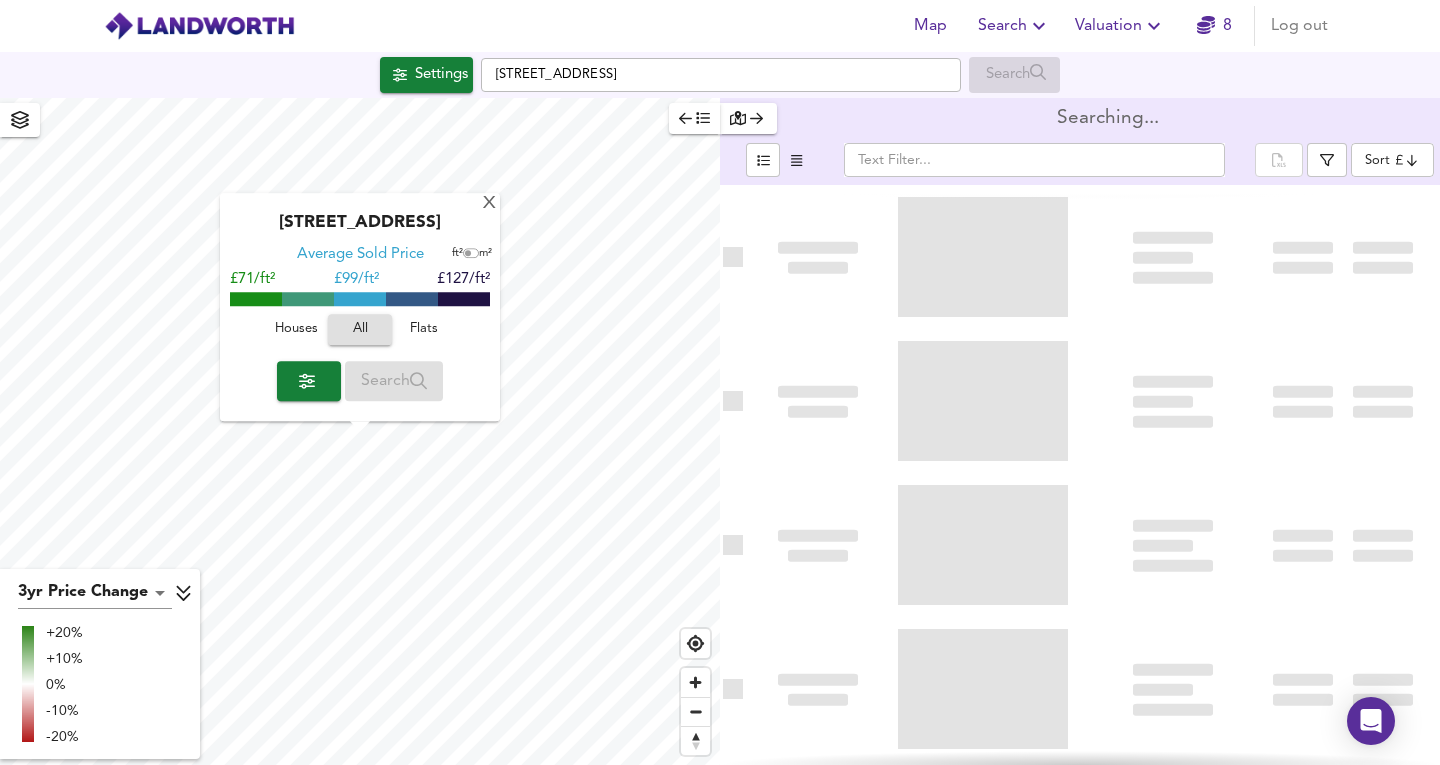 checkbox on "true" 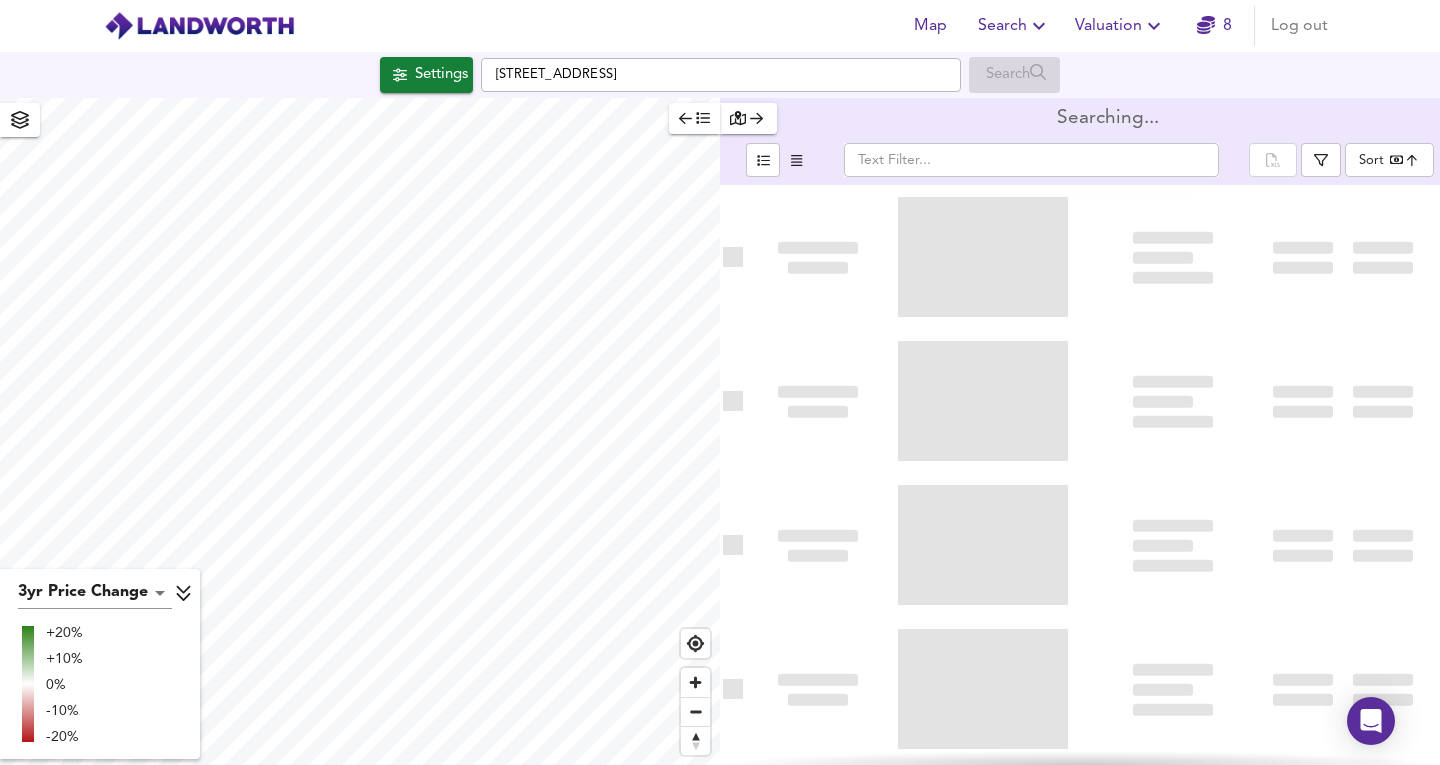type on "bestdeal" 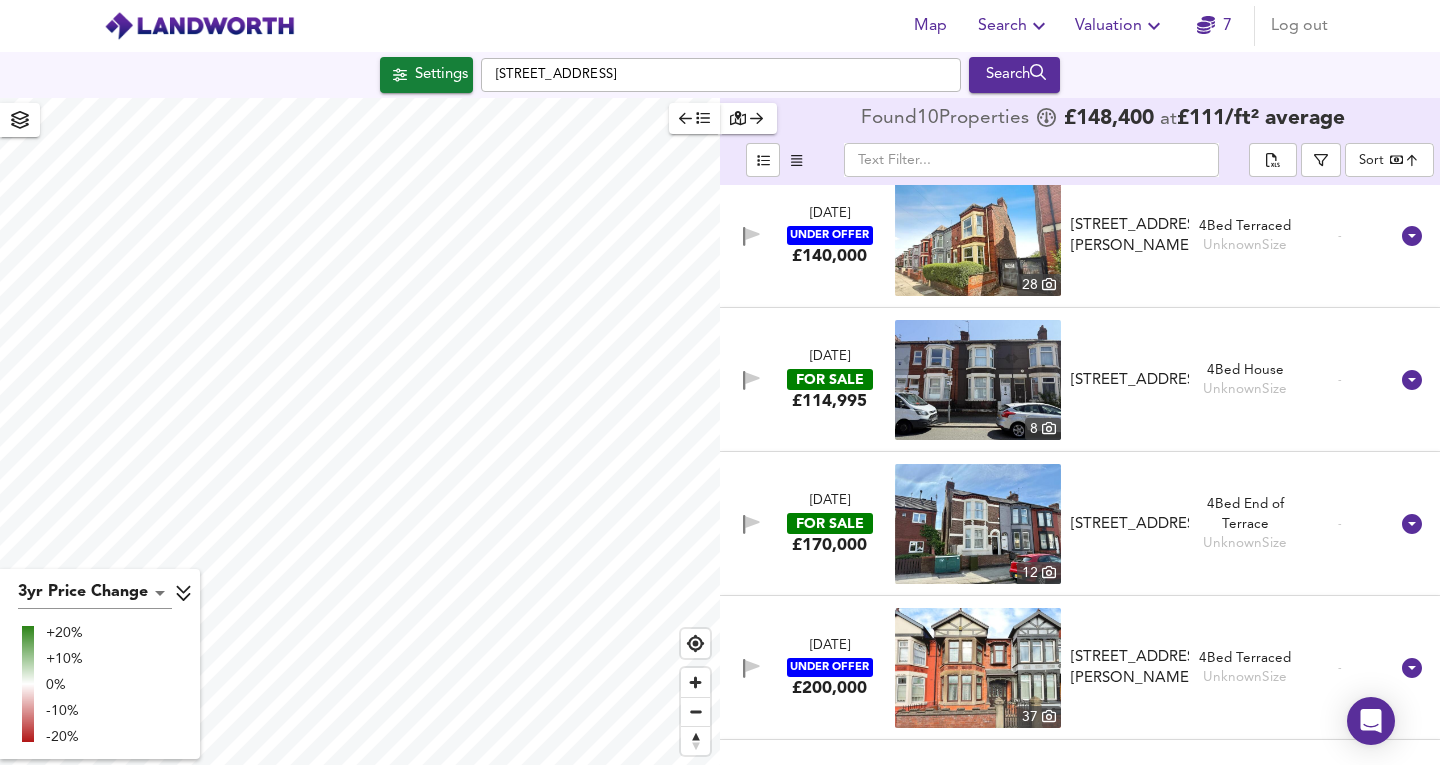 scroll, scrollTop: 596, scrollLeft: 0, axis: vertical 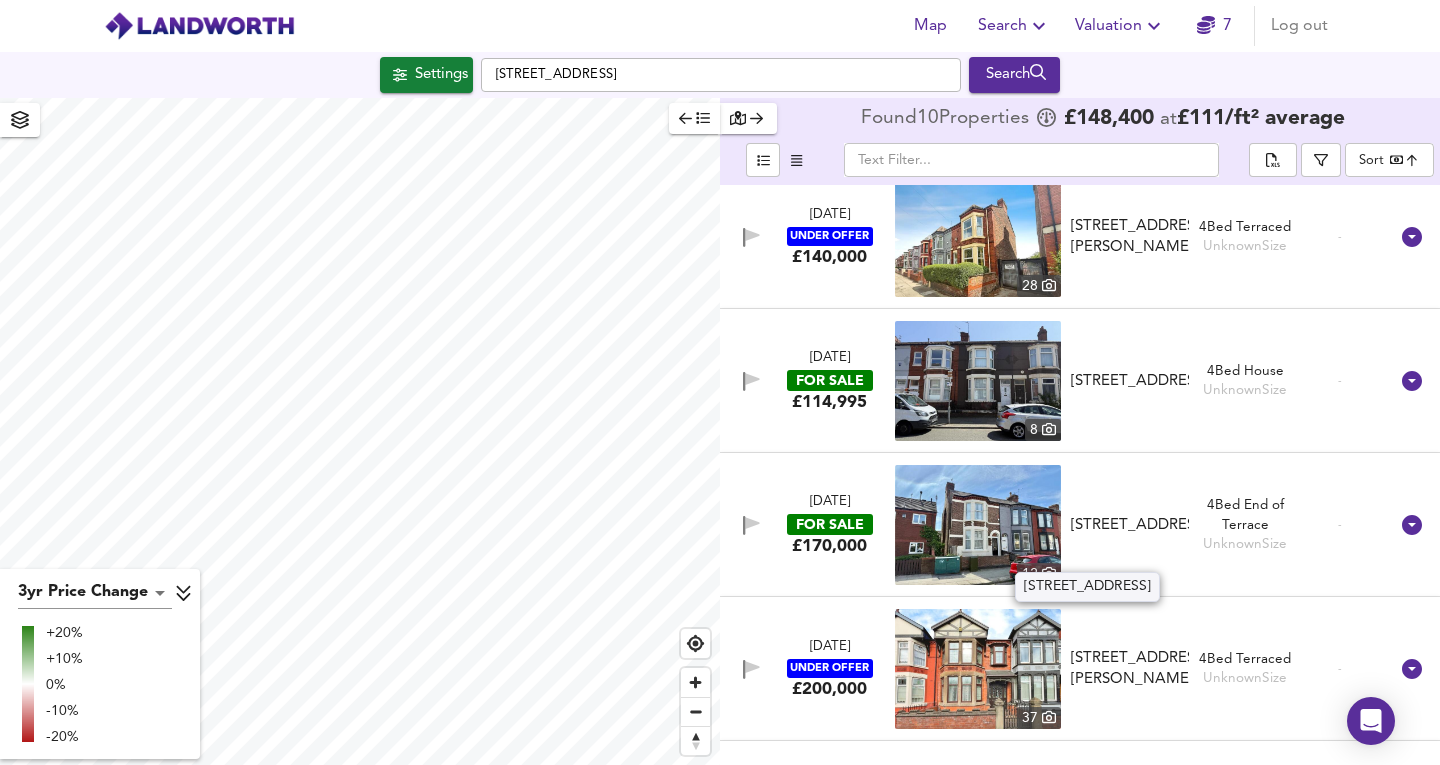 click on "Carisbrooke Road, Anfield, Liverpool, L4 3QY" at bounding box center [1130, 525] 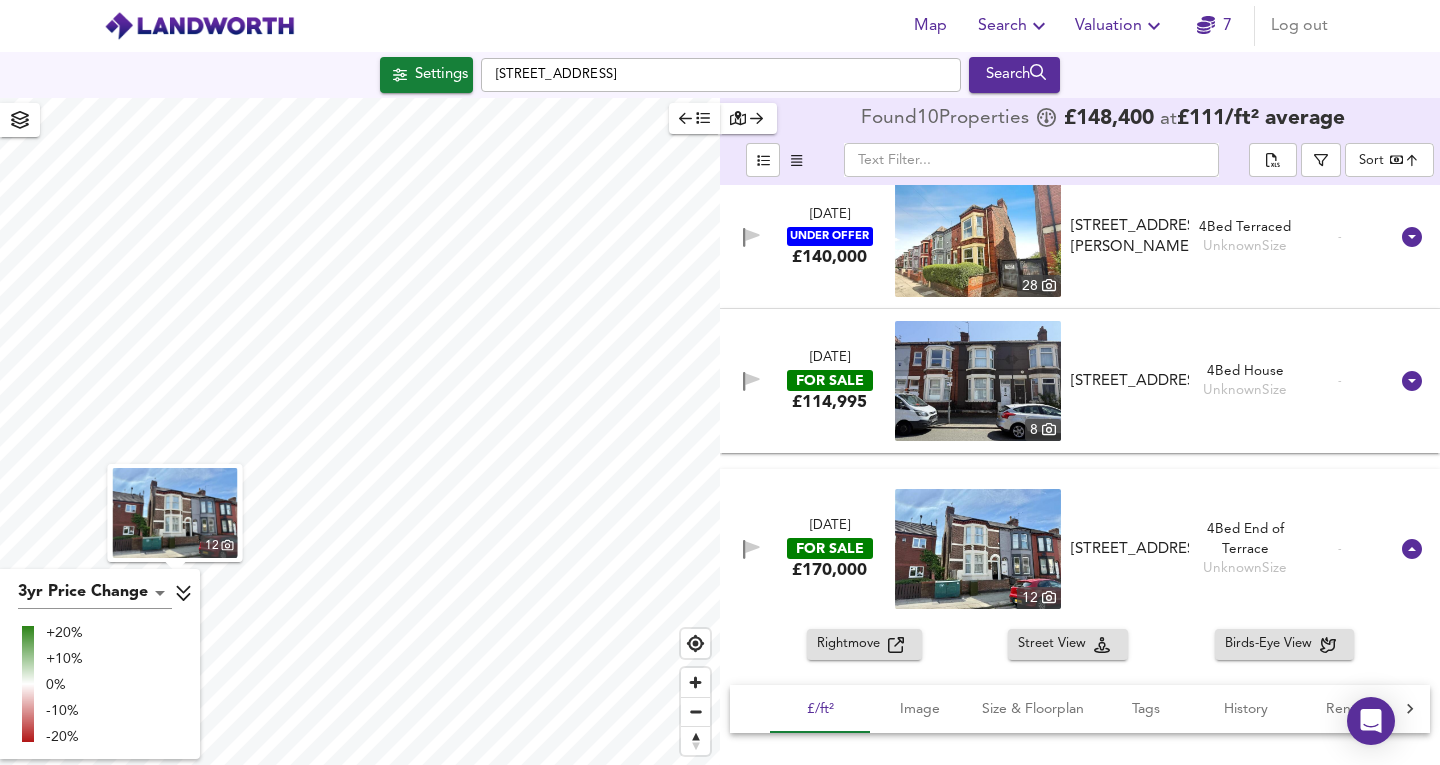 click on "Rightmove" at bounding box center [852, 644] 